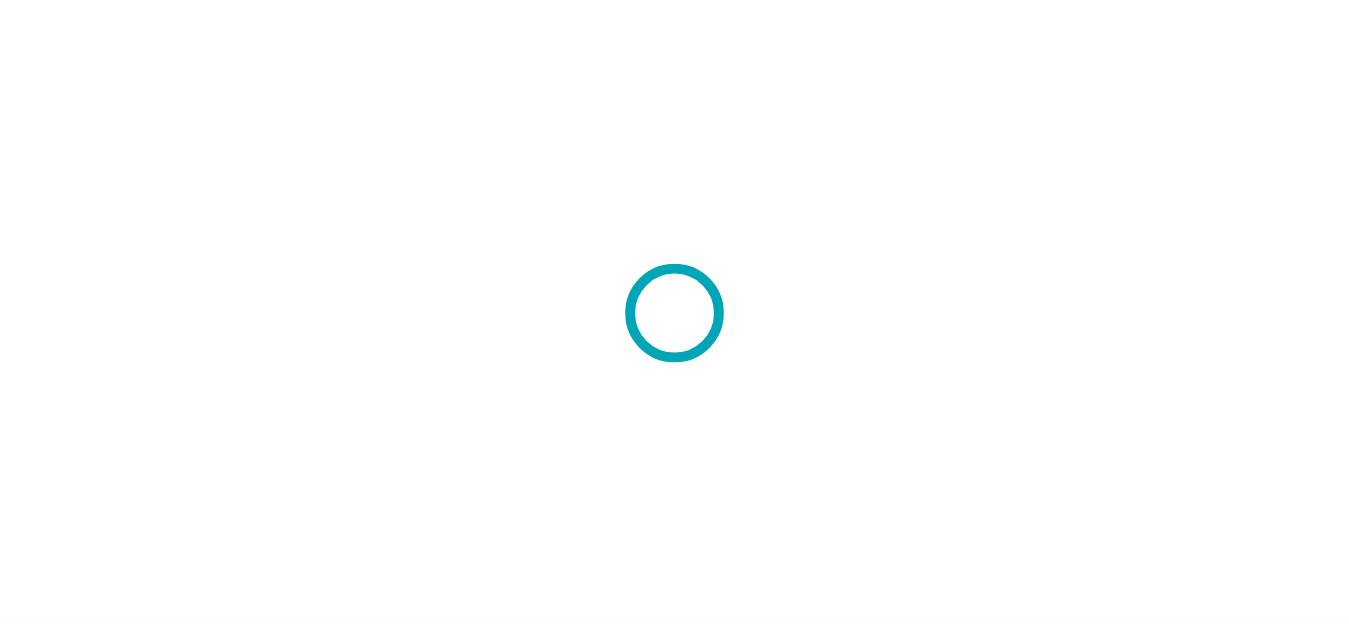 scroll, scrollTop: 0, scrollLeft: 0, axis: both 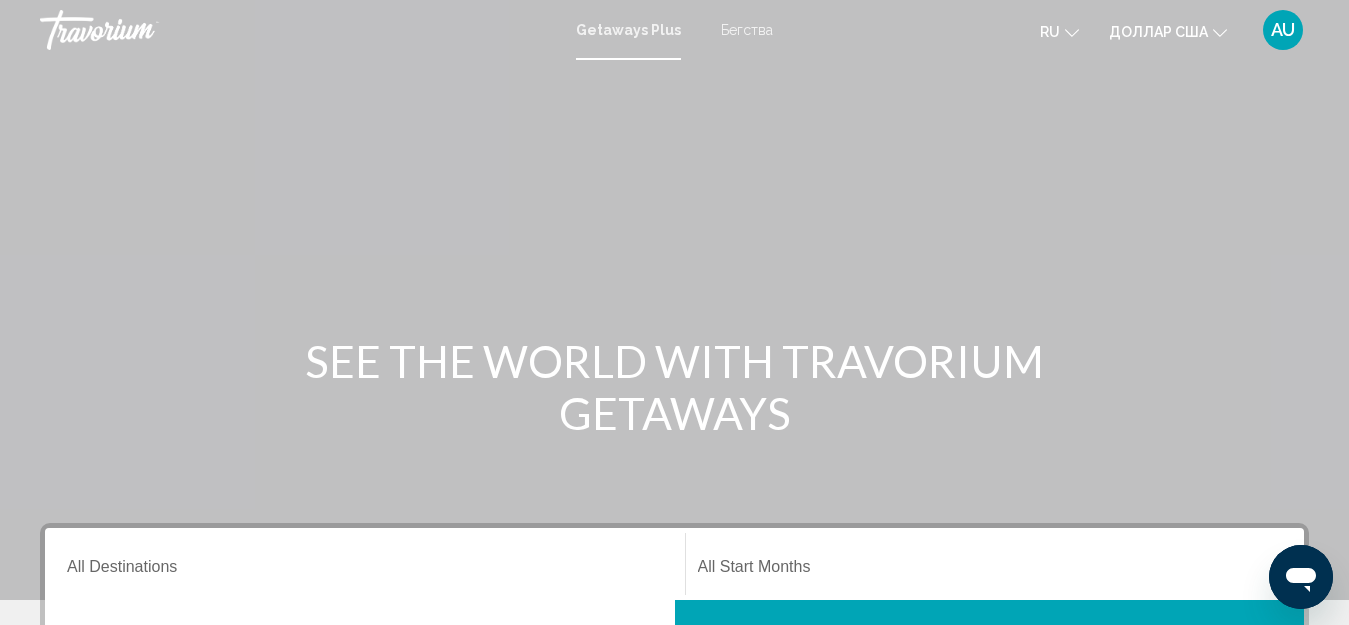 click on "Бегства" at bounding box center [747, 30] 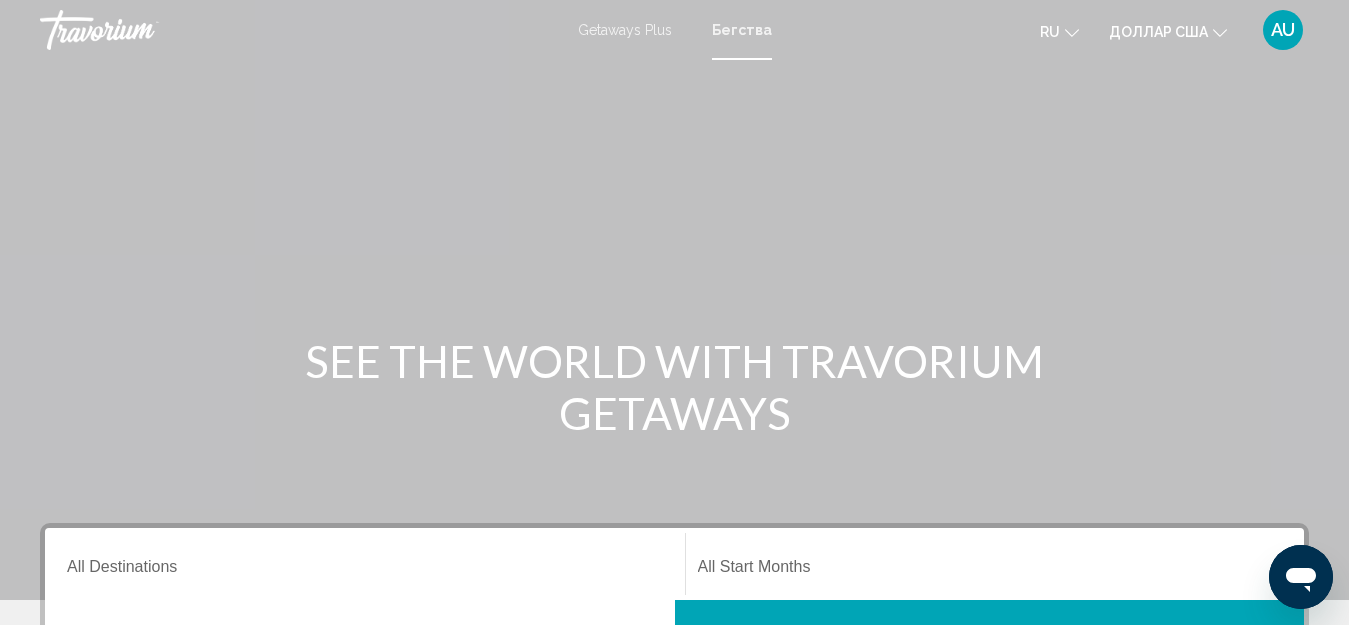 click on "Getaways Plus" at bounding box center (625, 30) 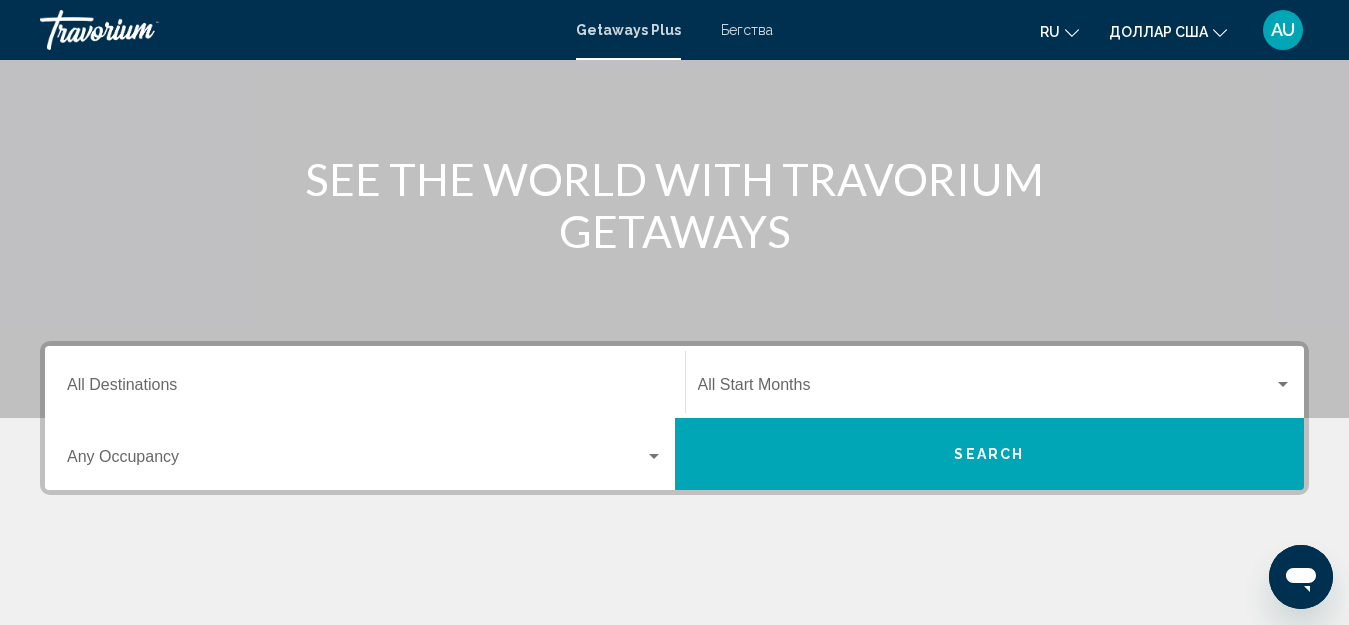 scroll, scrollTop: 200, scrollLeft: 0, axis: vertical 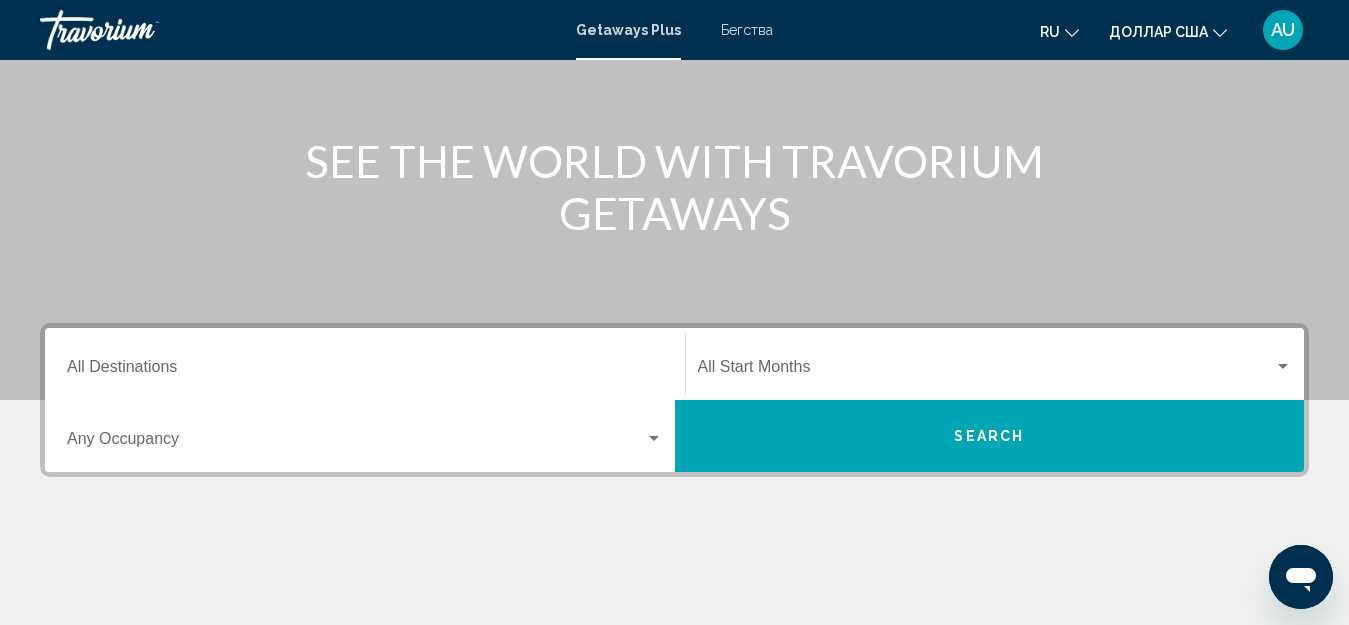 click at bounding box center (356, 443) 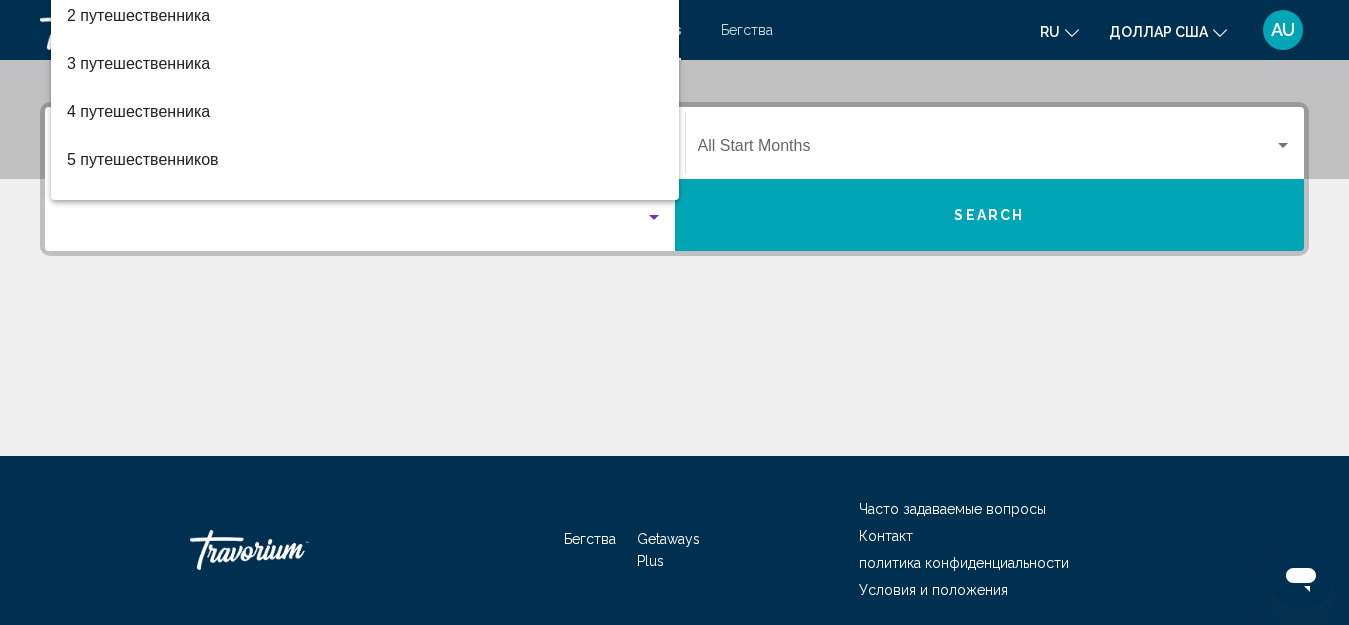 scroll, scrollTop: 358, scrollLeft: 0, axis: vertical 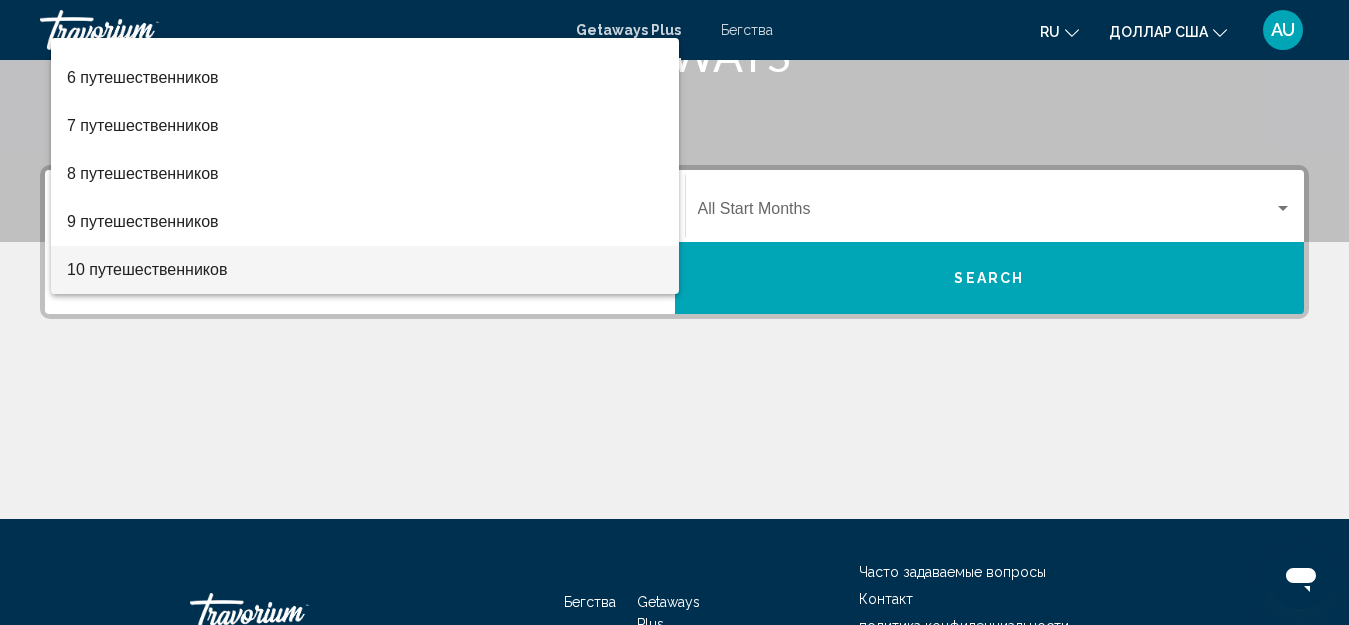 click on "10 путешественников" at bounding box center (147, 269) 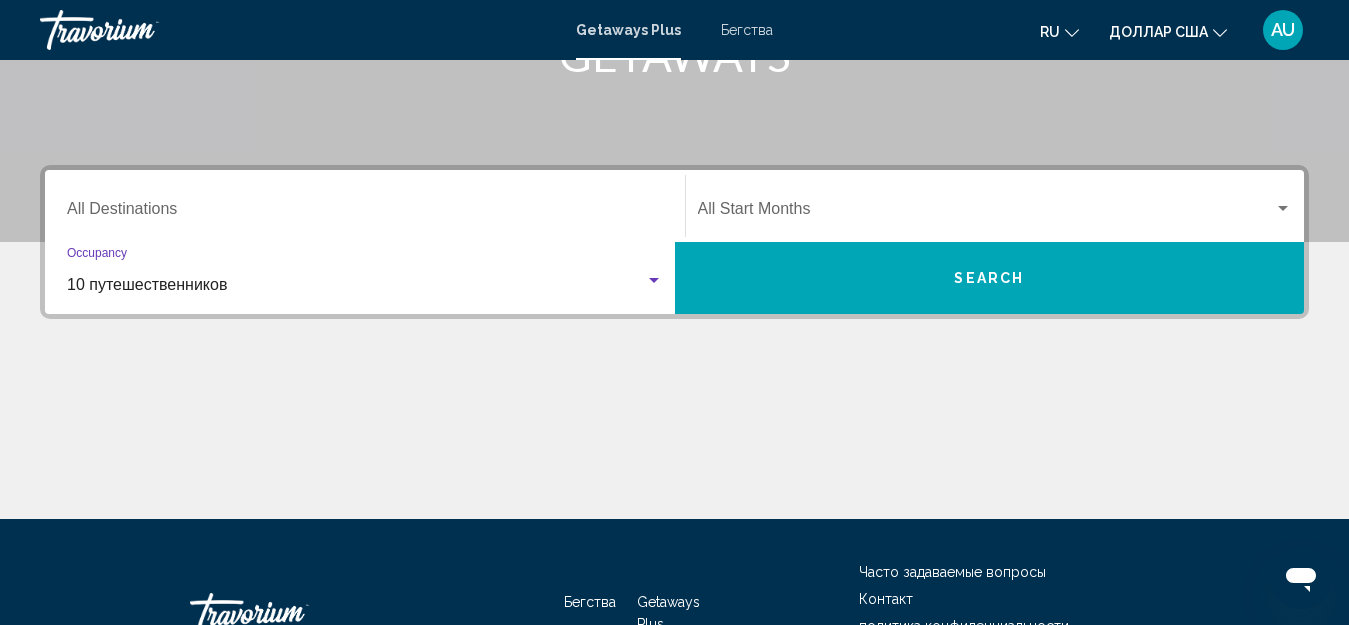 click at bounding box center [654, 280] 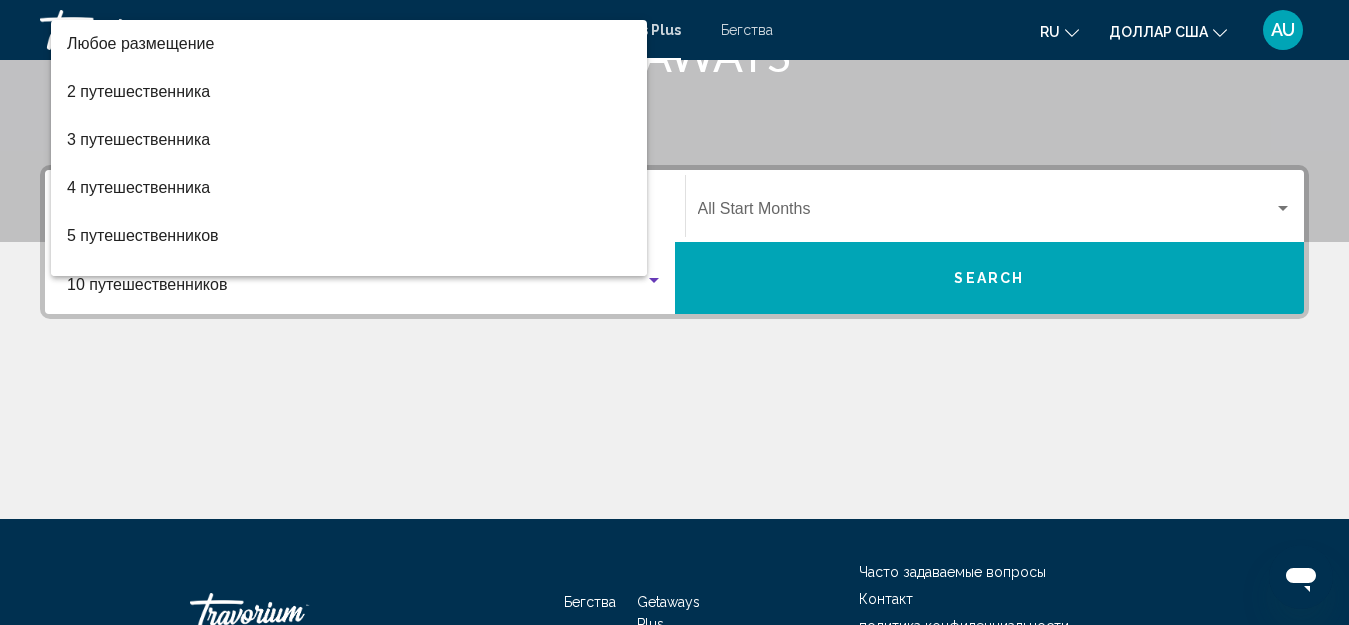 scroll, scrollTop: 458, scrollLeft: 0, axis: vertical 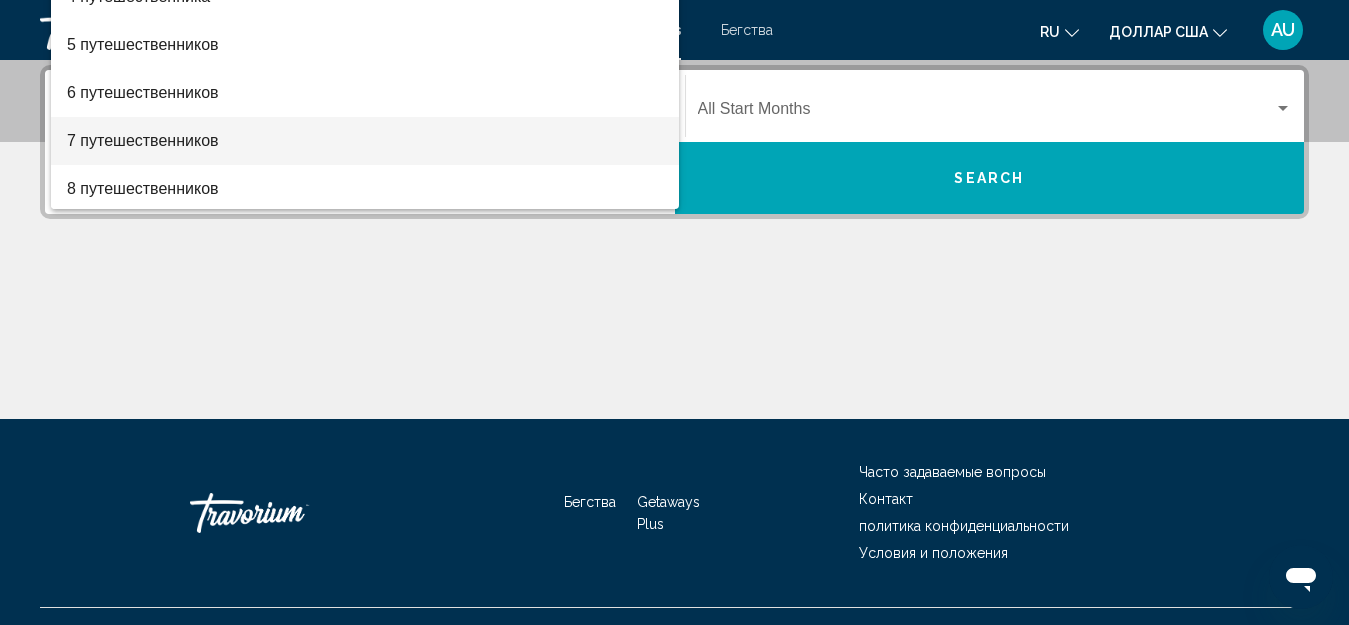 click on "7 путешественников" at bounding box center [143, 140] 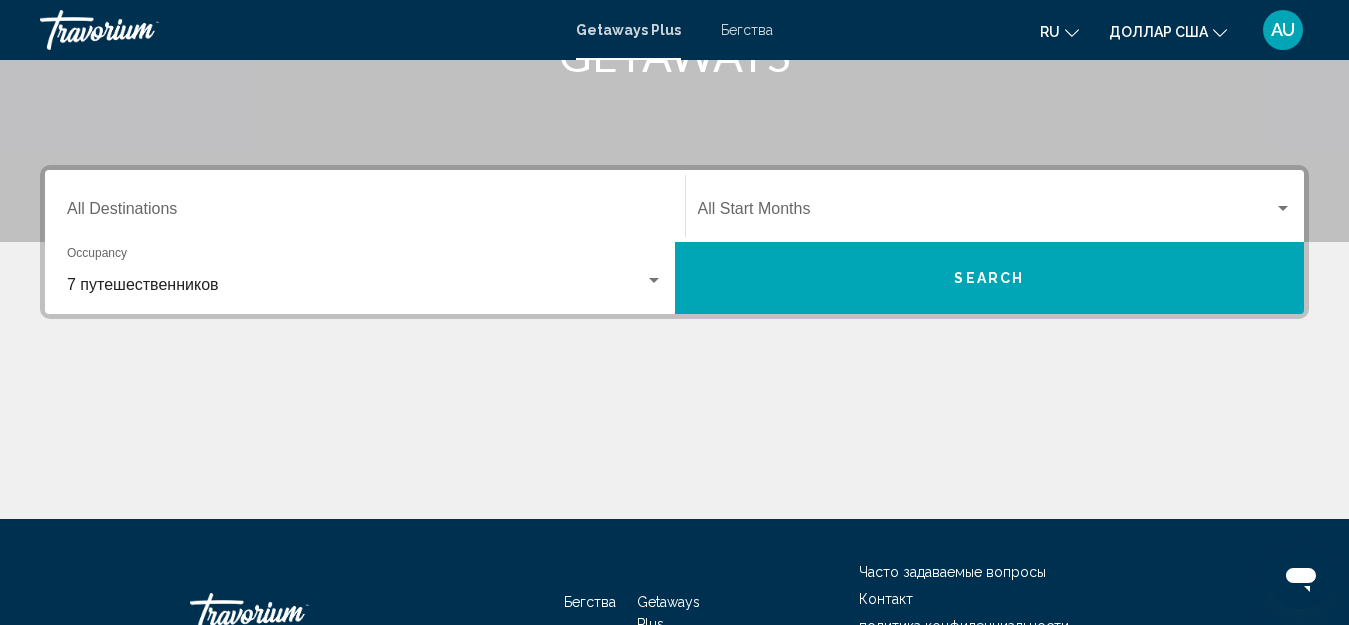 click on "Start Month All Start Months" 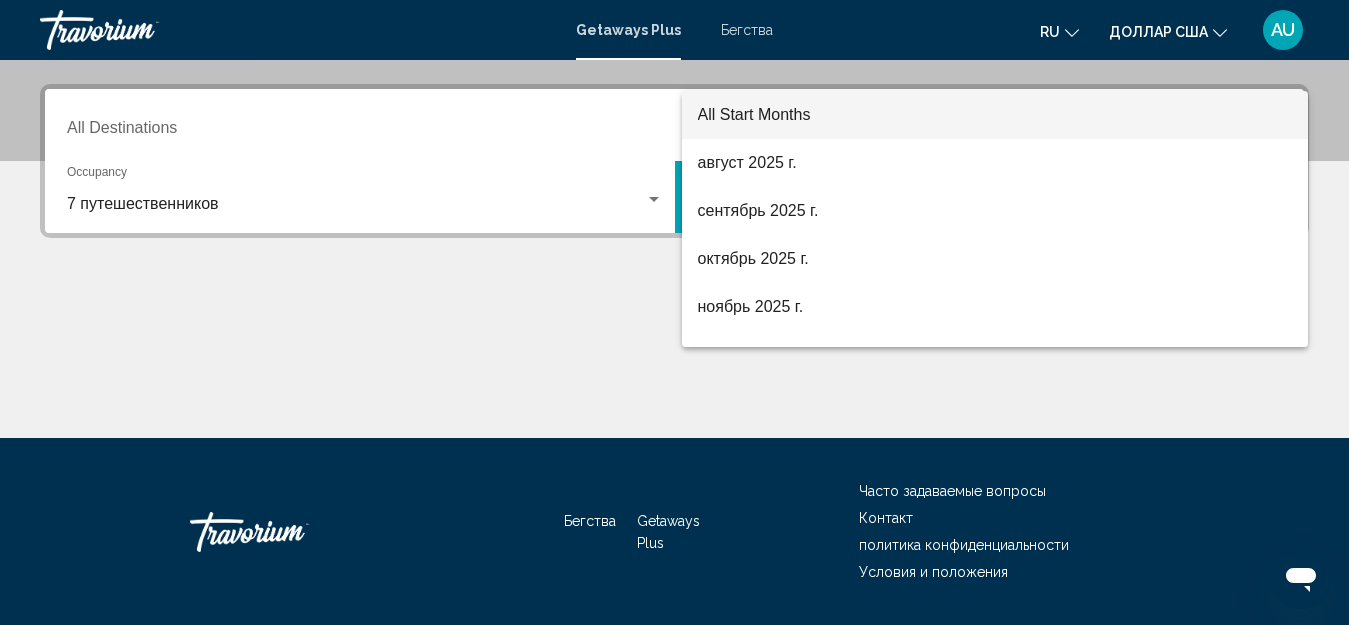 scroll, scrollTop: 458, scrollLeft: 0, axis: vertical 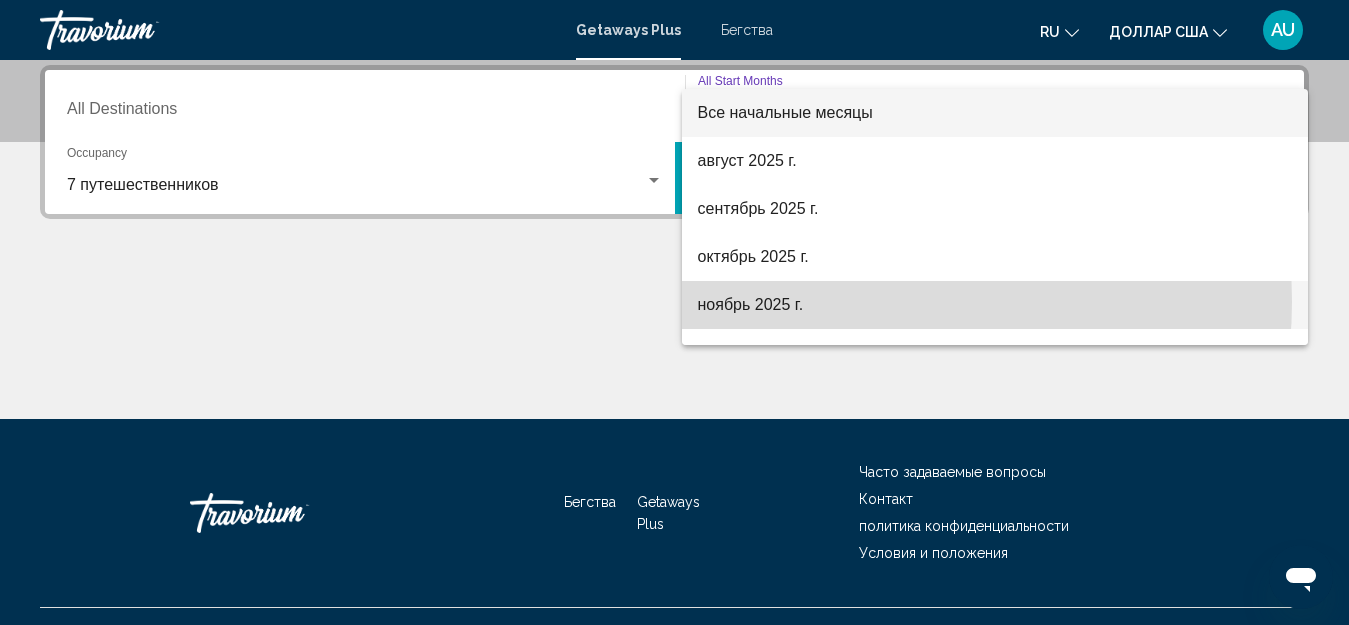 click on "ноябрь 2025 г." at bounding box center [995, 305] 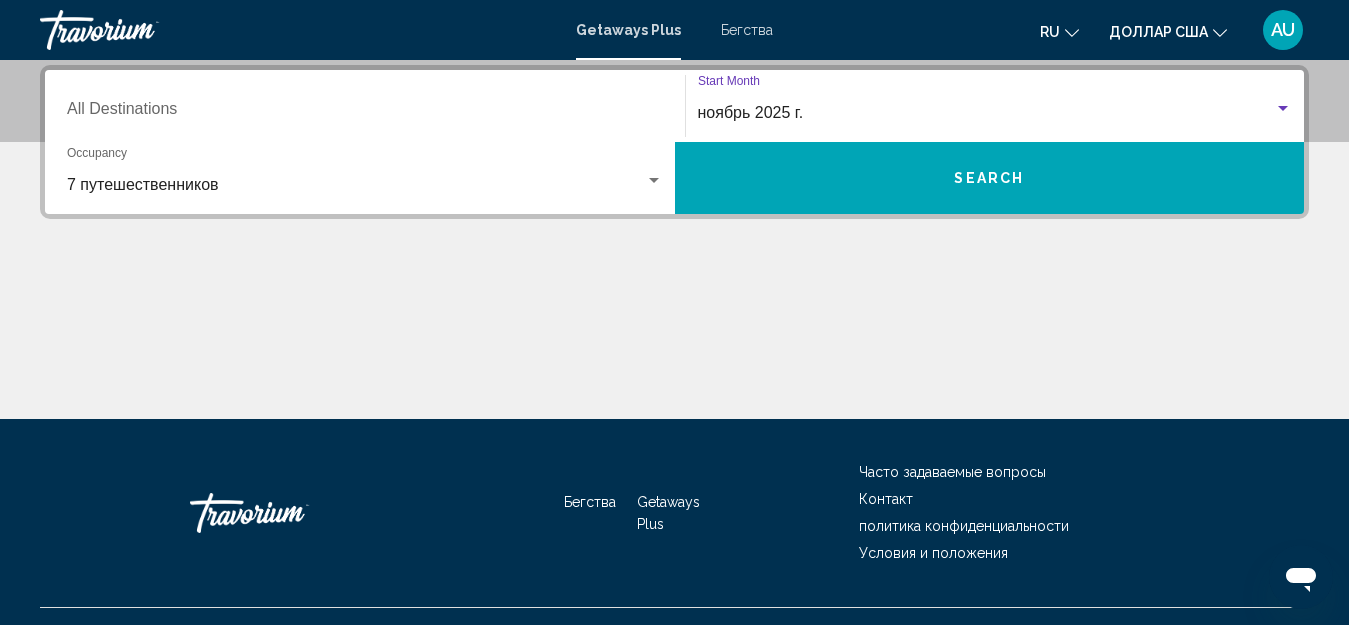 scroll, scrollTop: 358, scrollLeft: 0, axis: vertical 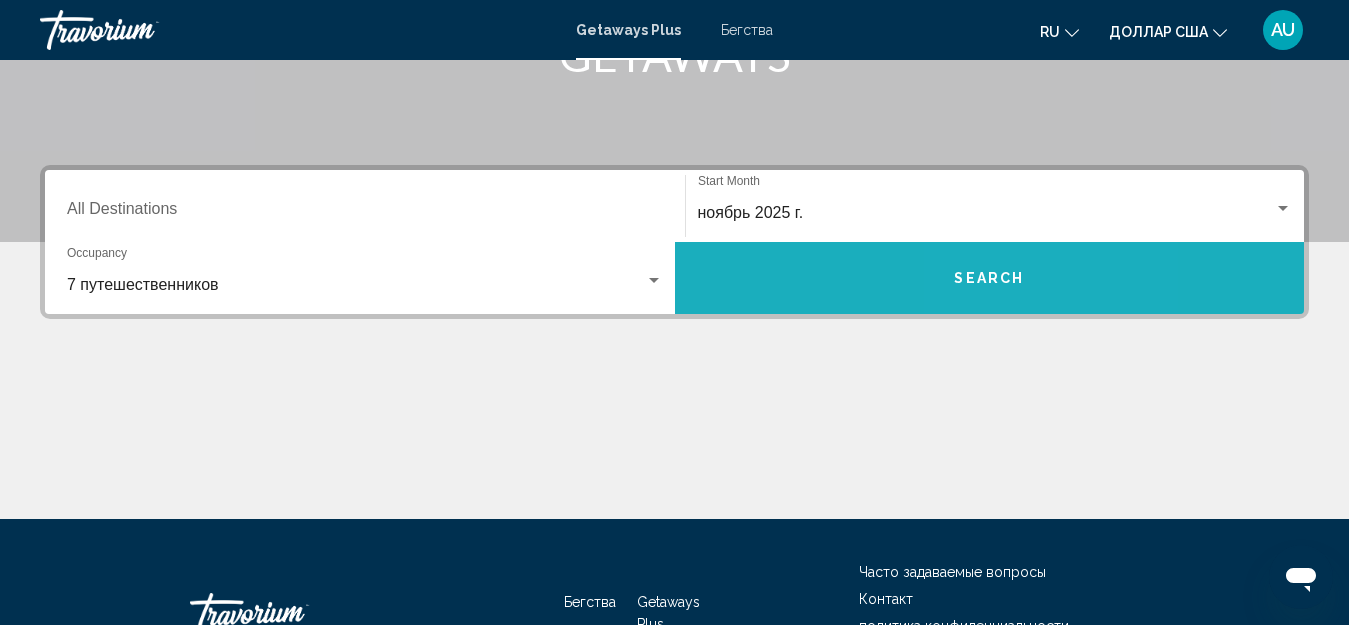 click on "Search" at bounding box center [989, 279] 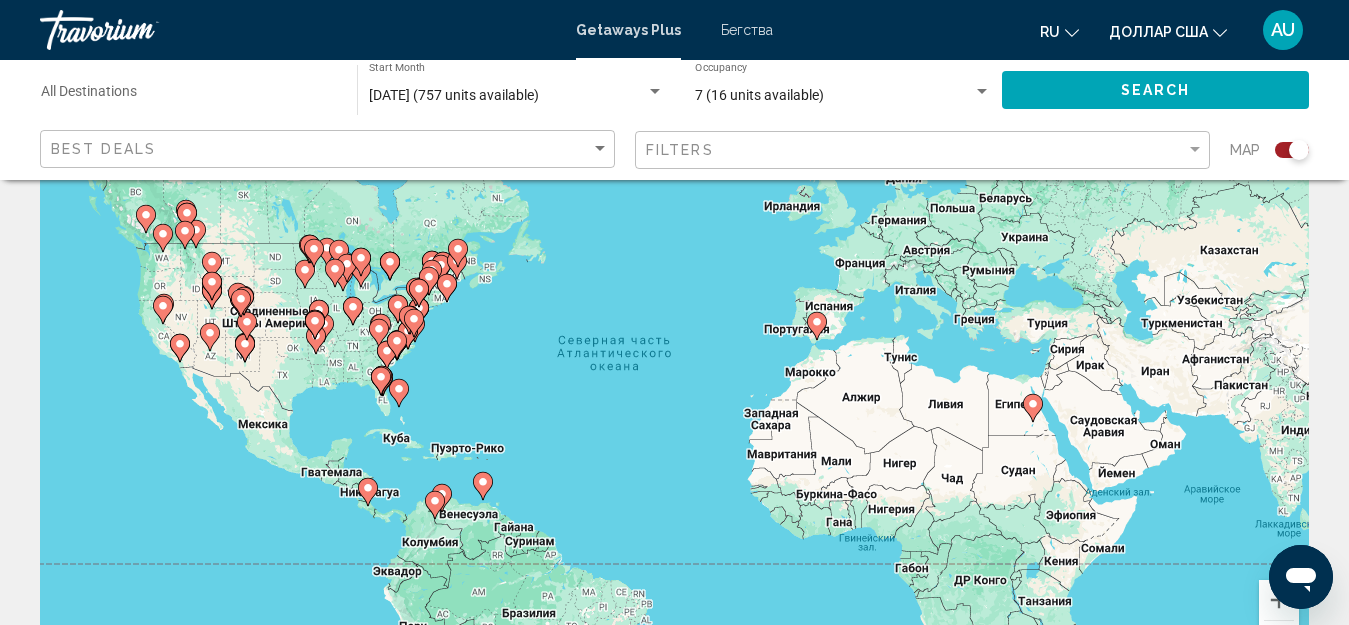 scroll, scrollTop: 100, scrollLeft: 0, axis: vertical 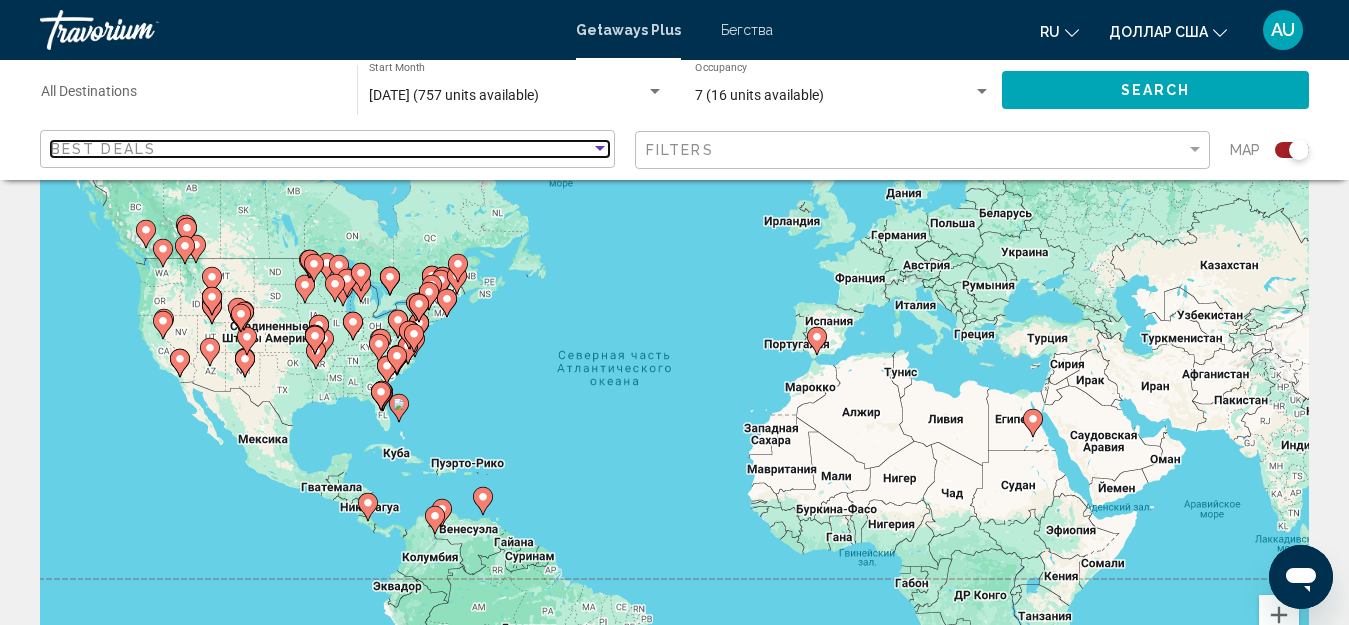 click on "Best Deals" at bounding box center (321, 149) 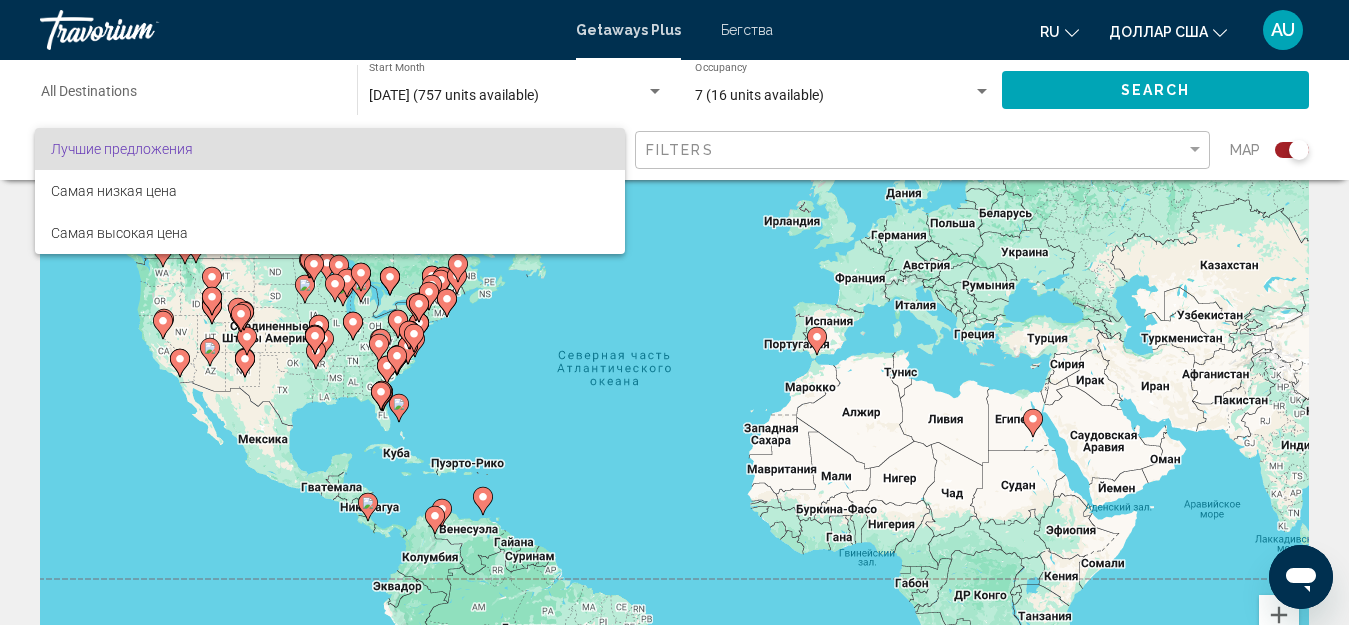 click on "Лучшие предложения" at bounding box center (330, 149) 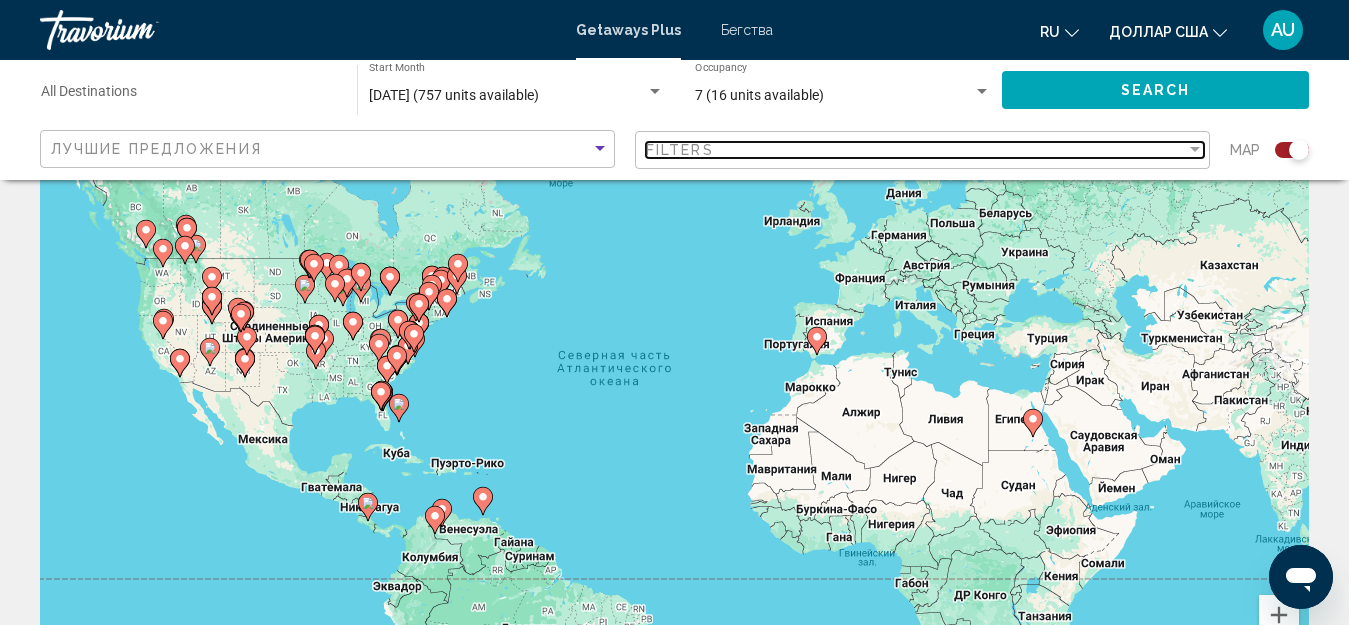 click on "Filters" at bounding box center (916, 150) 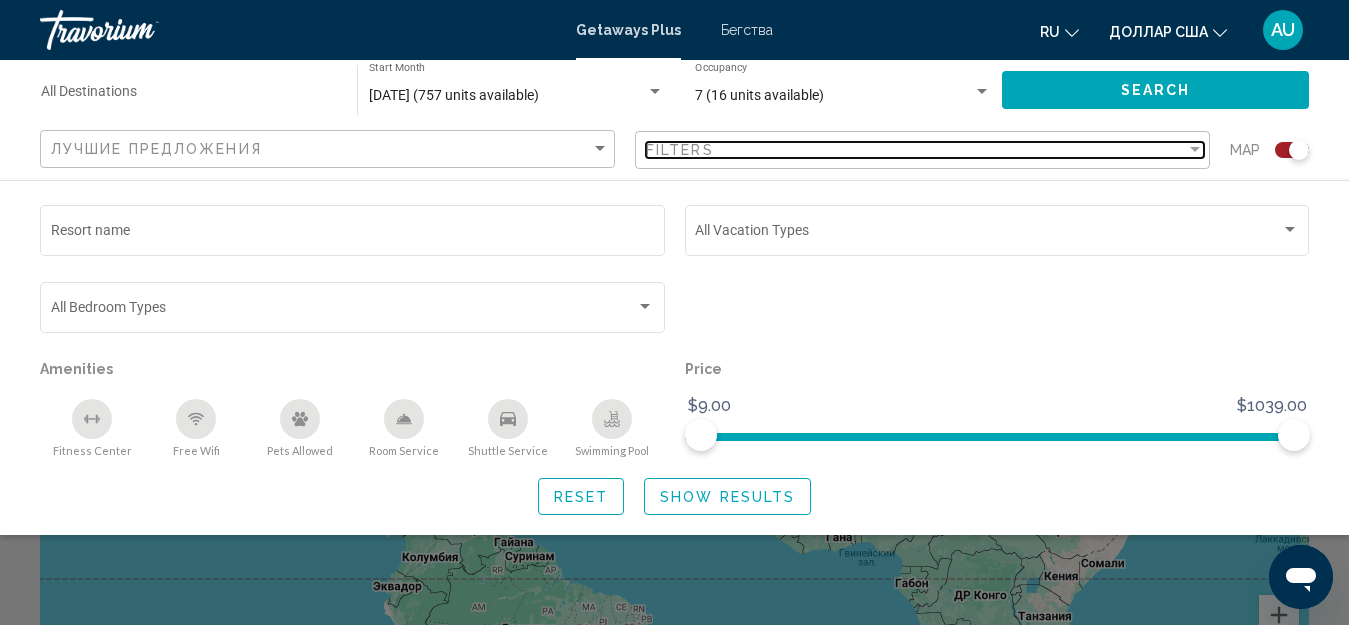 click on "Filters" at bounding box center (916, 150) 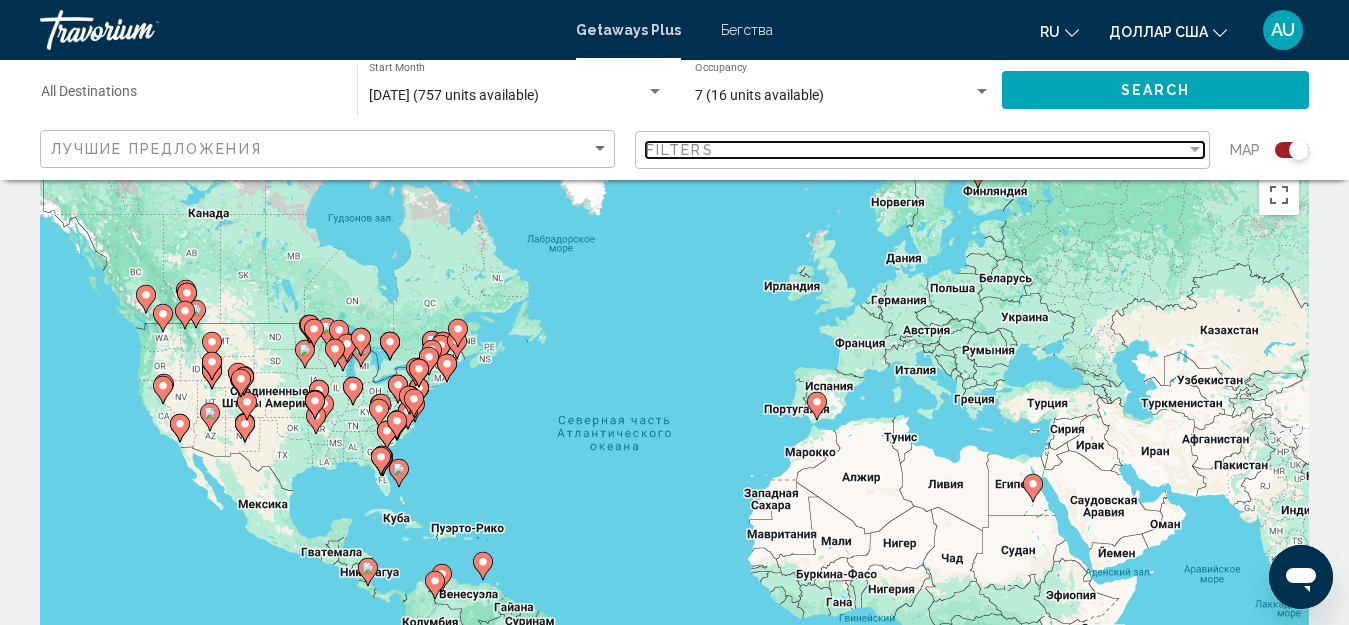 scroll, scrollTop: 0, scrollLeft: 0, axis: both 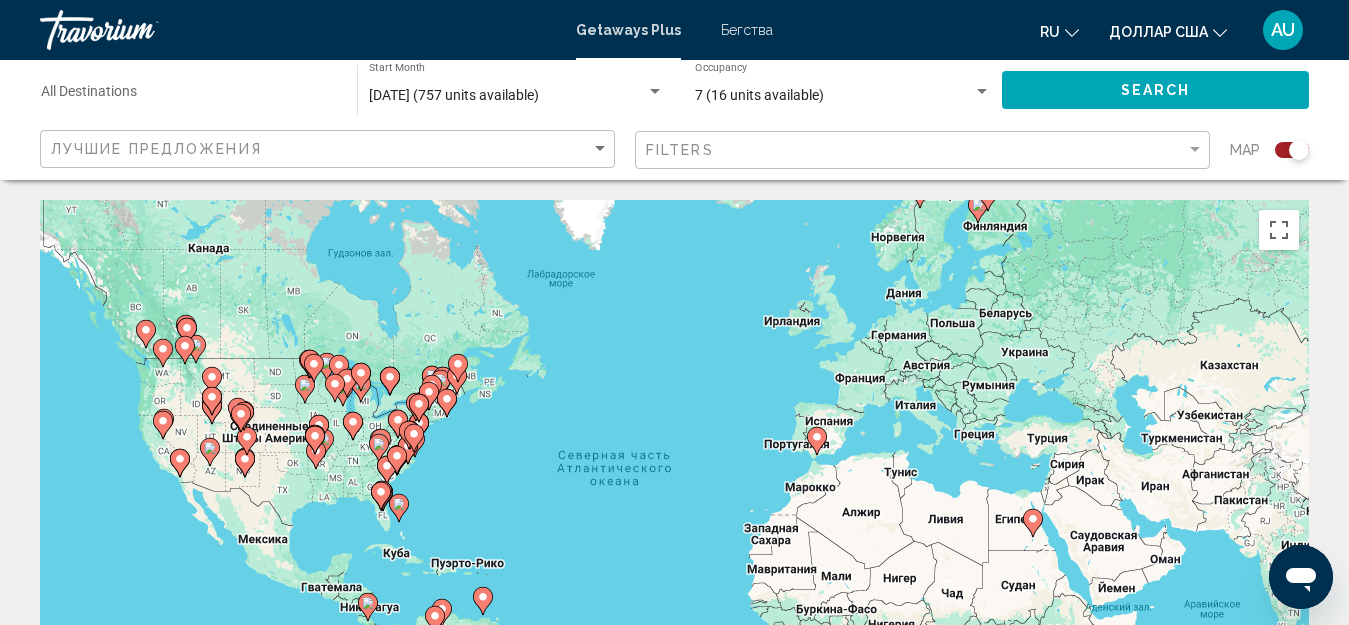 click on "Destination All Destinations" 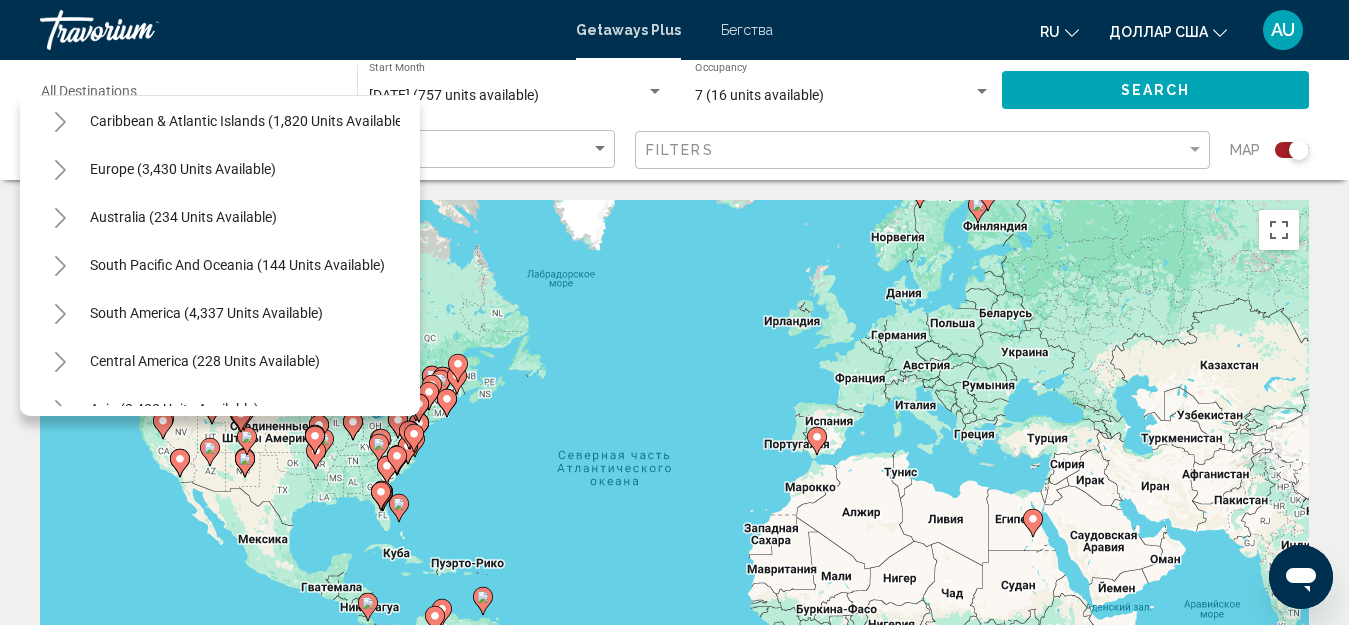 scroll, scrollTop: 208, scrollLeft: 0, axis: vertical 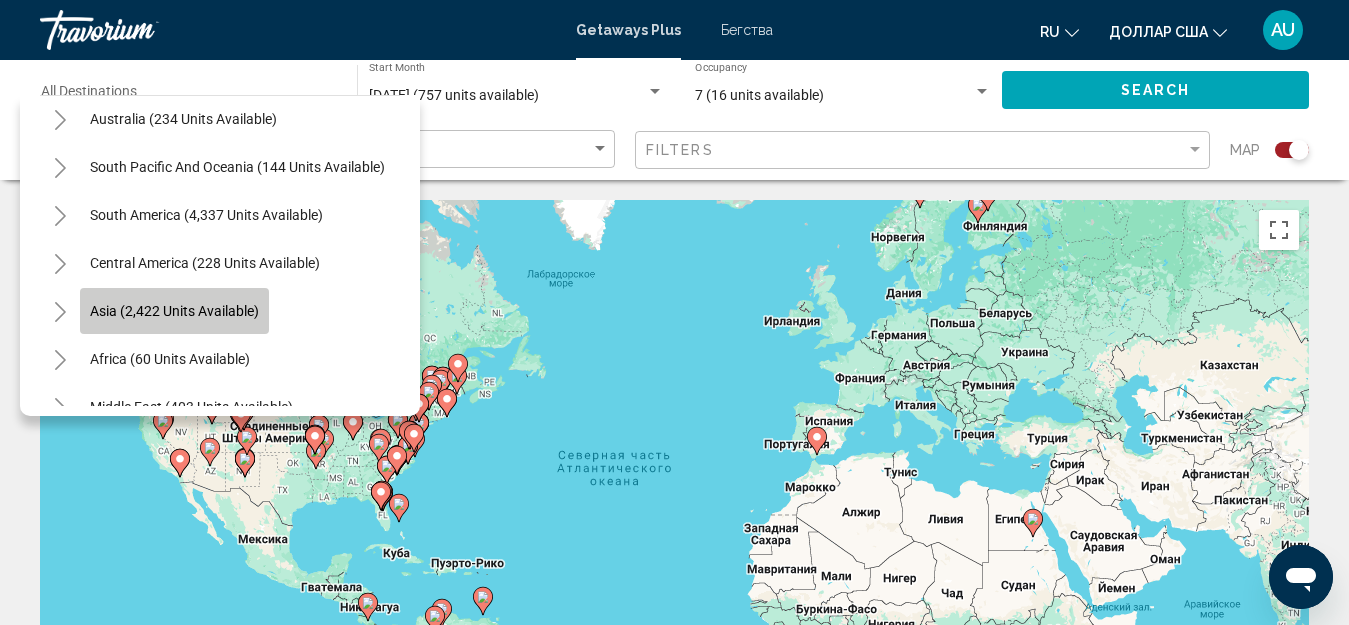 click on "Asia (2,422 units available)" 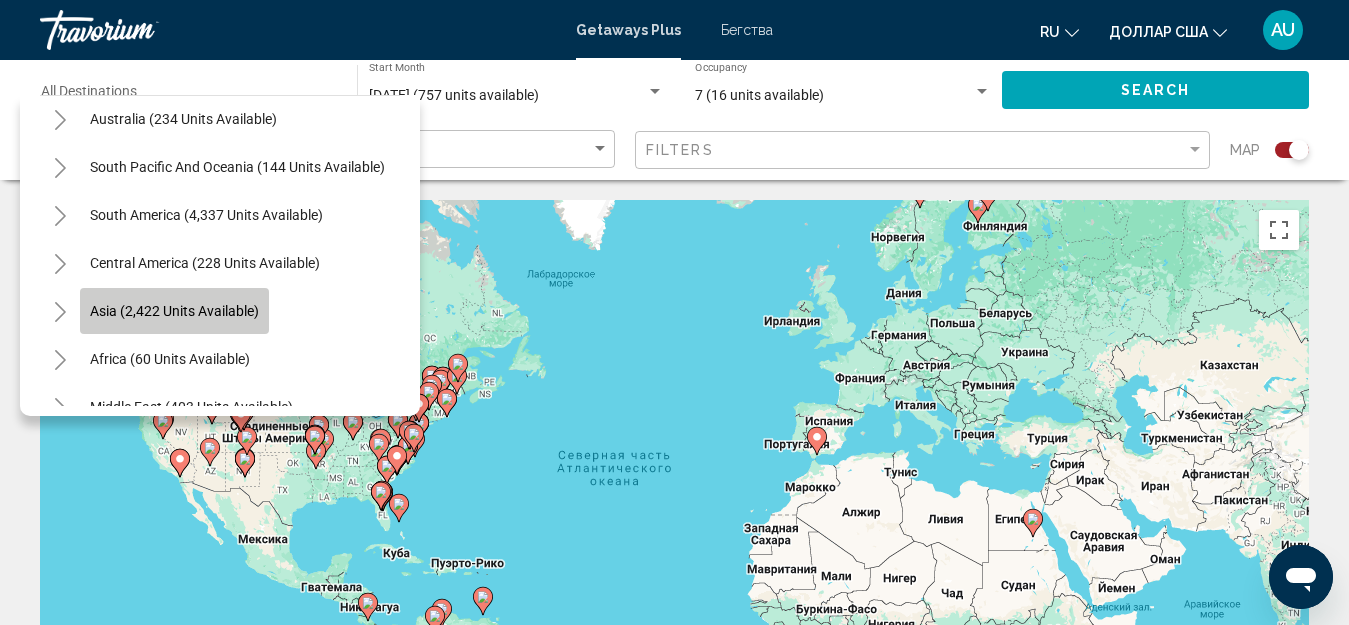 type on "**********" 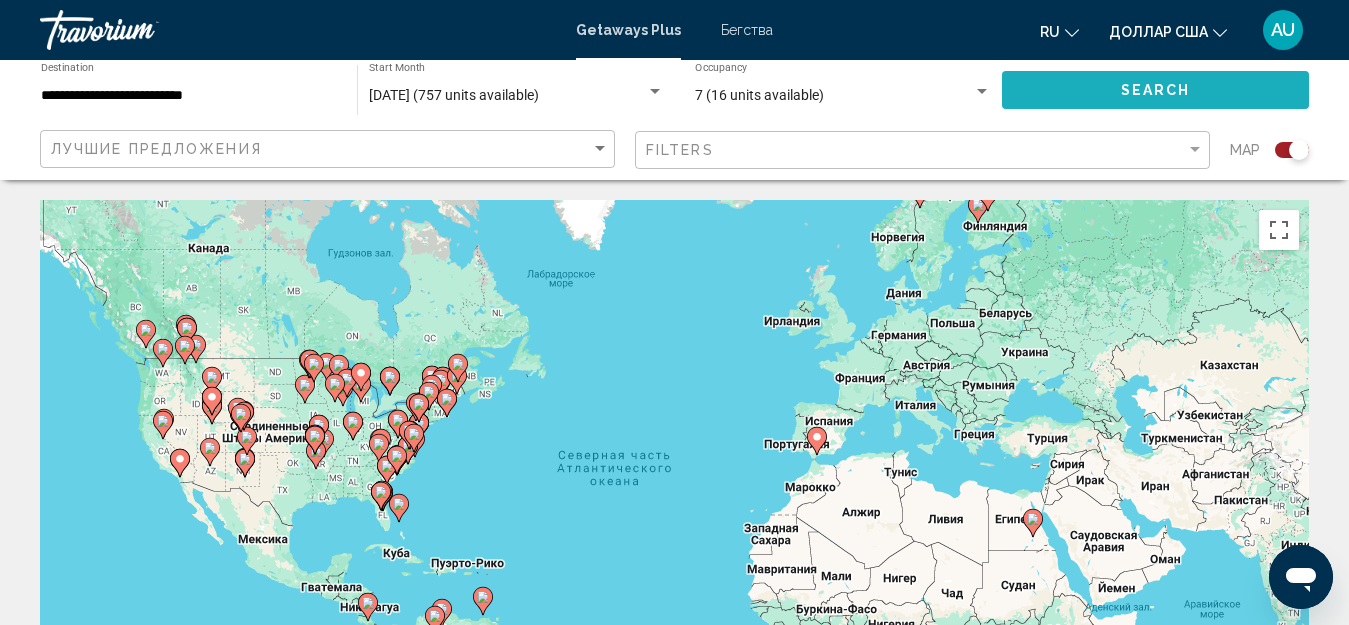click on "Search" 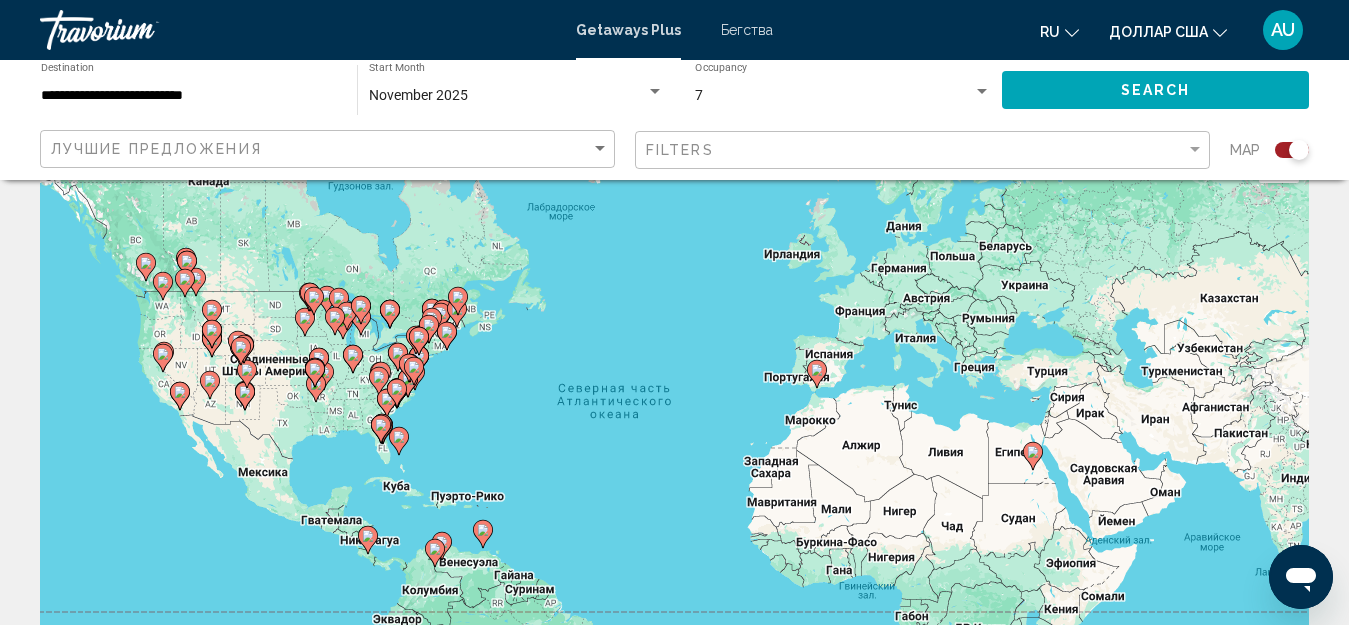 scroll, scrollTop: 0, scrollLeft: 0, axis: both 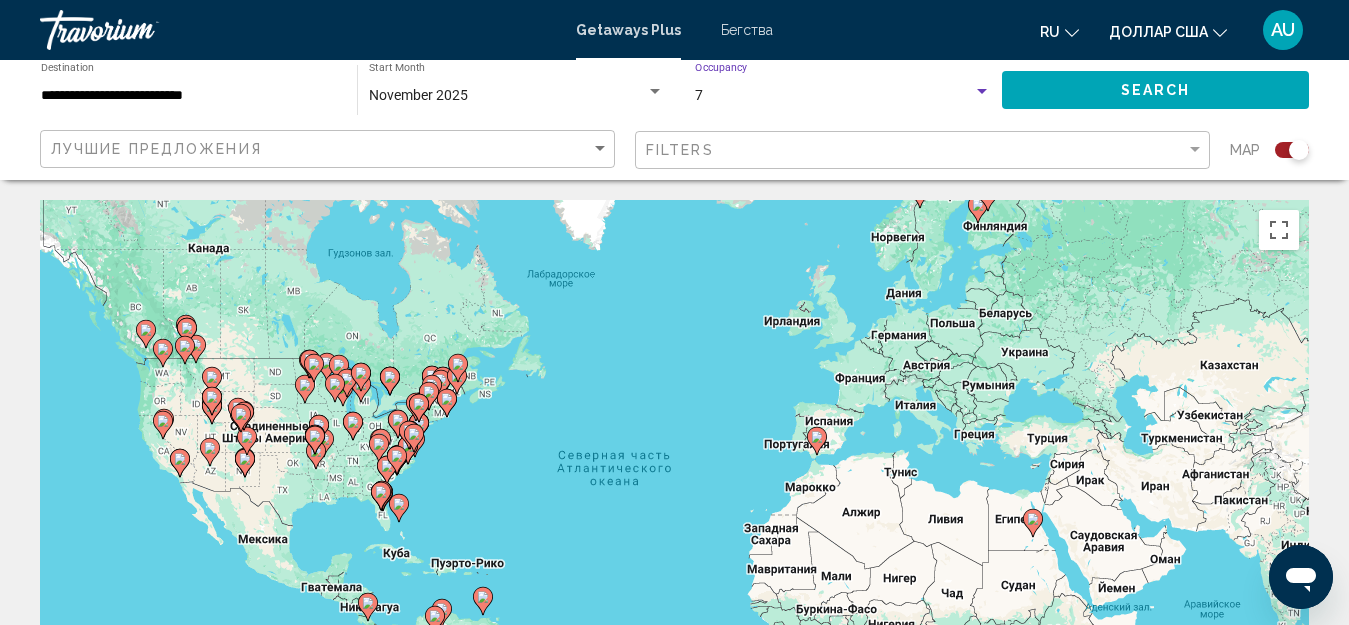 click on "7" at bounding box center [834, 96] 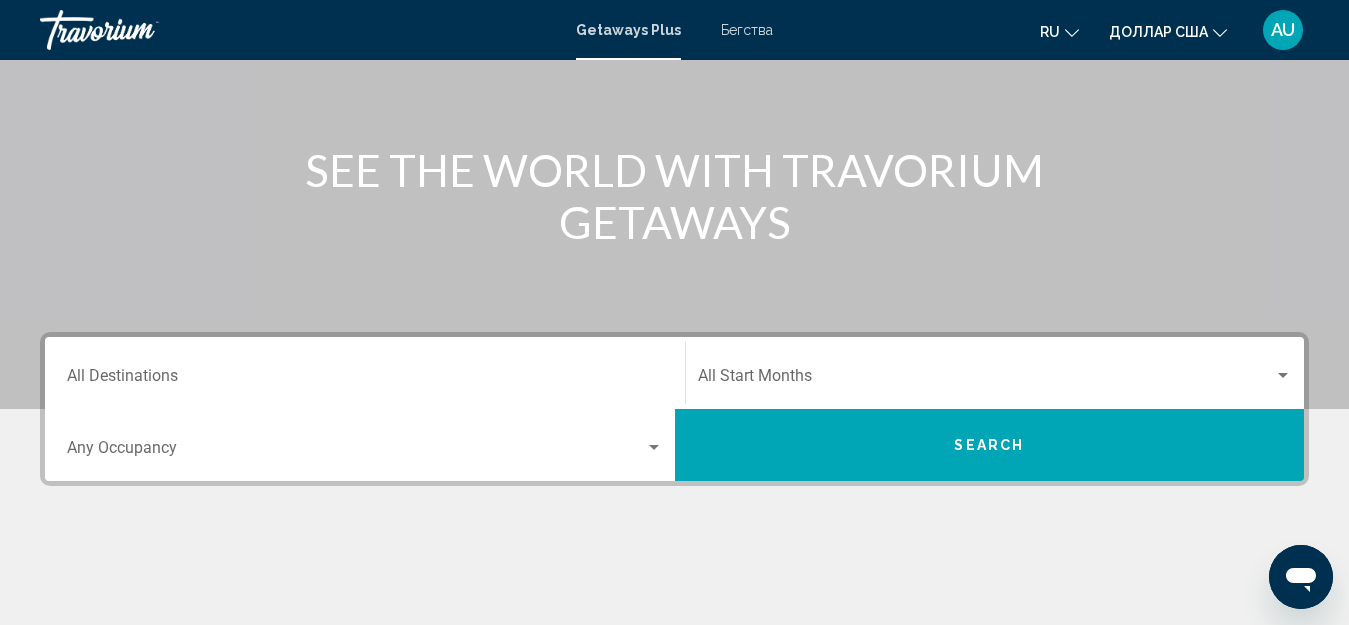 scroll, scrollTop: 200, scrollLeft: 0, axis: vertical 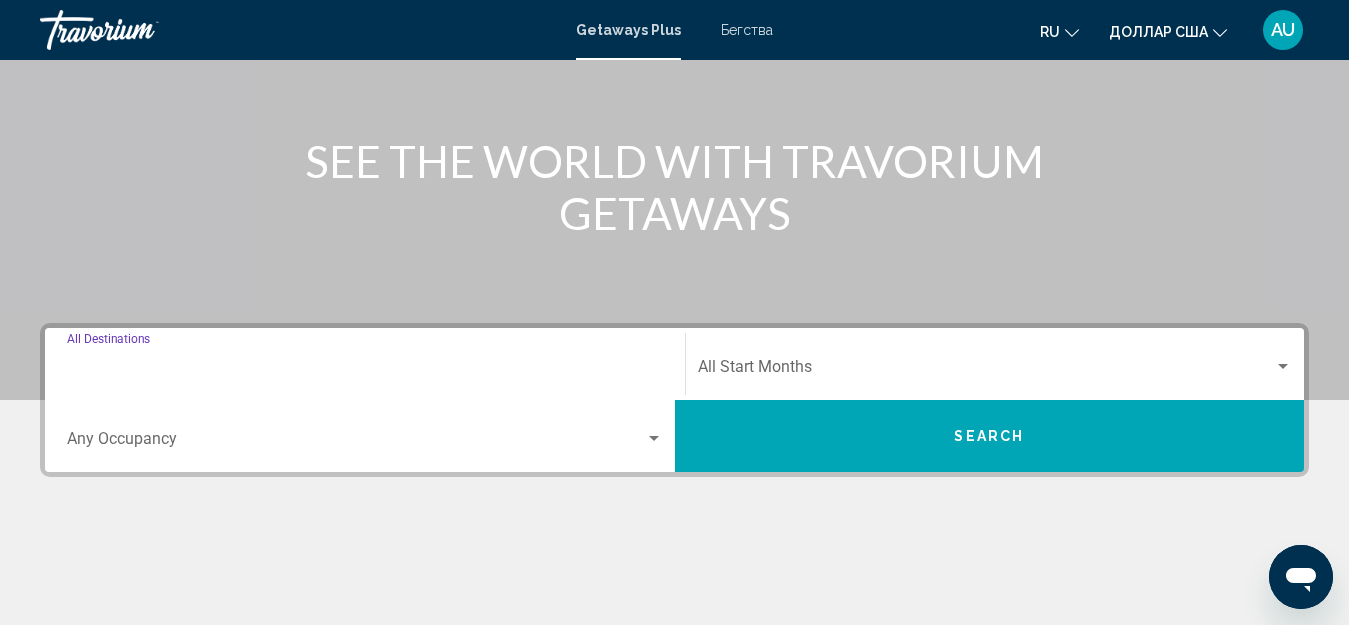 click on "Destination All Destinations" at bounding box center [365, 371] 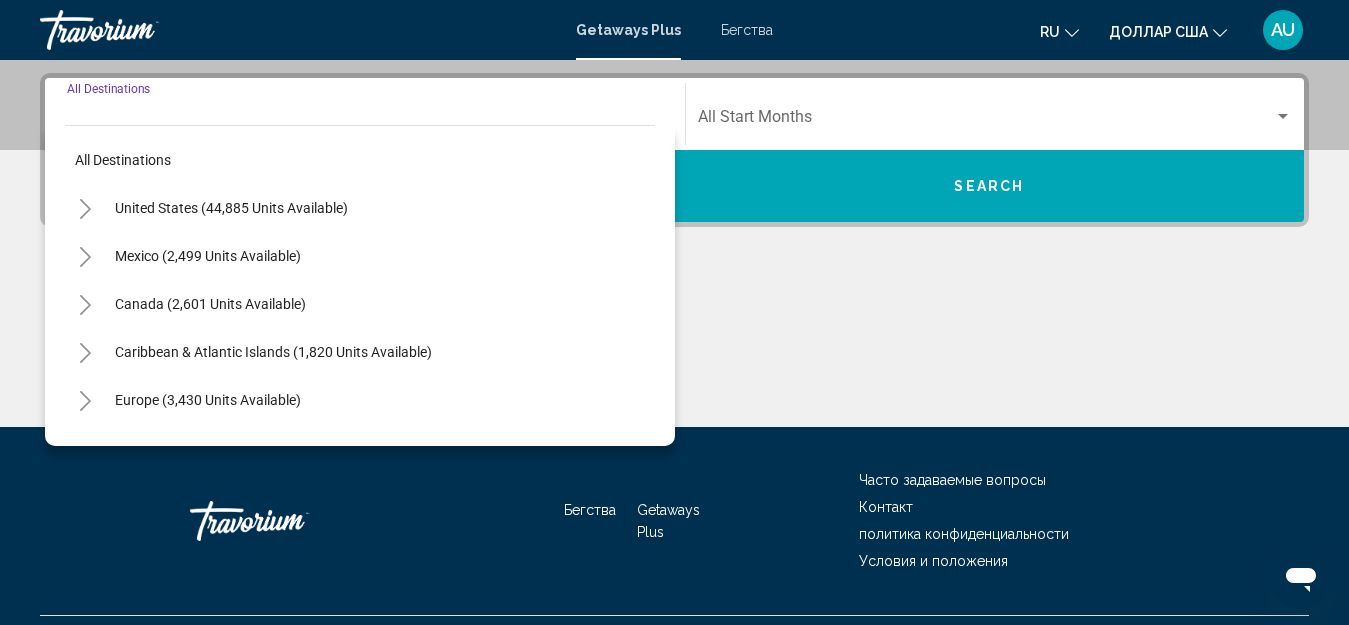 scroll, scrollTop: 458, scrollLeft: 0, axis: vertical 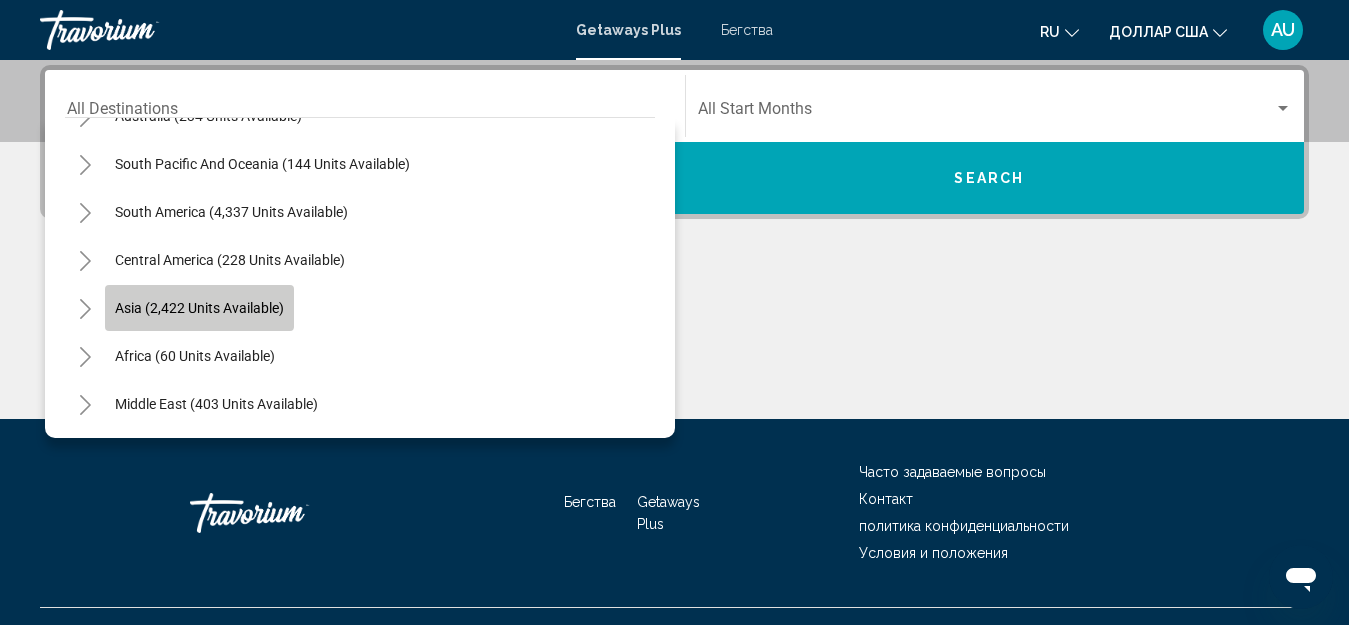 click on "Asia (2,422 units available)" 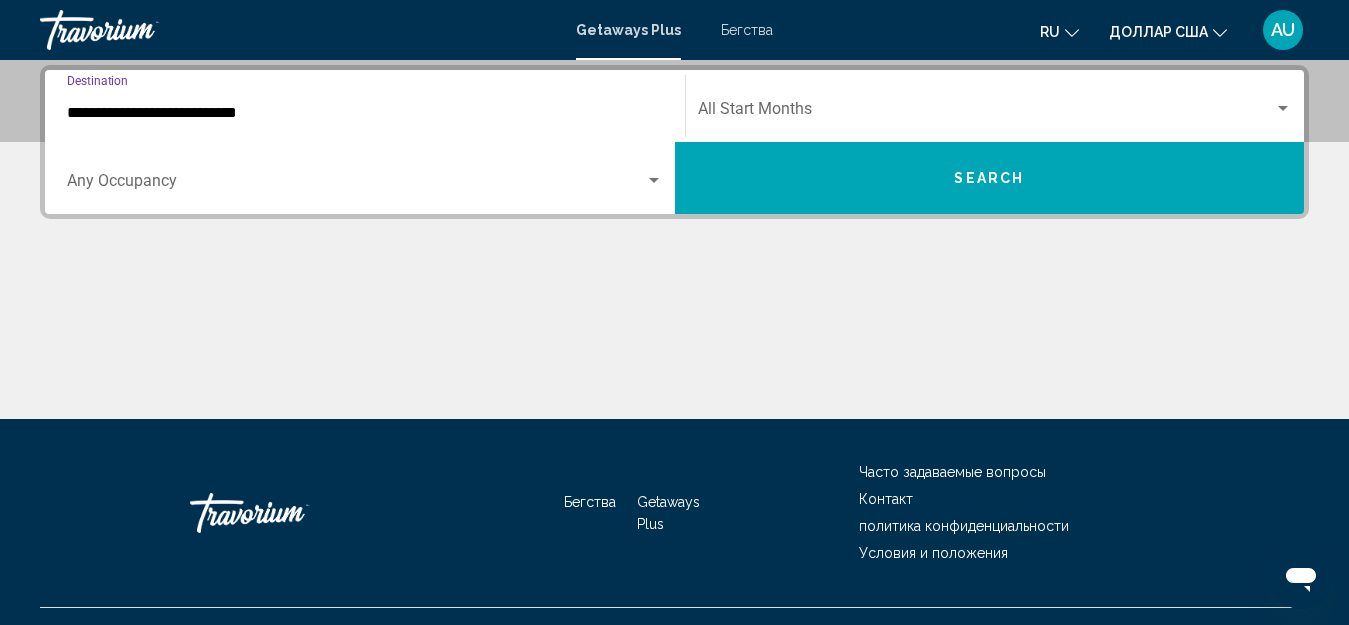 click at bounding box center (356, 185) 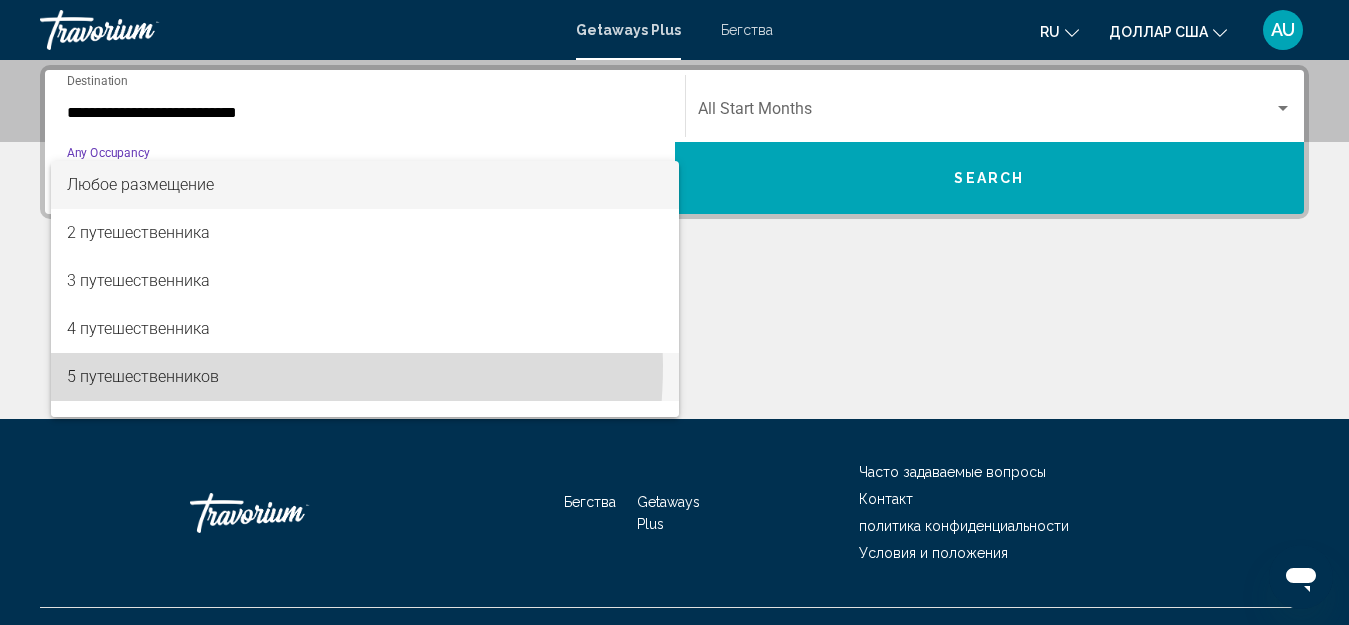 click on "5 путешественников" at bounding box center [365, 377] 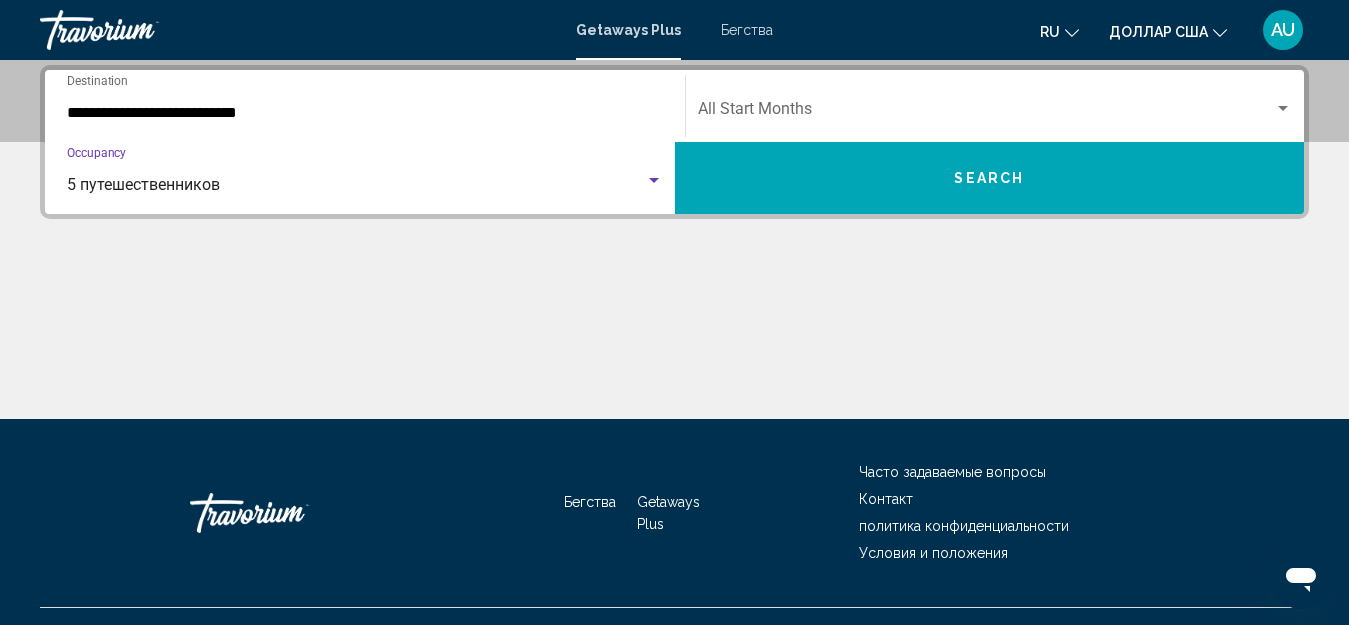 click at bounding box center (986, 113) 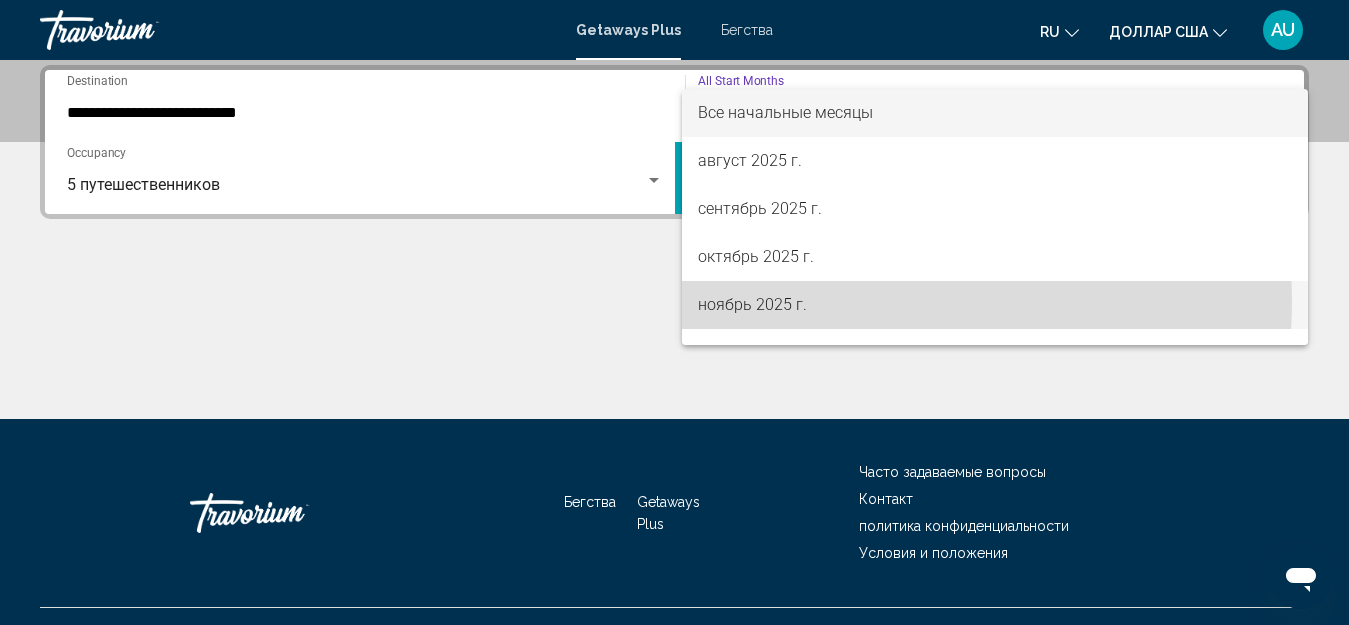 click on "ноябрь 2025 г." at bounding box center (752, 304) 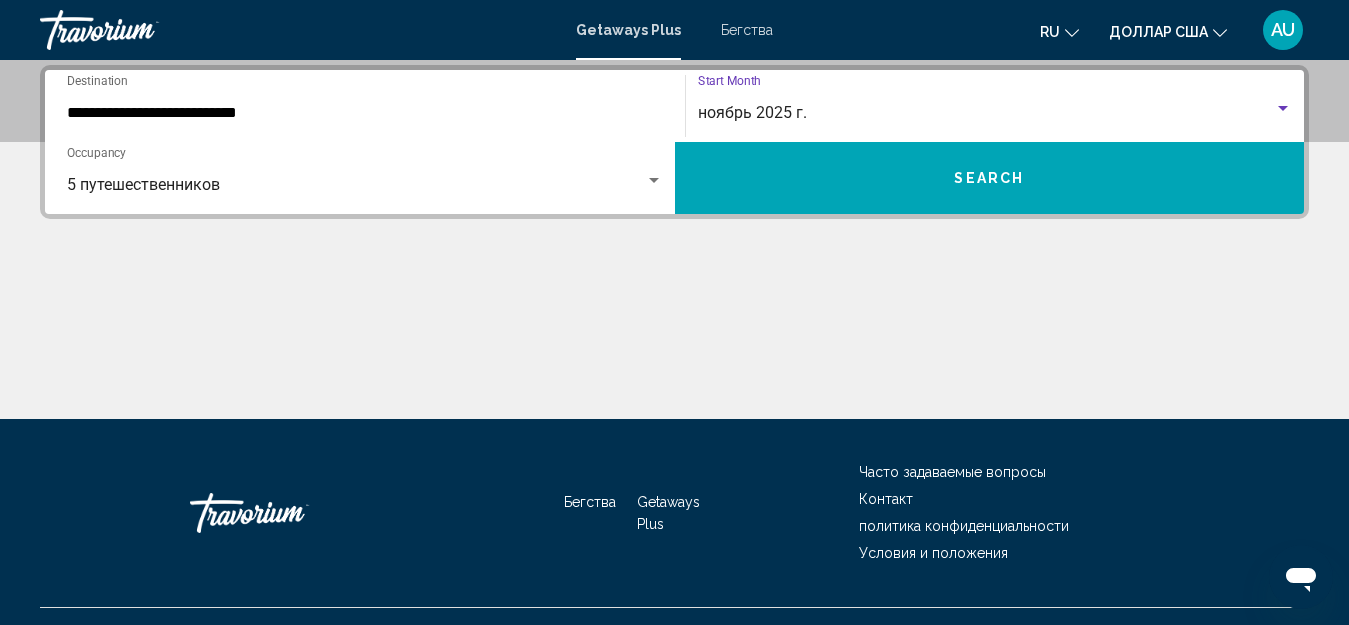 click on "Search" at bounding box center (989, 179) 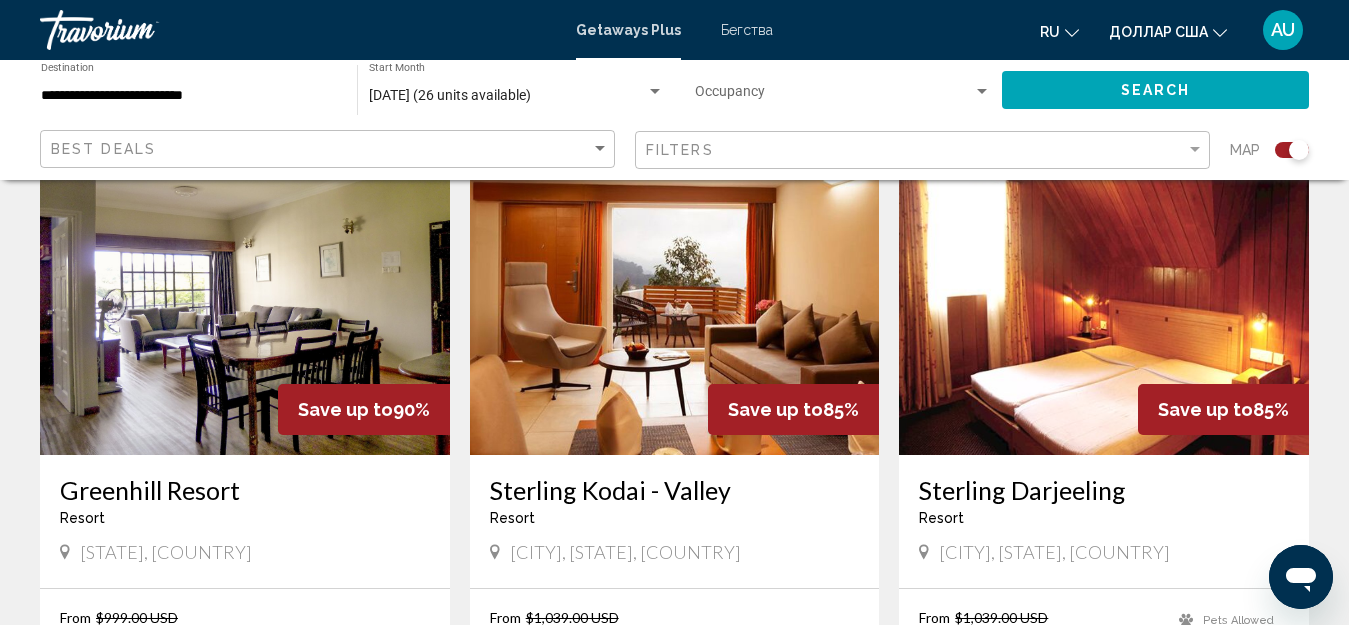 scroll, scrollTop: 1453, scrollLeft: 0, axis: vertical 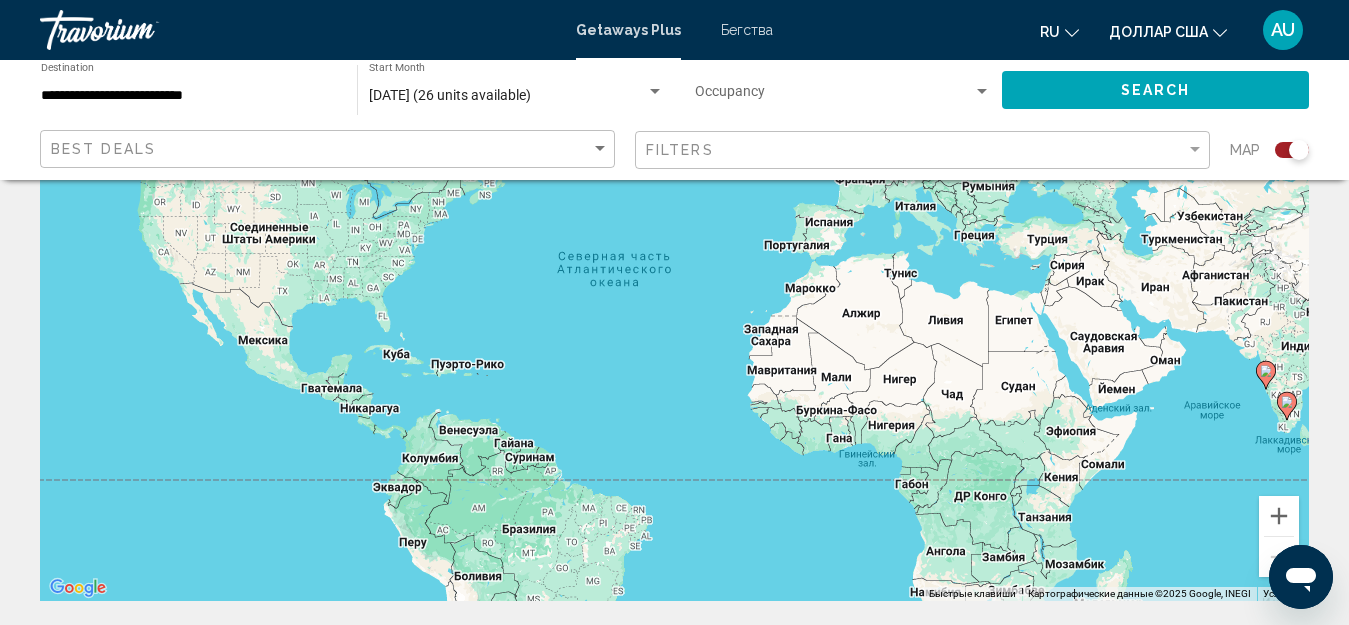 click at bounding box center (834, 96) 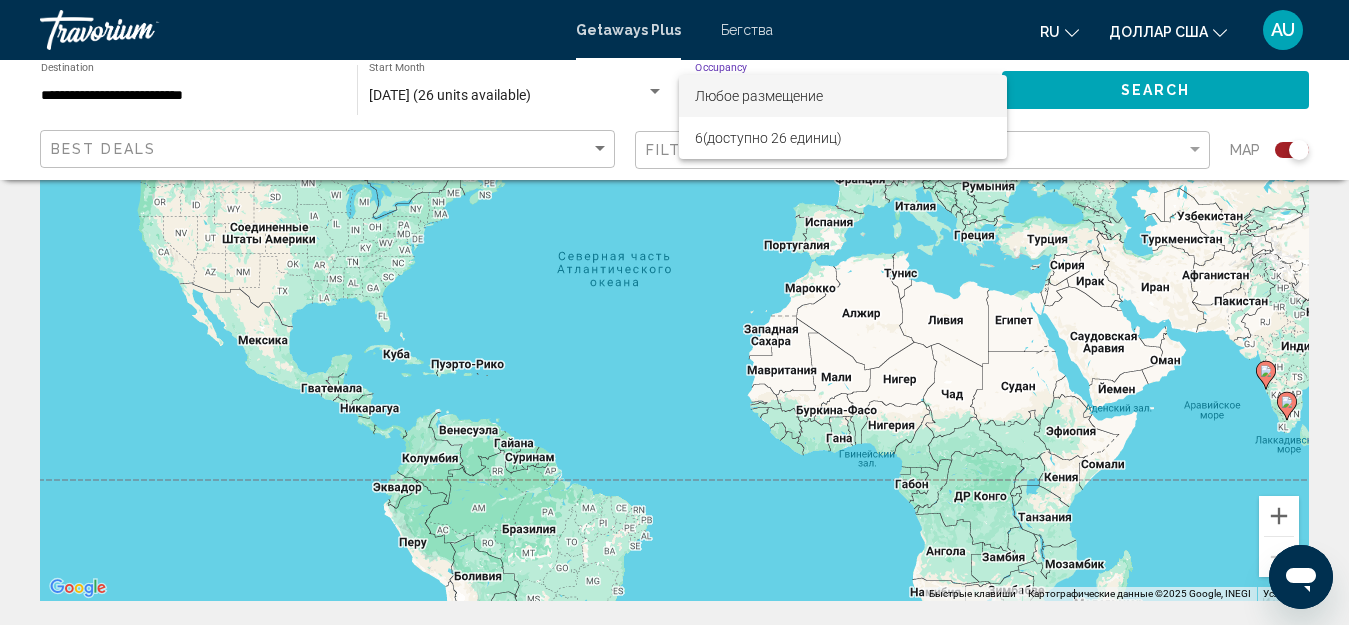 click on "Любое размещение" at bounding box center (759, 96) 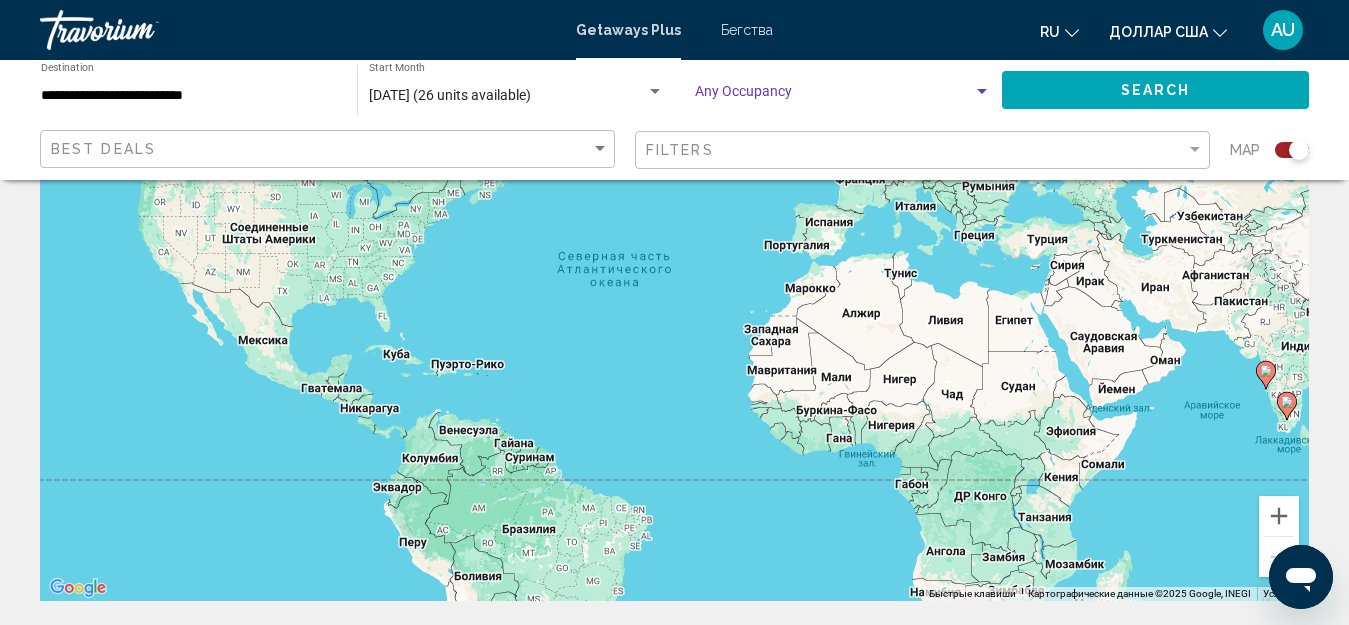 click on "Search" 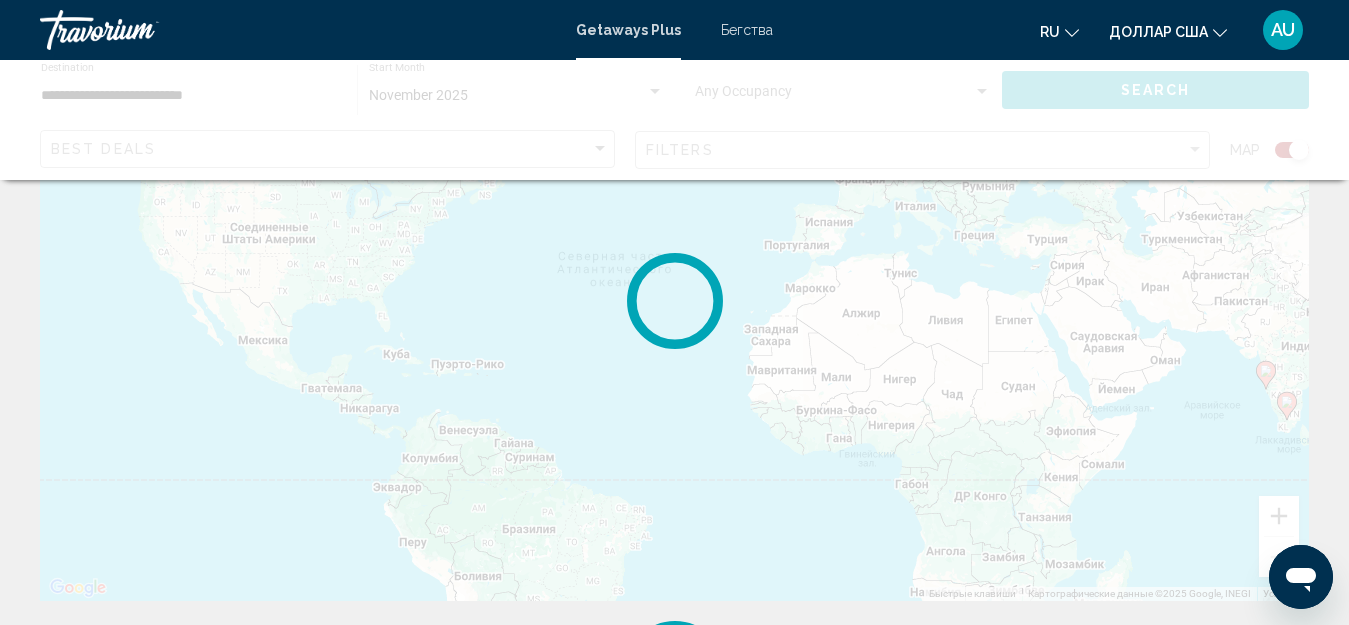 scroll, scrollTop: 0, scrollLeft: 0, axis: both 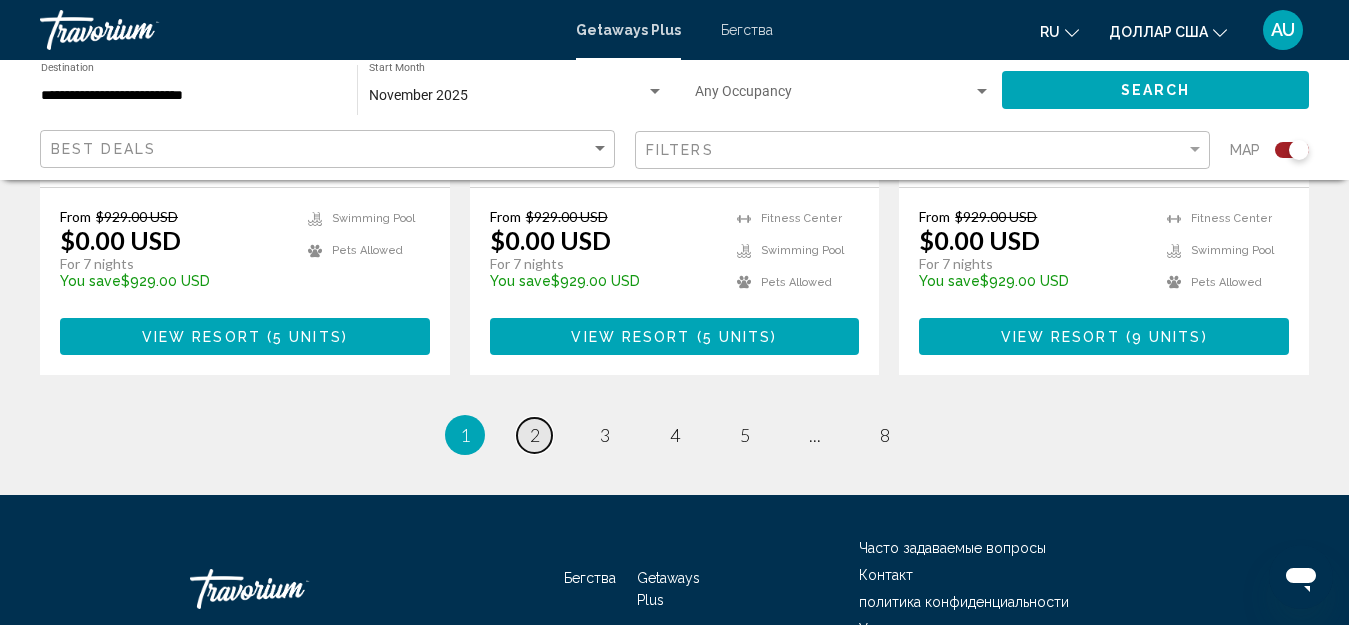 click on "2" at bounding box center (535, 435) 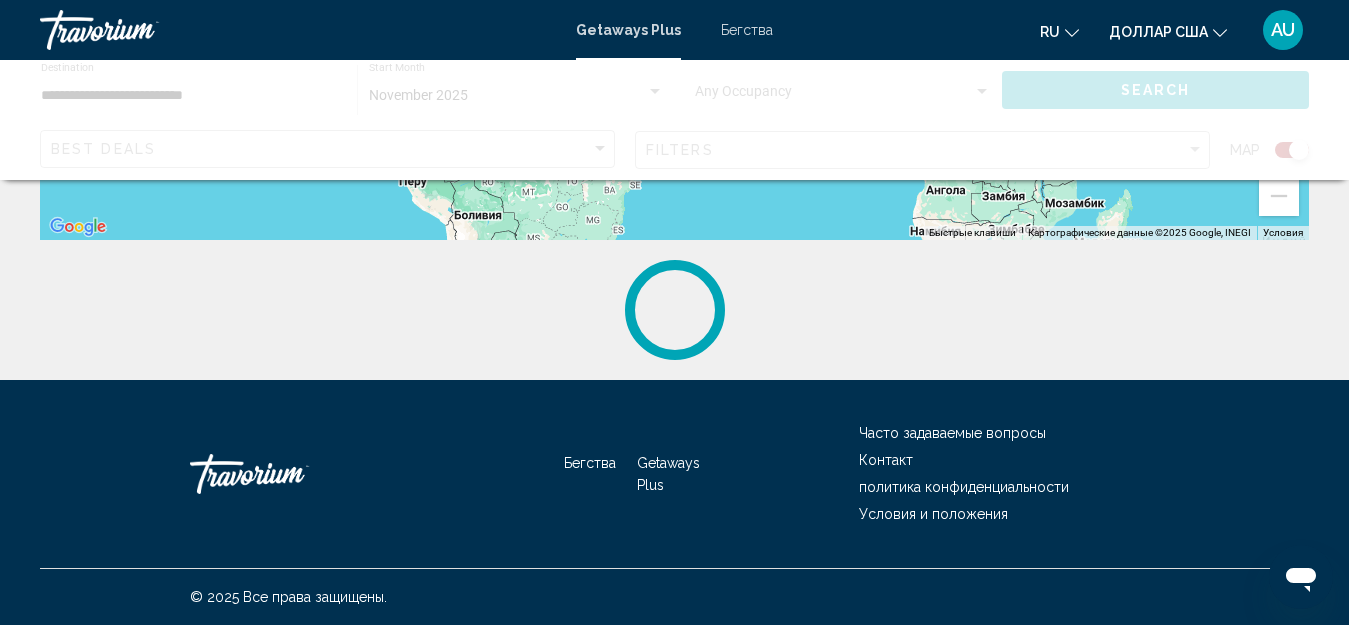 scroll, scrollTop: 0, scrollLeft: 0, axis: both 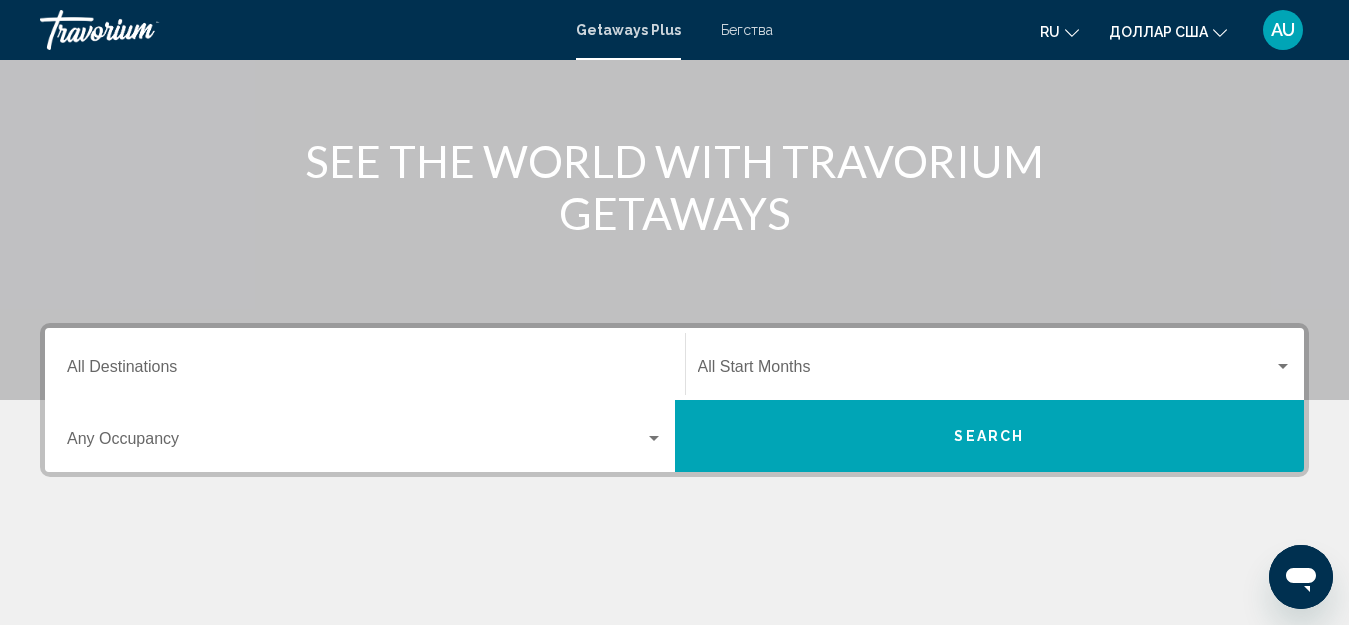 click on "Destination All Destinations" at bounding box center [365, 371] 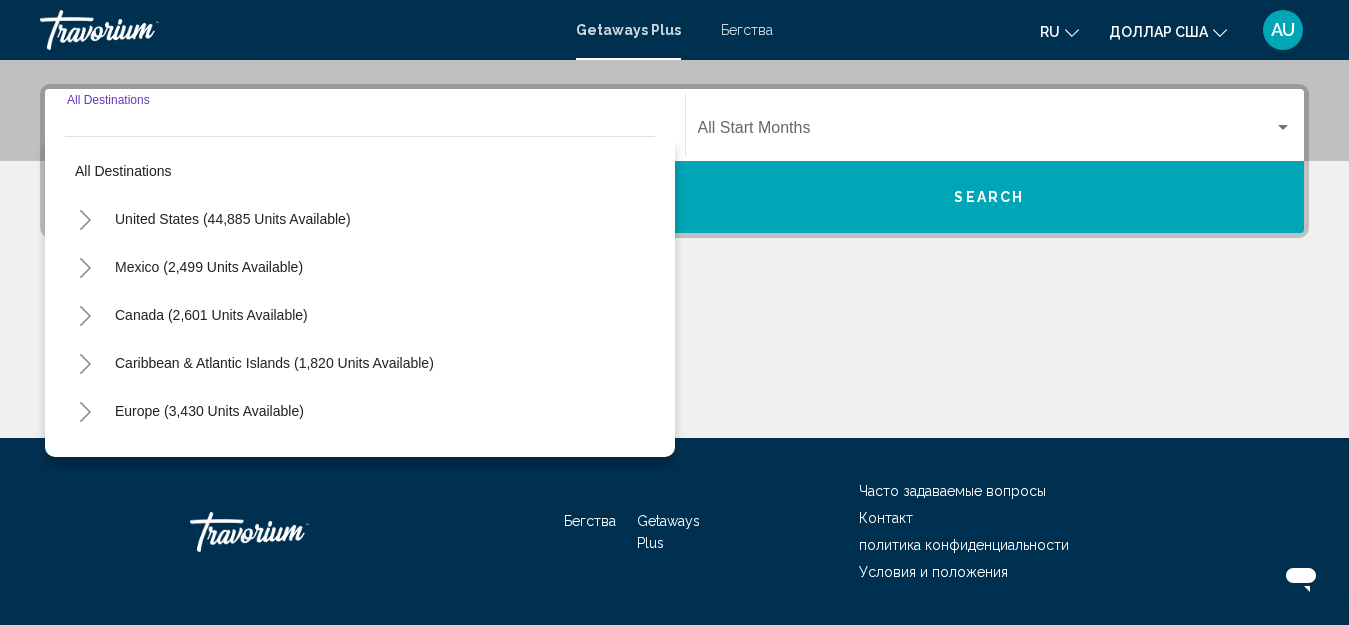 scroll, scrollTop: 458, scrollLeft: 0, axis: vertical 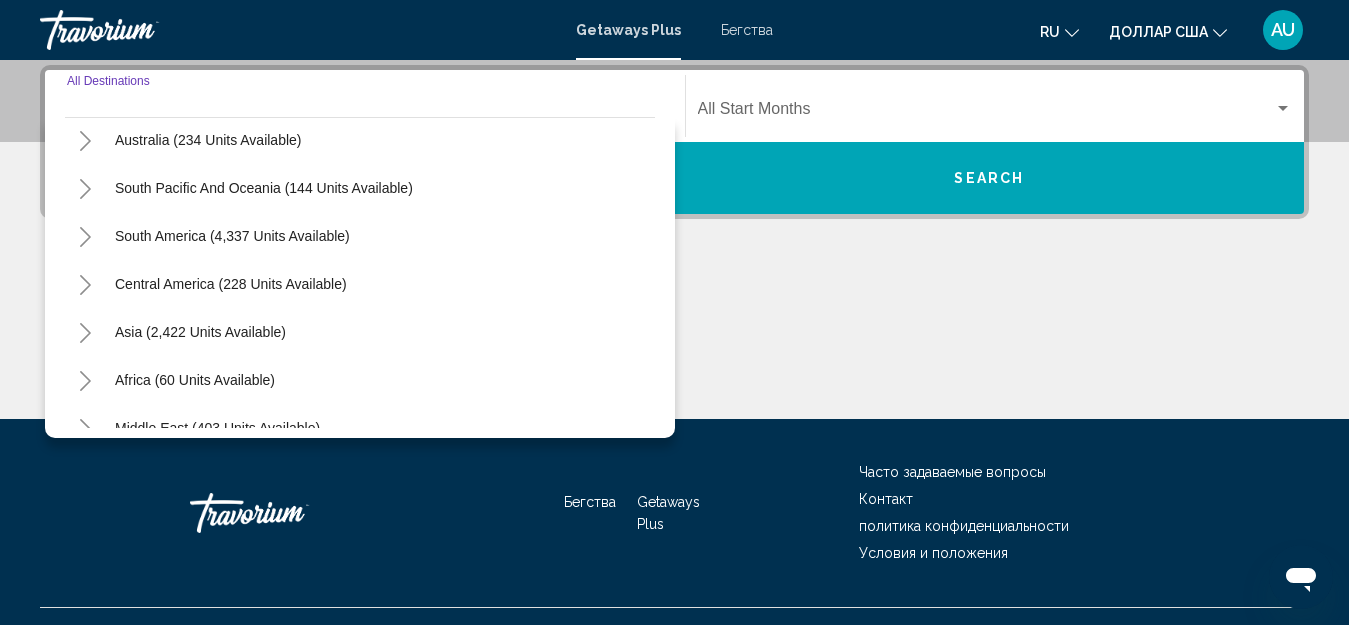 click 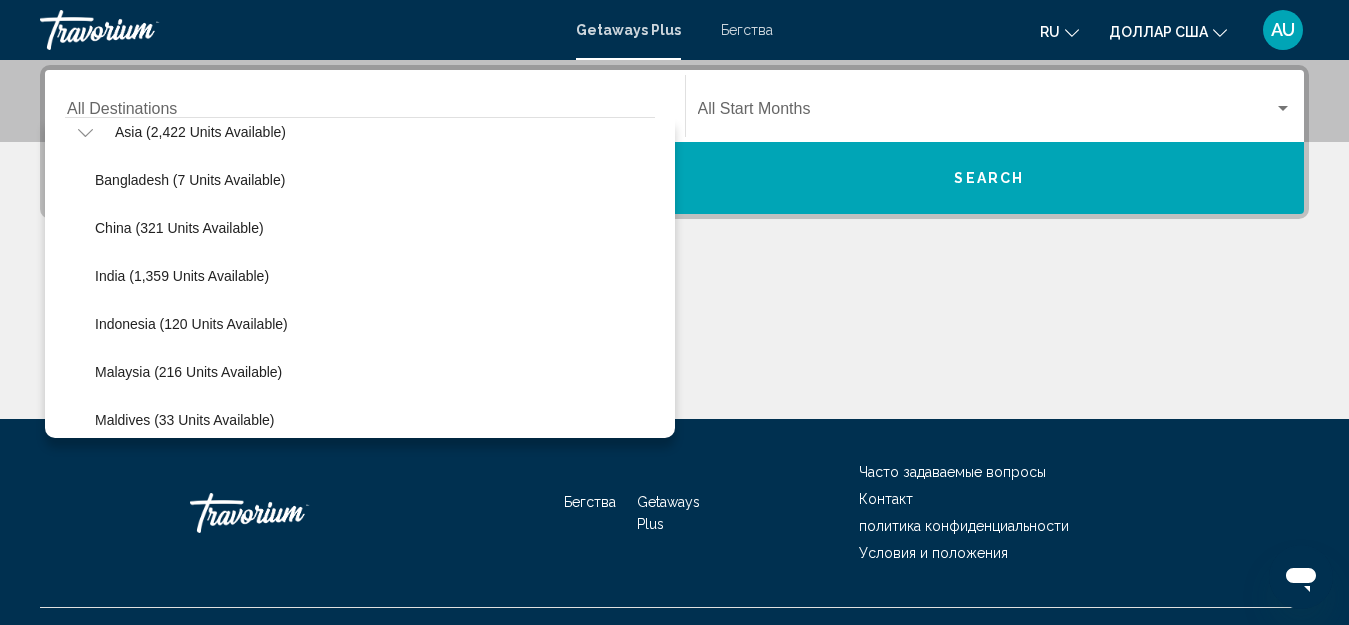 scroll, scrollTop: 600, scrollLeft: 0, axis: vertical 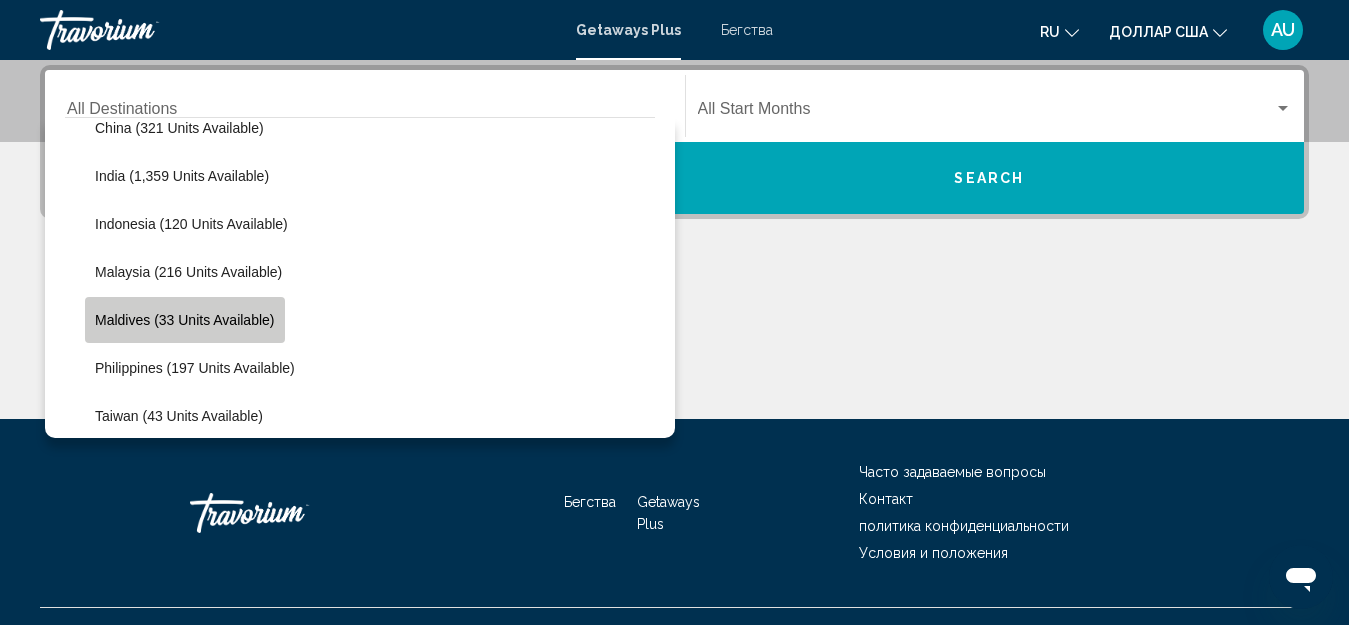 click on "Maldives (33 units available)" 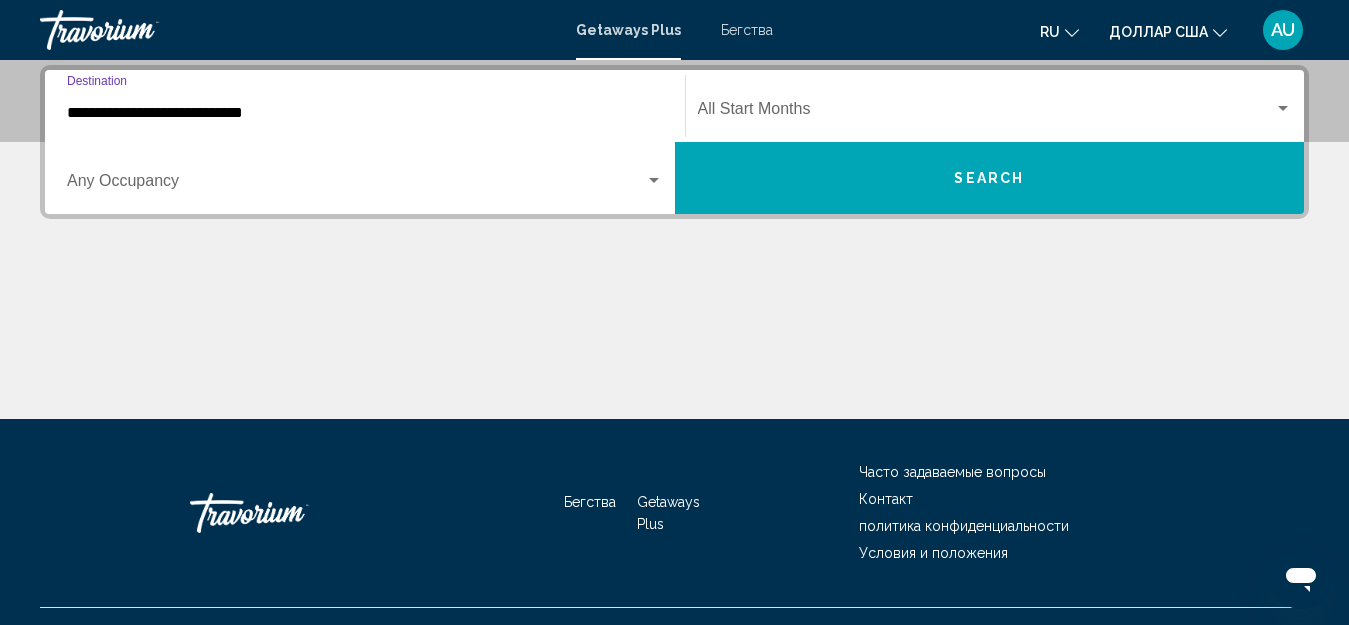 click at bounding box center (986, 113) 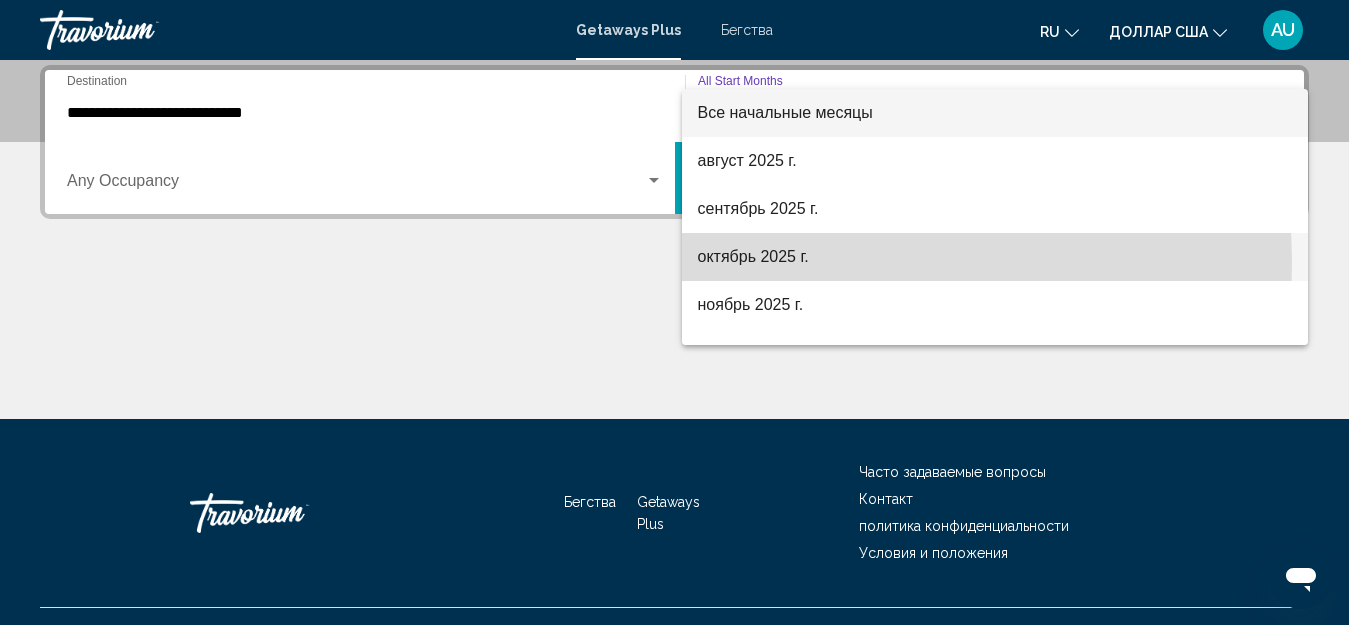 click on "октябрь 2025 г." at bounding box center [995, 257] 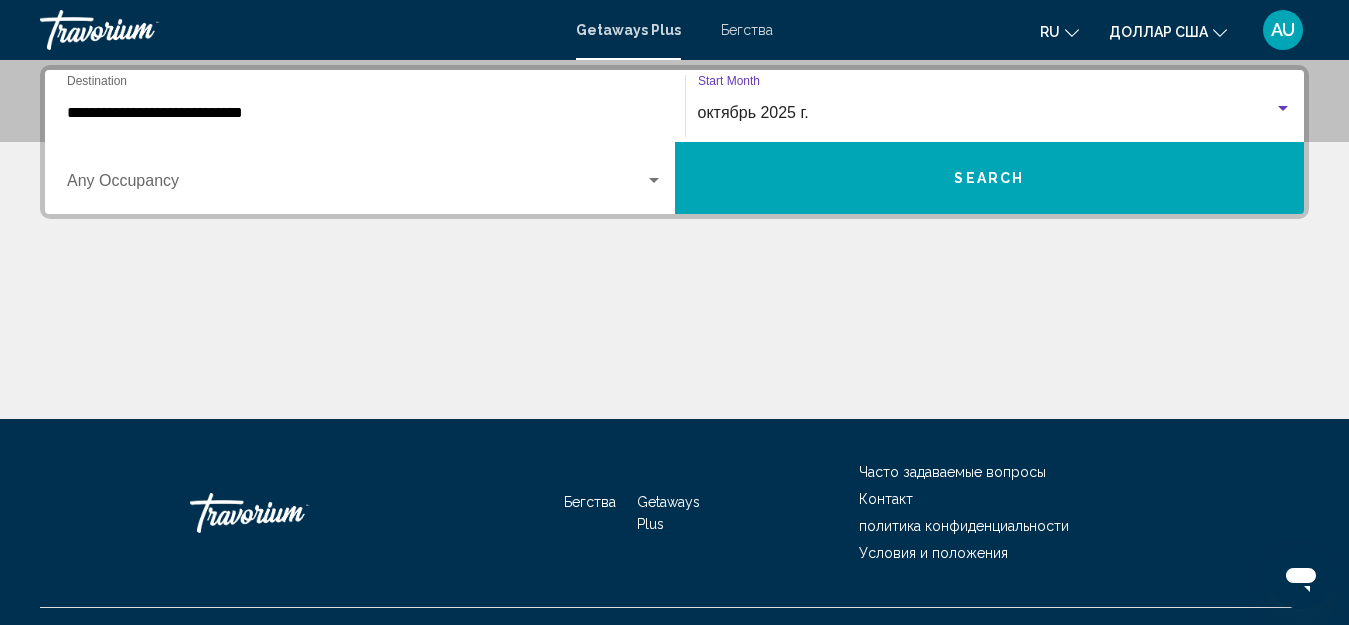 click on "Search" at bounding box center (989, 179) 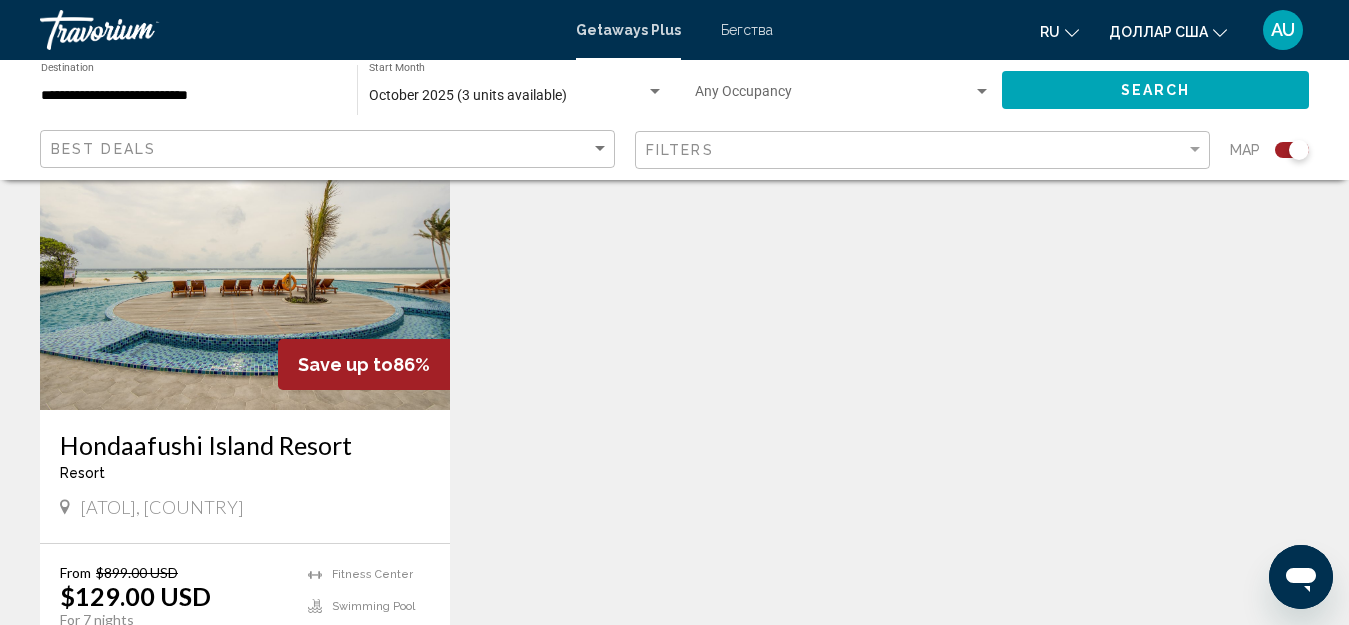 scroll, scrollTop: 900, scrollLeft: 0, axis: vertical 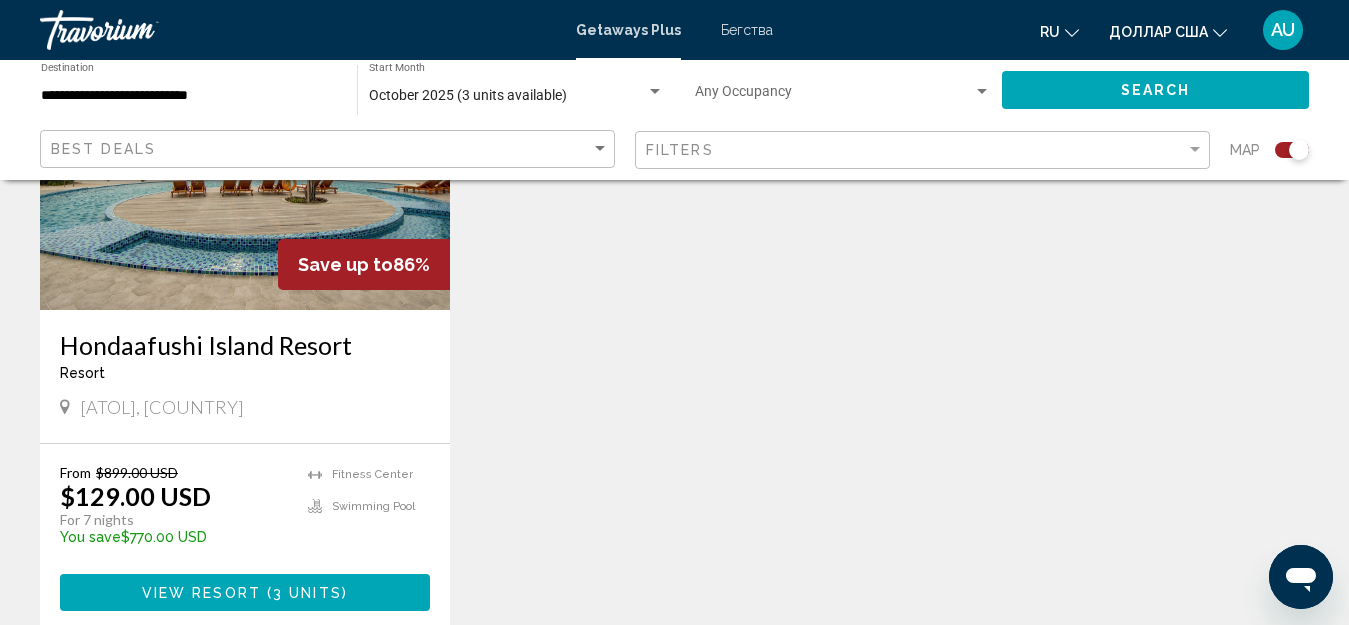 click on "View Resort" at bounding box center [201, 593] 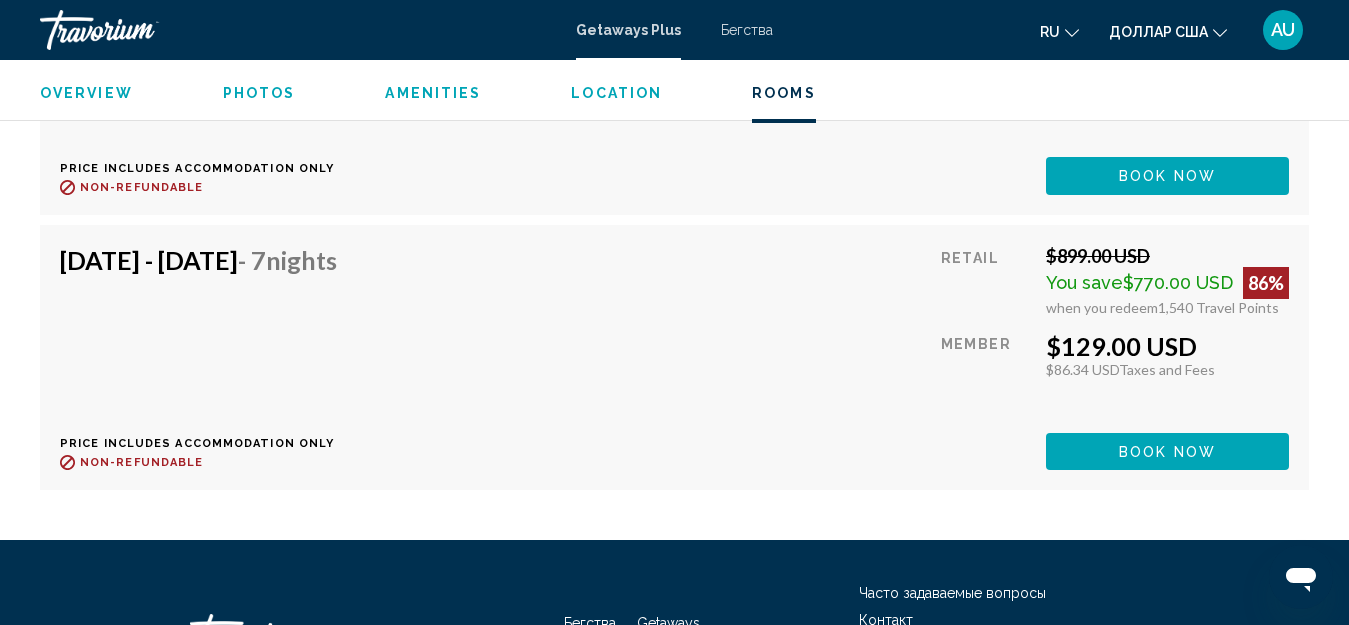 scroll, scrollTop: 4722, scrollLeft: 0, axis: vertical 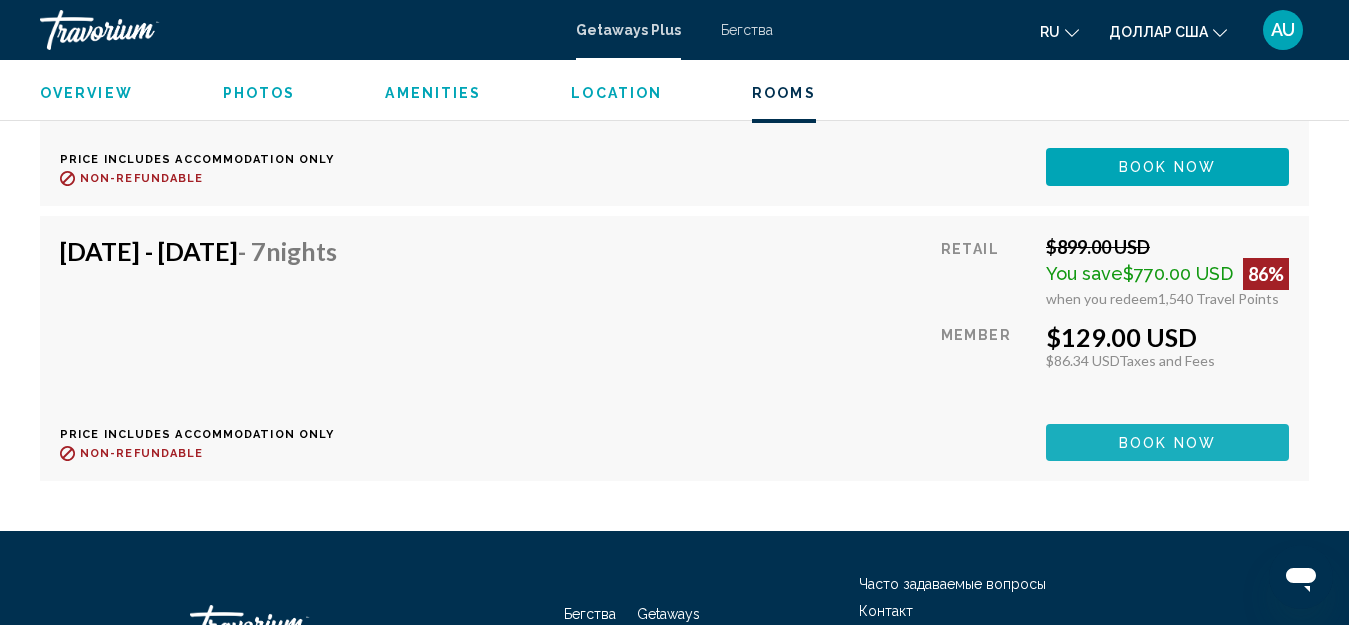 click on "Book now" at bounding box center [1167, 443] 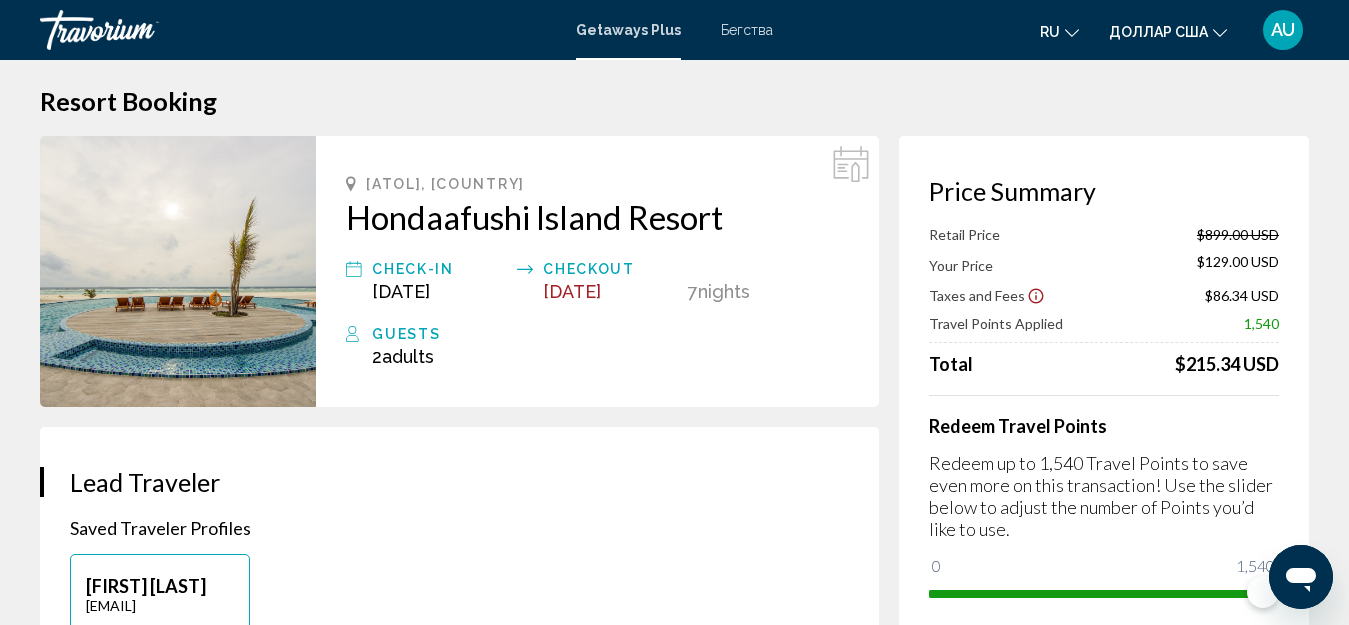 scroll, scrollTop: 0, scrollLeft: 0, axis: both 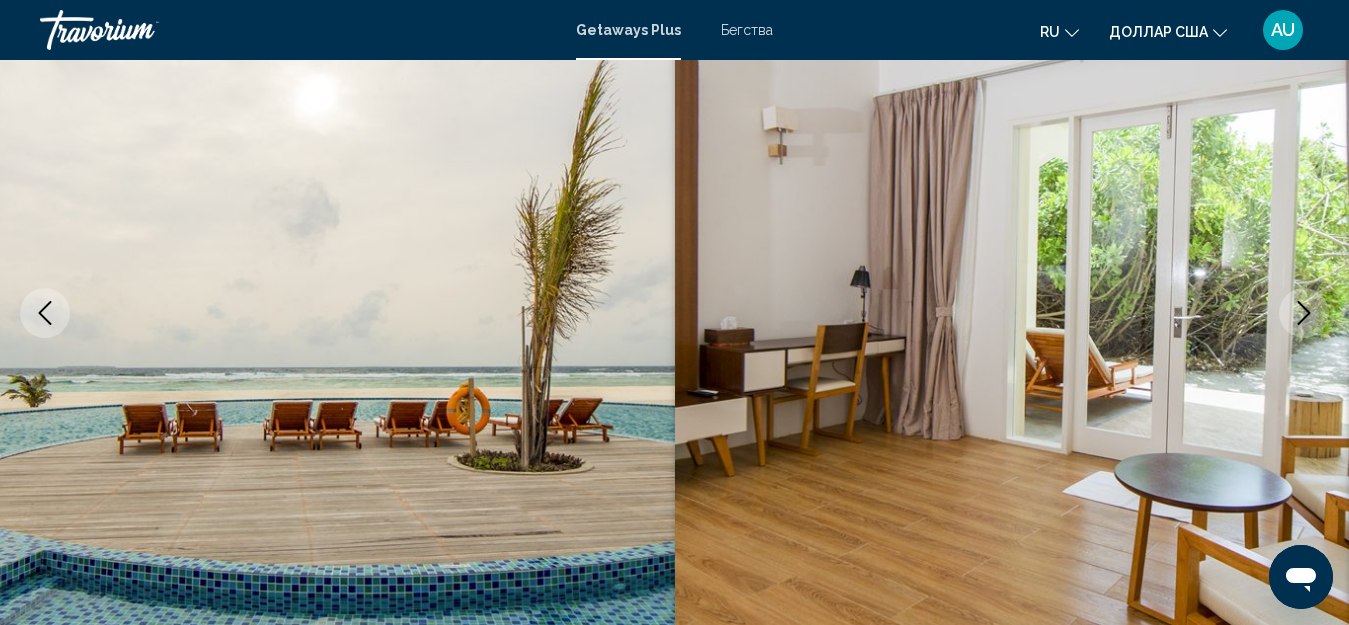 click 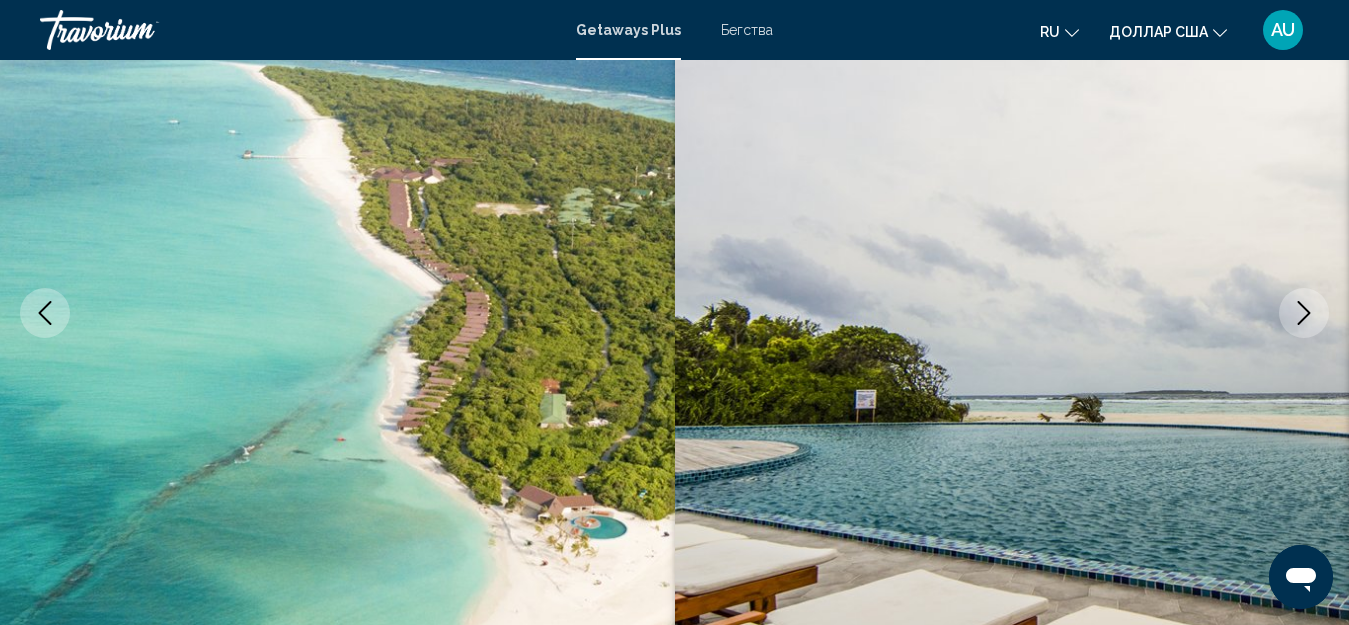 click 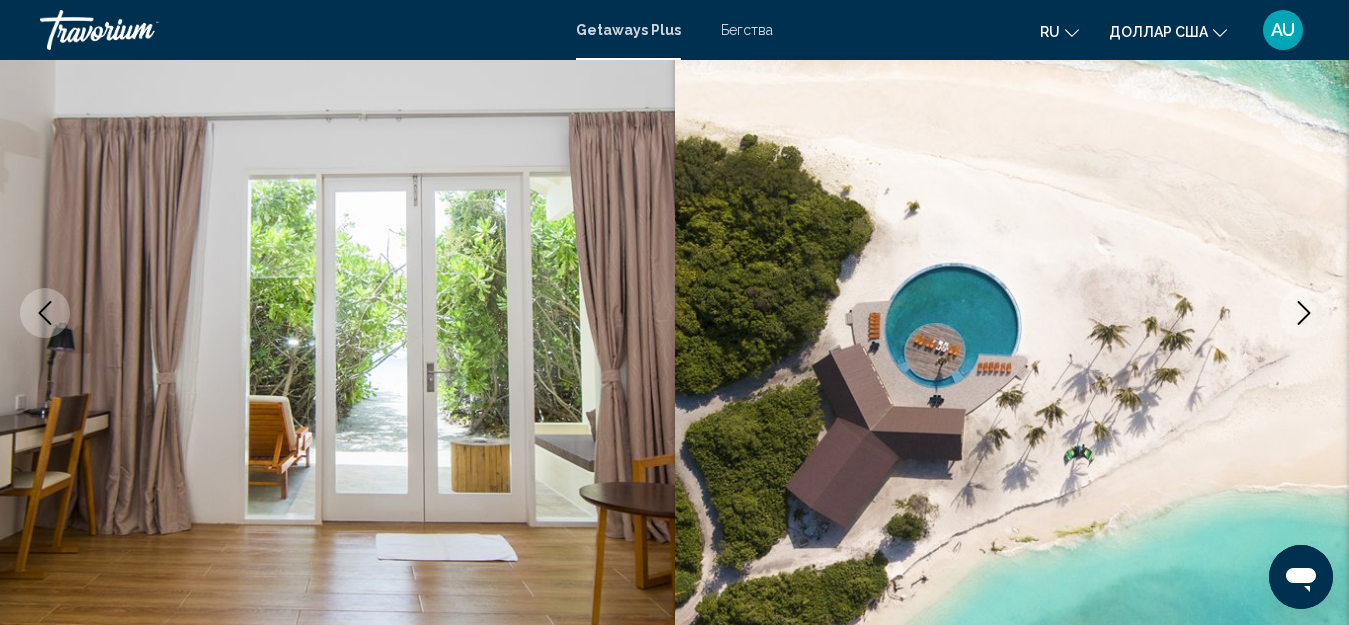 click 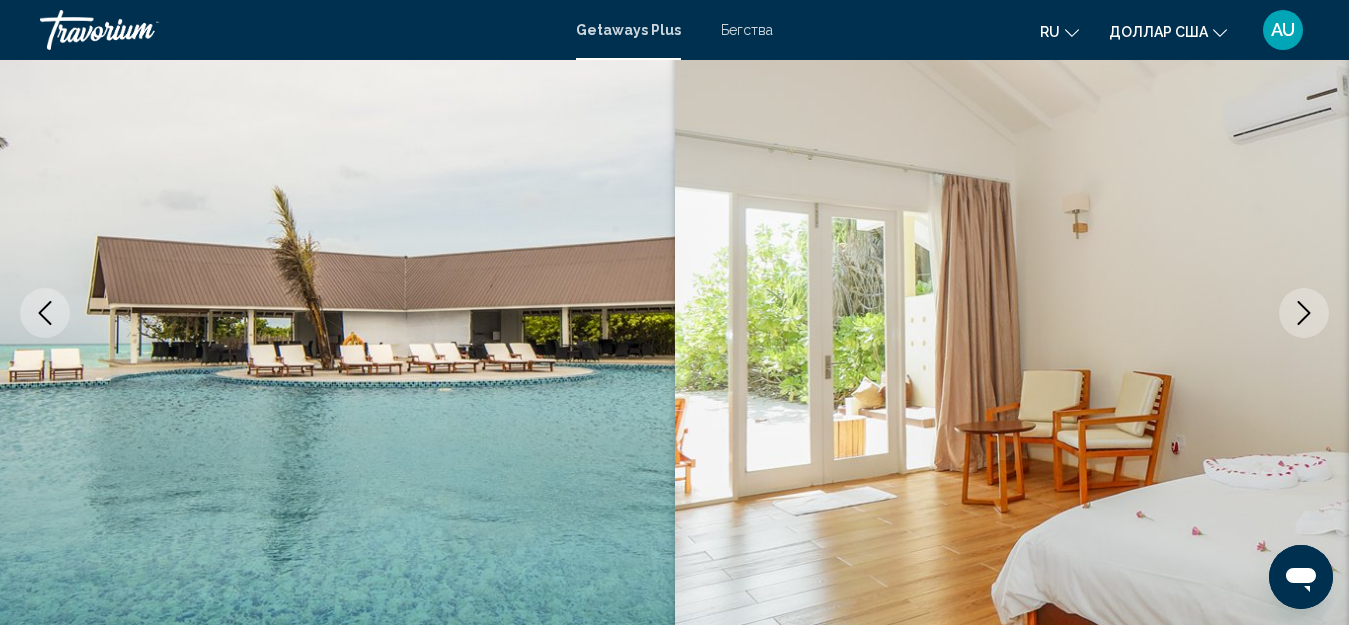 click 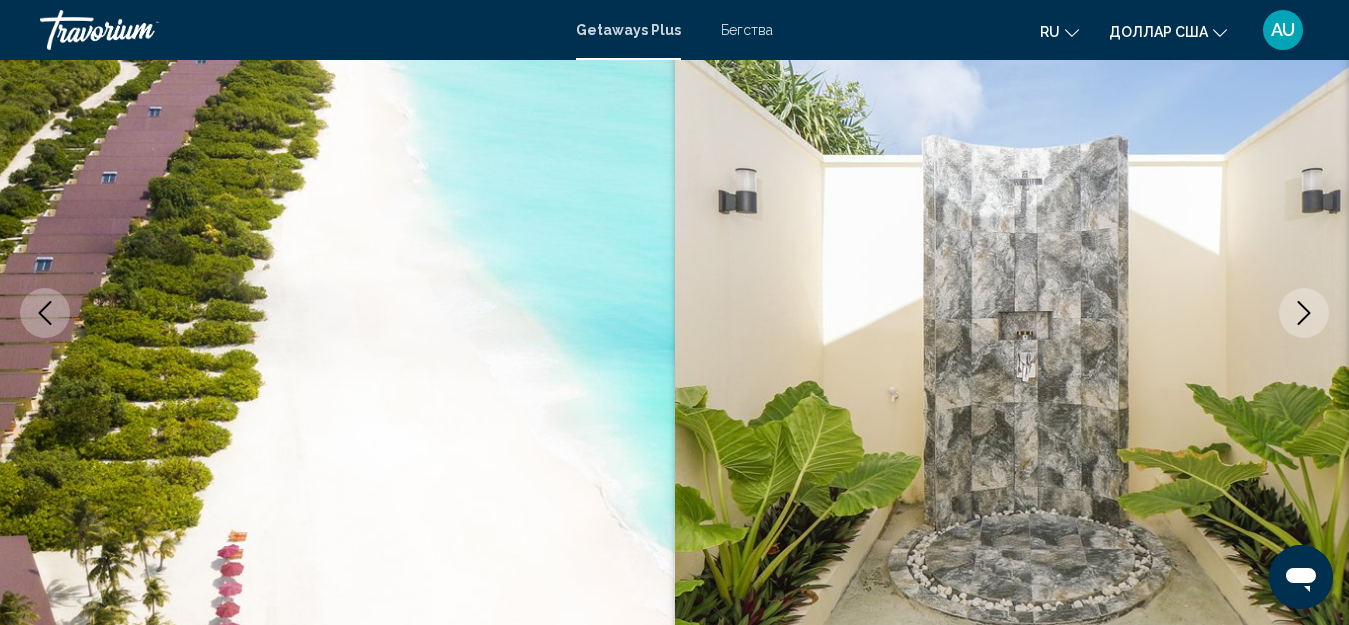 click 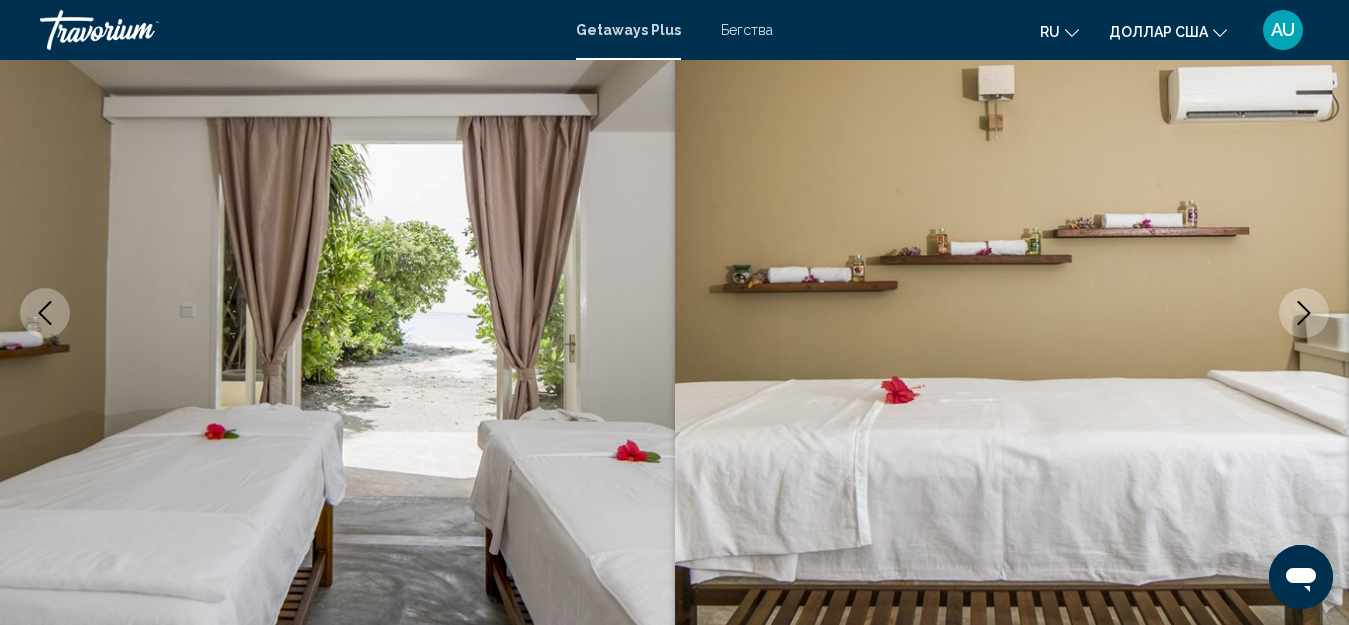 click 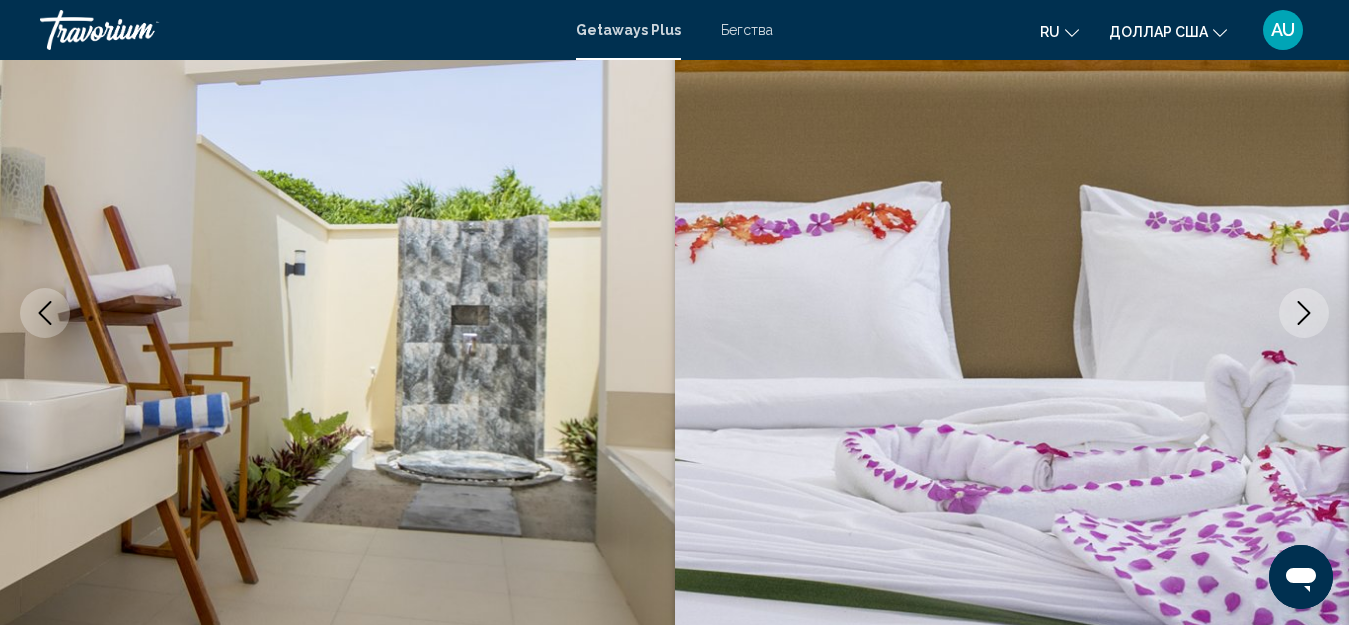 click 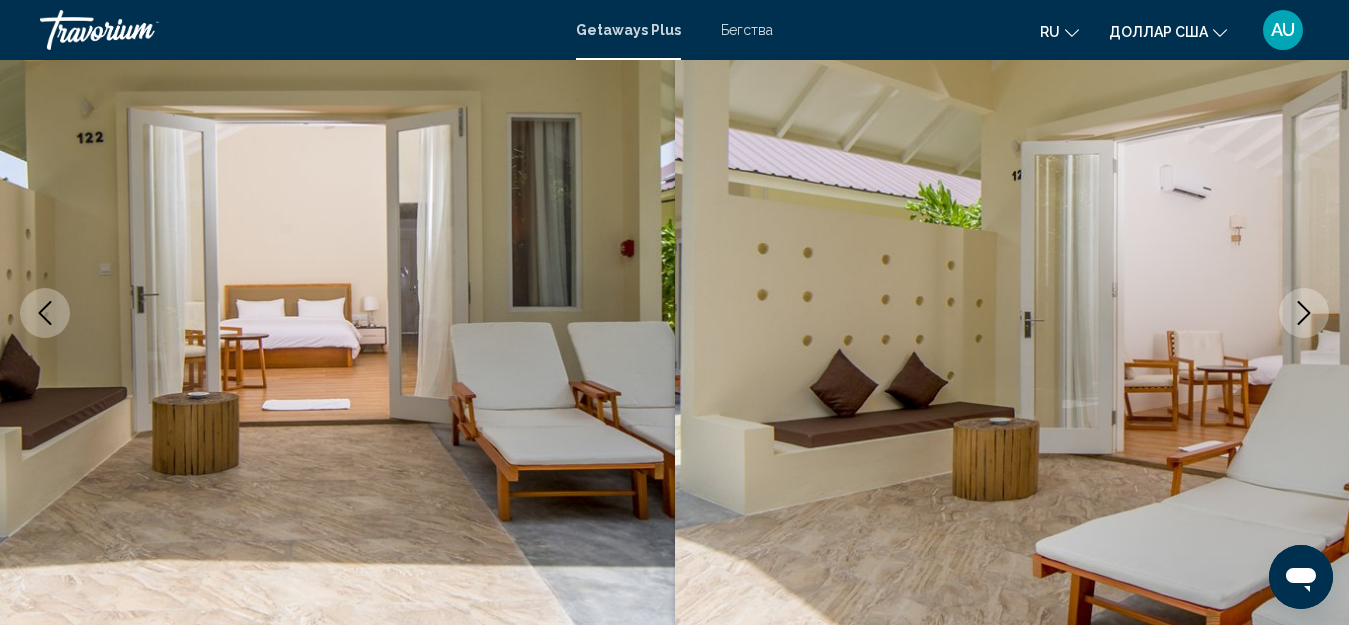 click 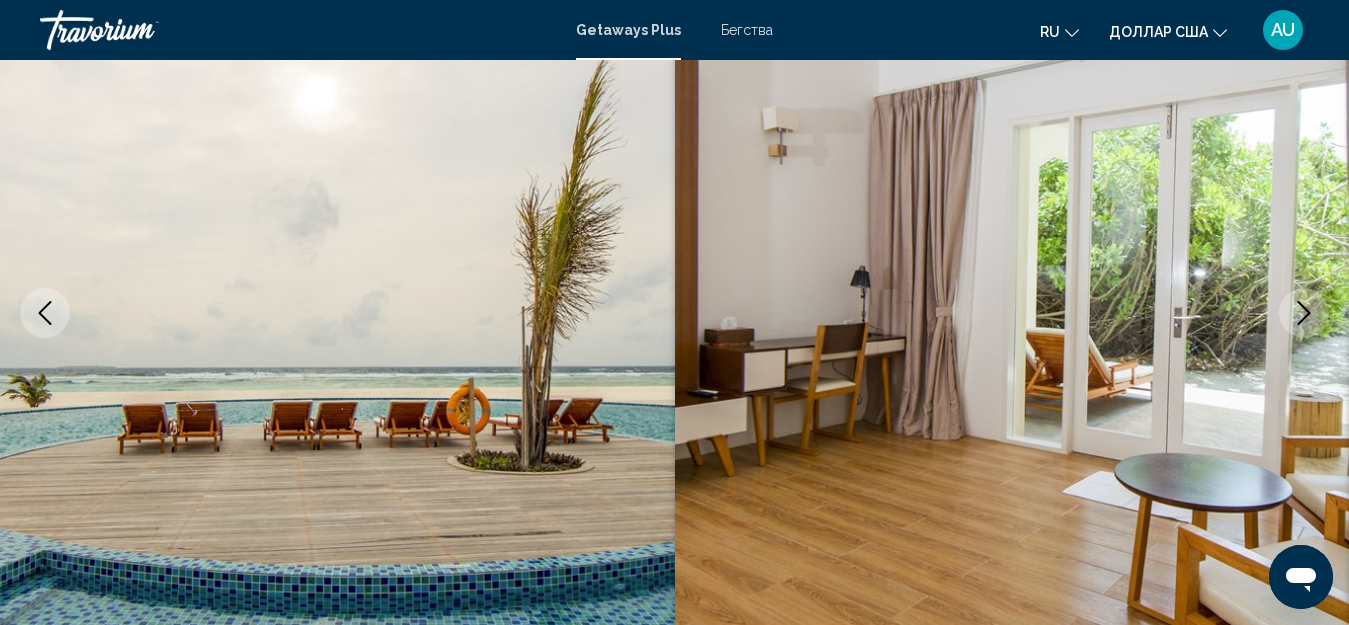click 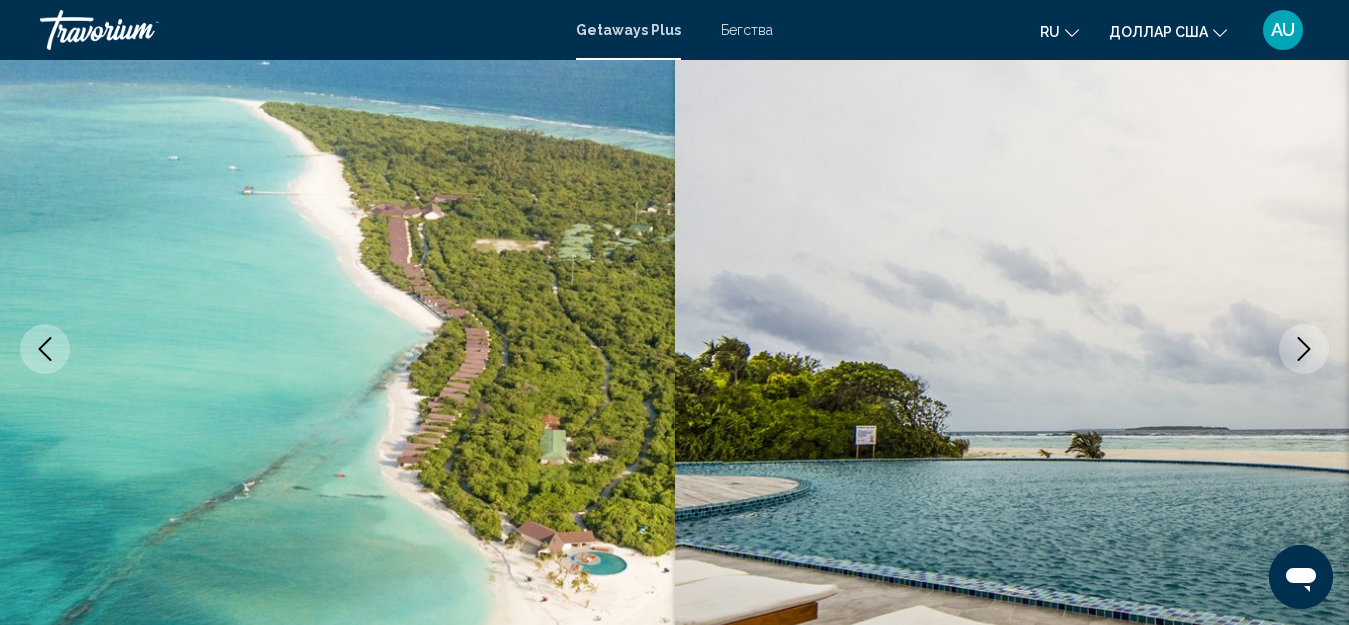 scroll, scrollTop: 0, scrollLeft: 0, axis: both 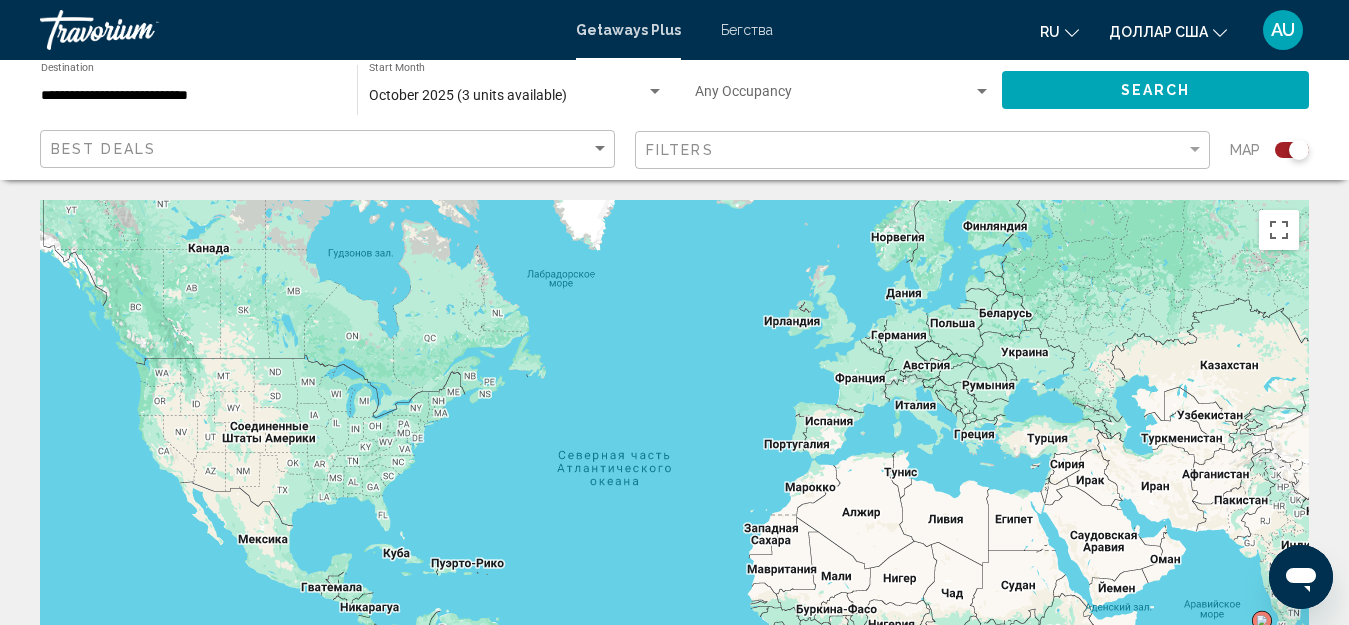 click on "**********" at bounding box center (189, 96) 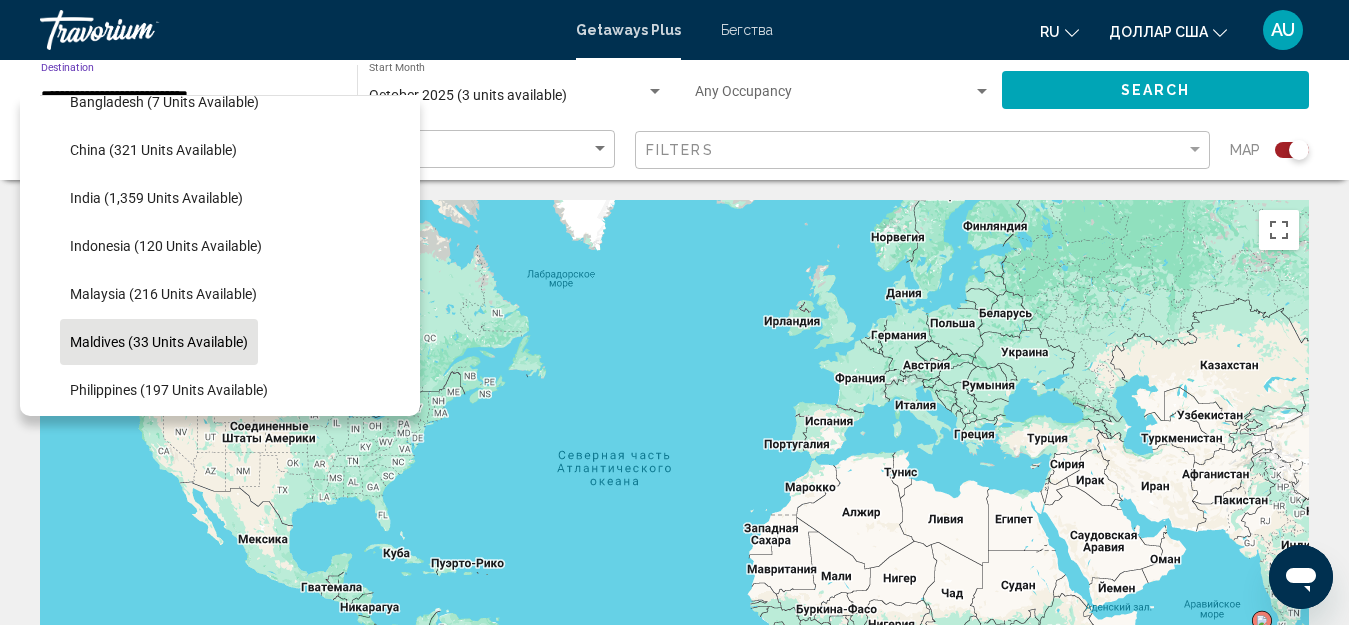 scroll, scrollTop: 756, scrollLeft: 0, axis: vertical 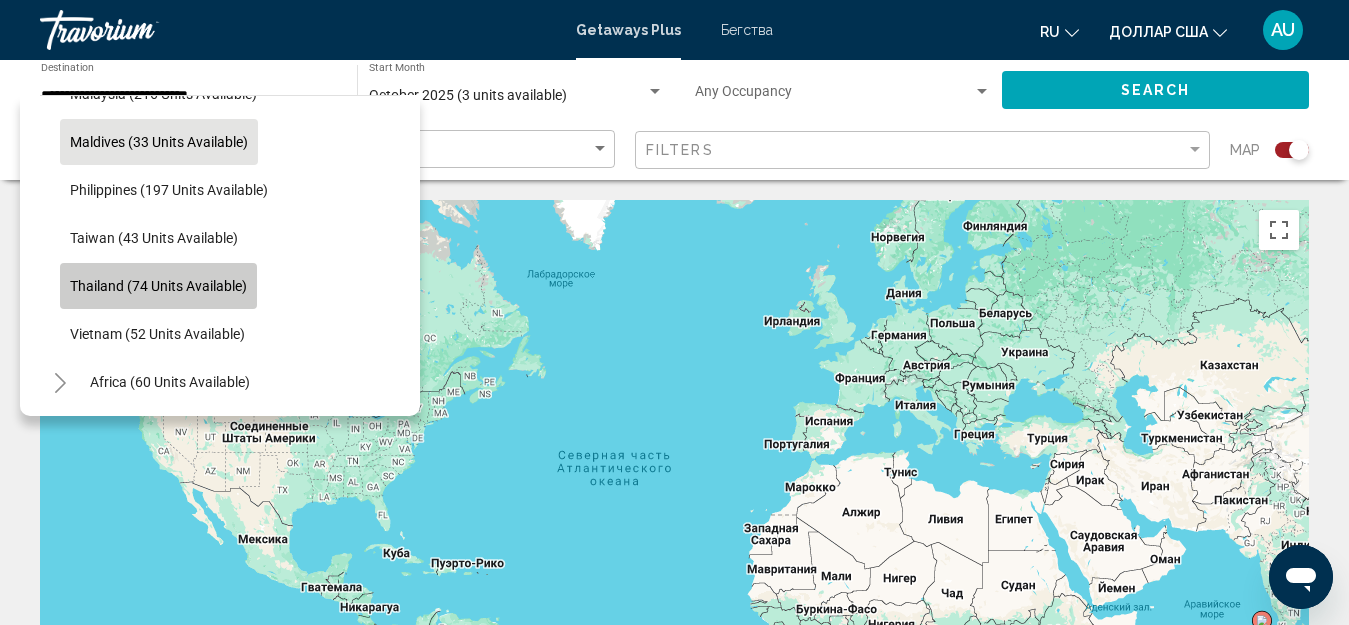 click on "Thailand (74 units available)" 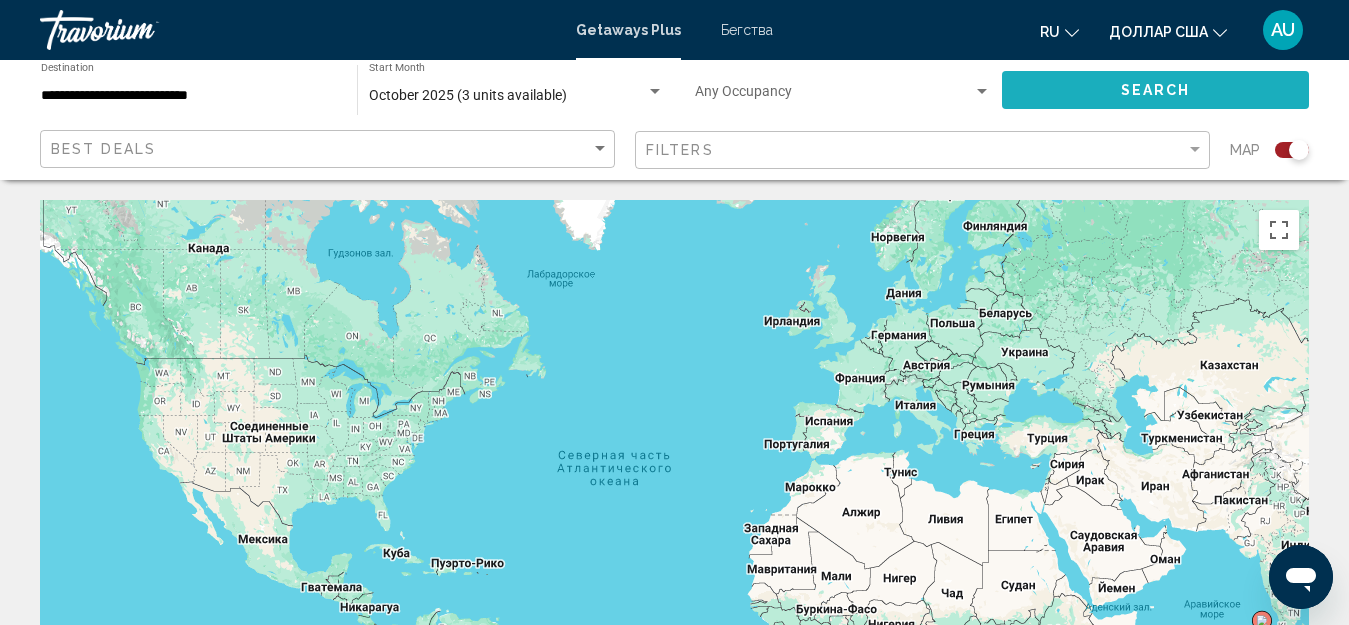click on "Search" 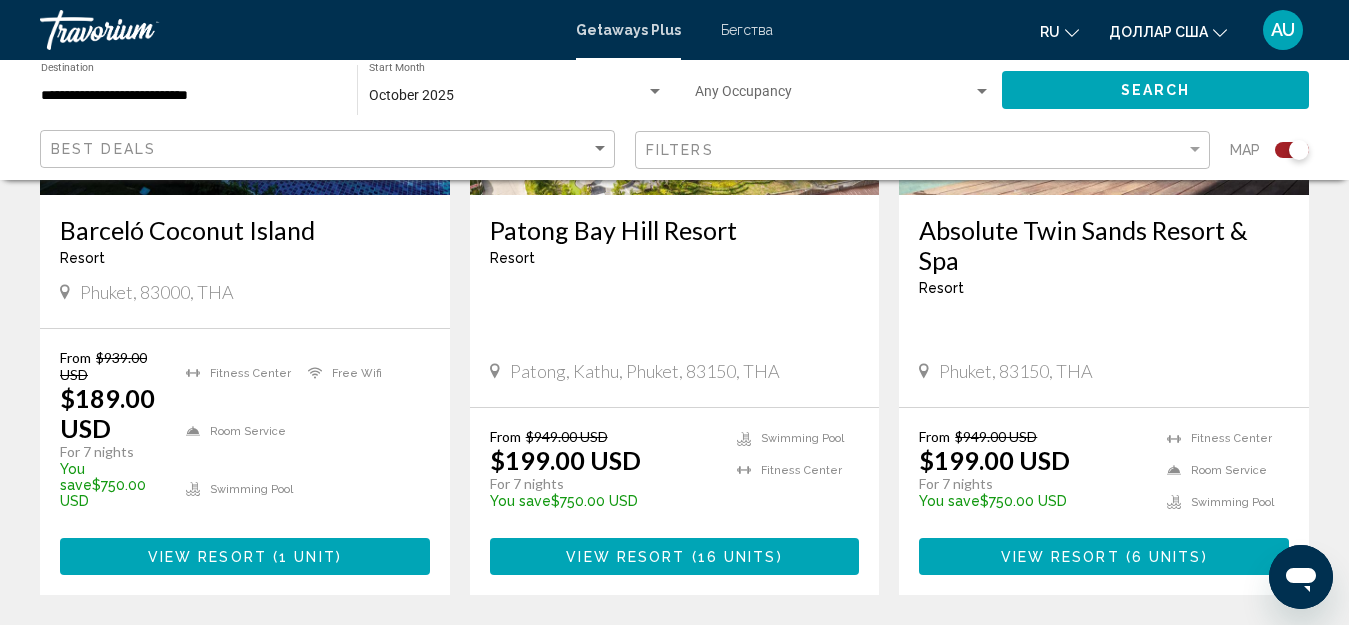 scroll, scrollTop: 1016, scrollLeft: 0, axis: vertical 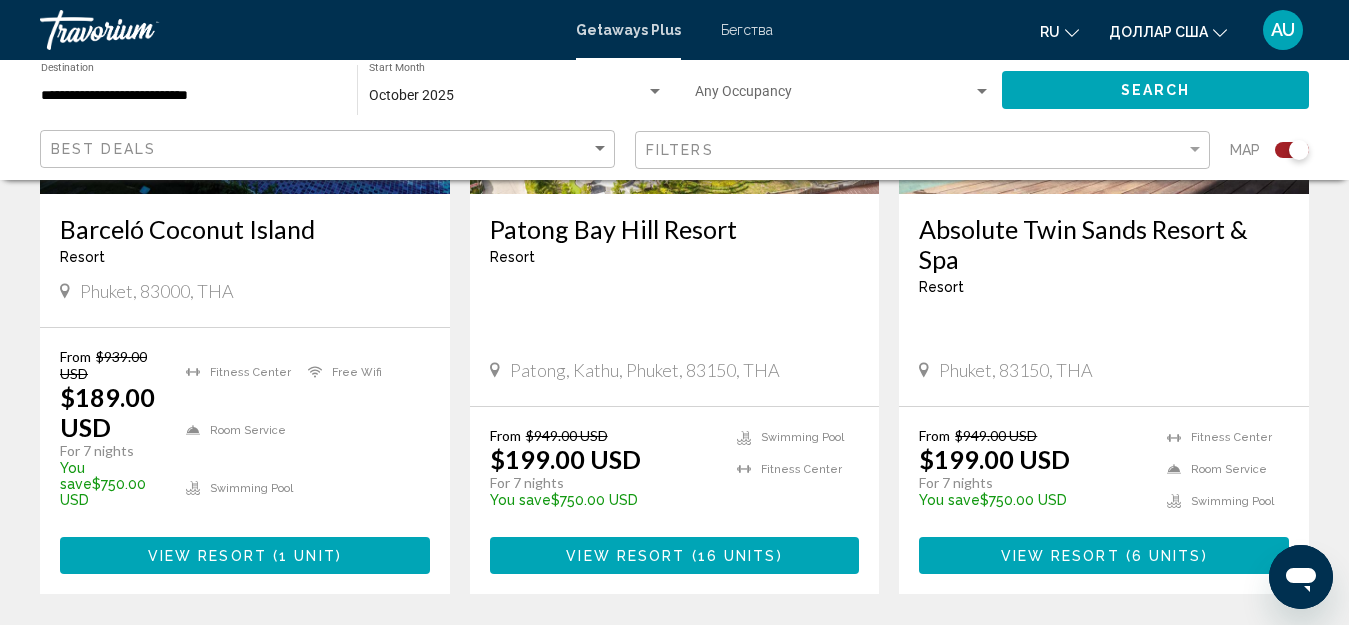 click on "View Resort" at bounding box center [207, 556] 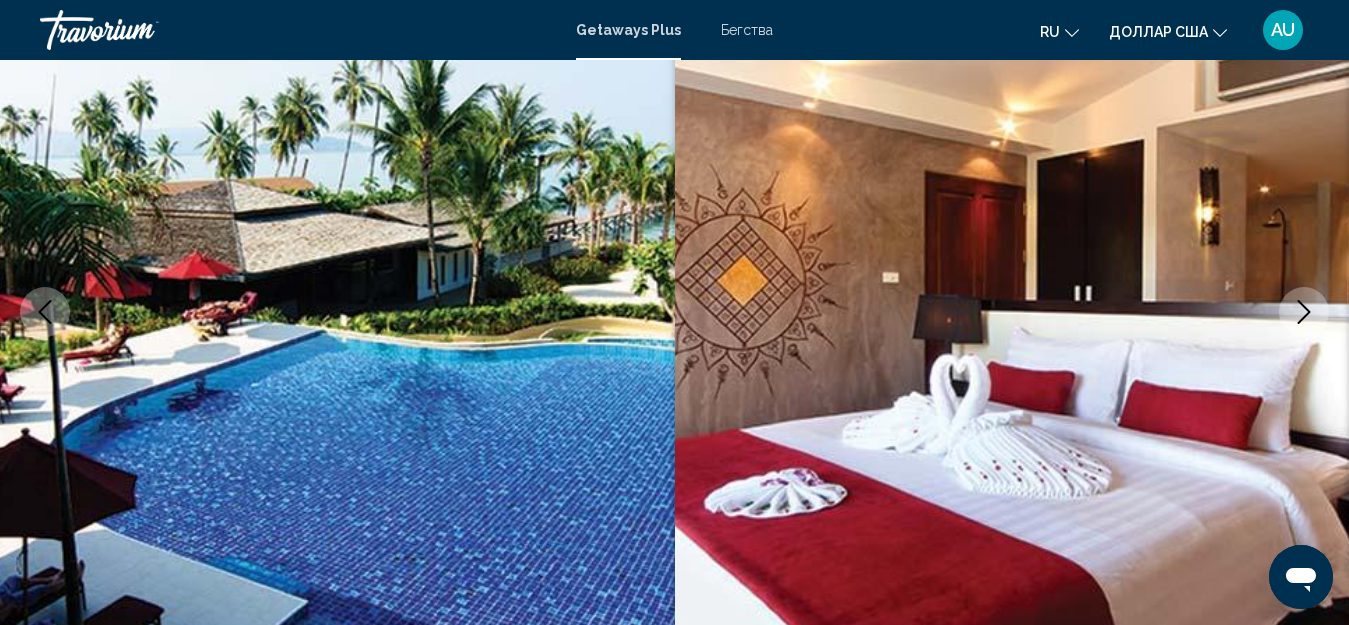scroll, scrollTop: 222, scrollLeft: 0, axis: vertical 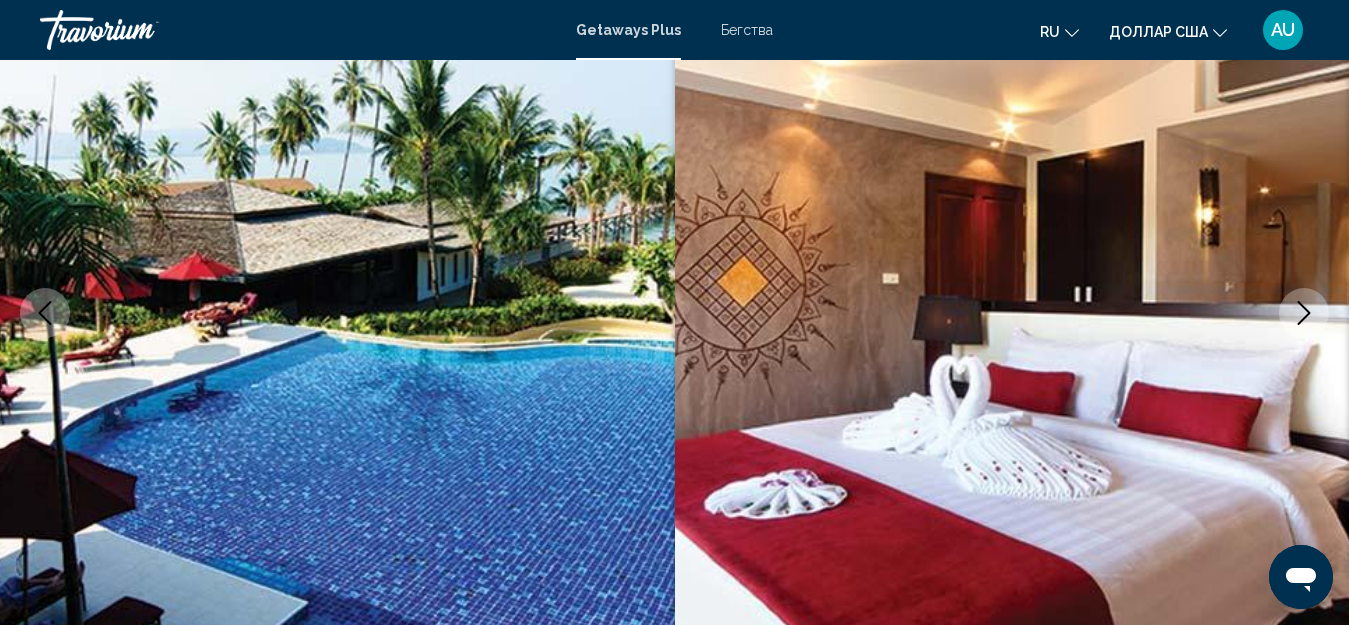 click 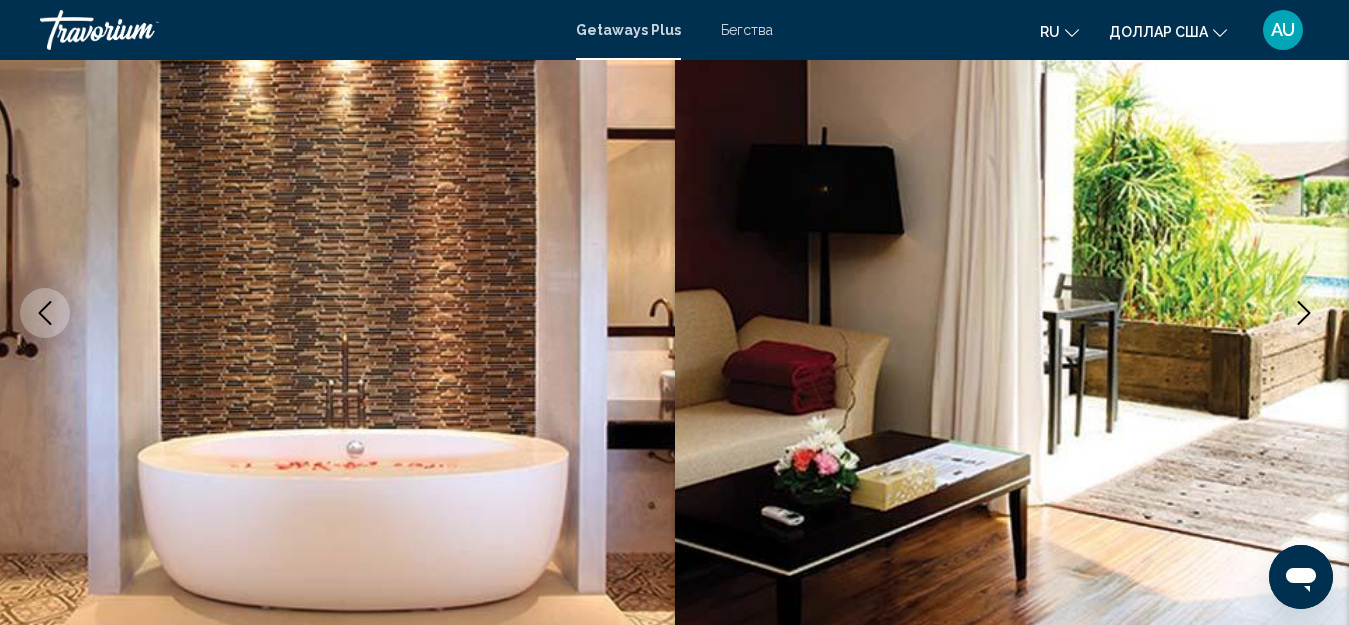 click 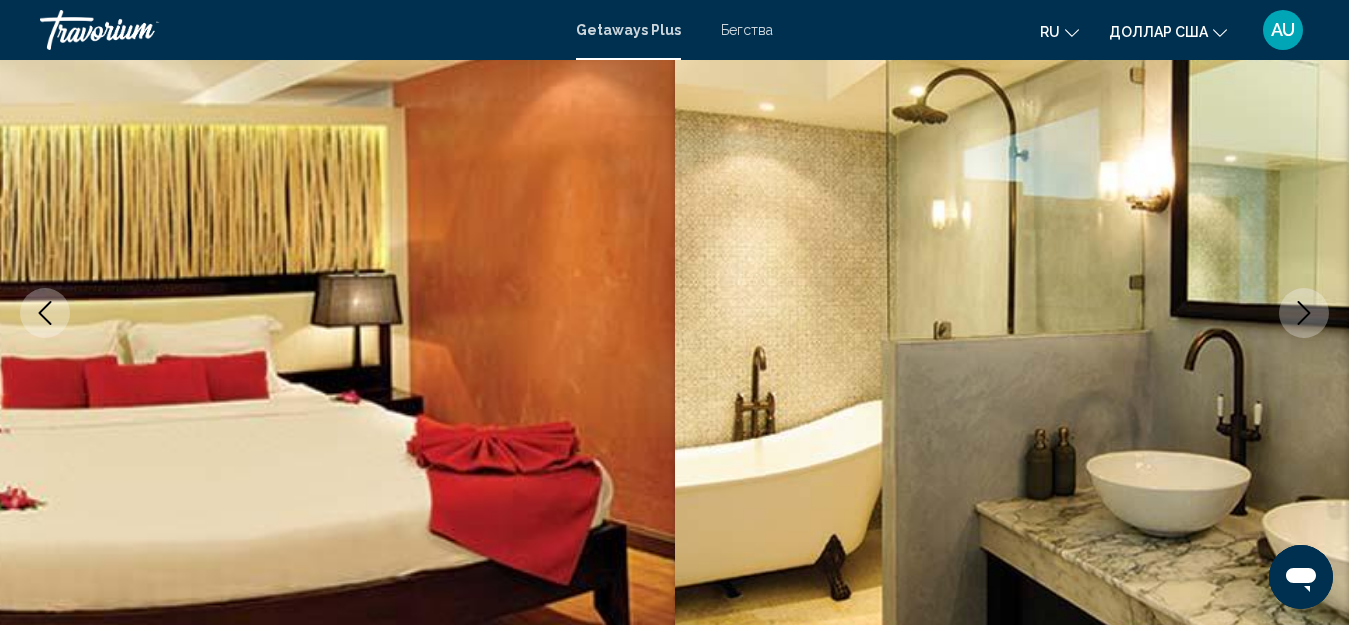 click 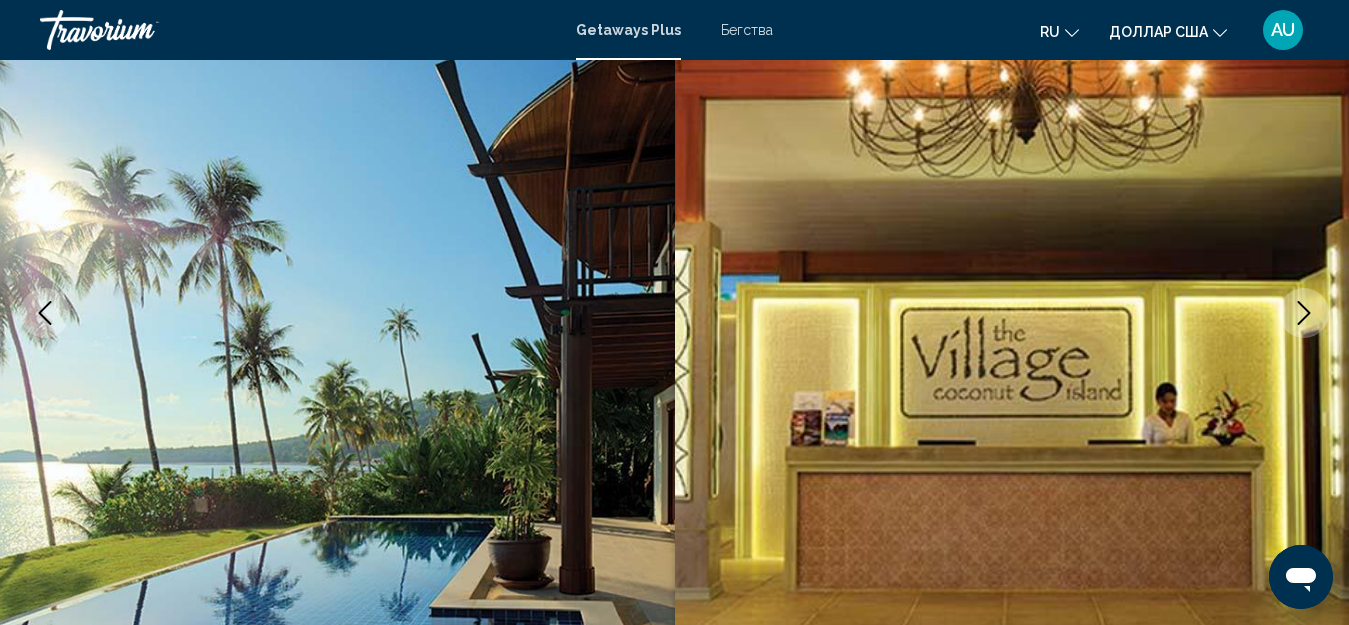 click 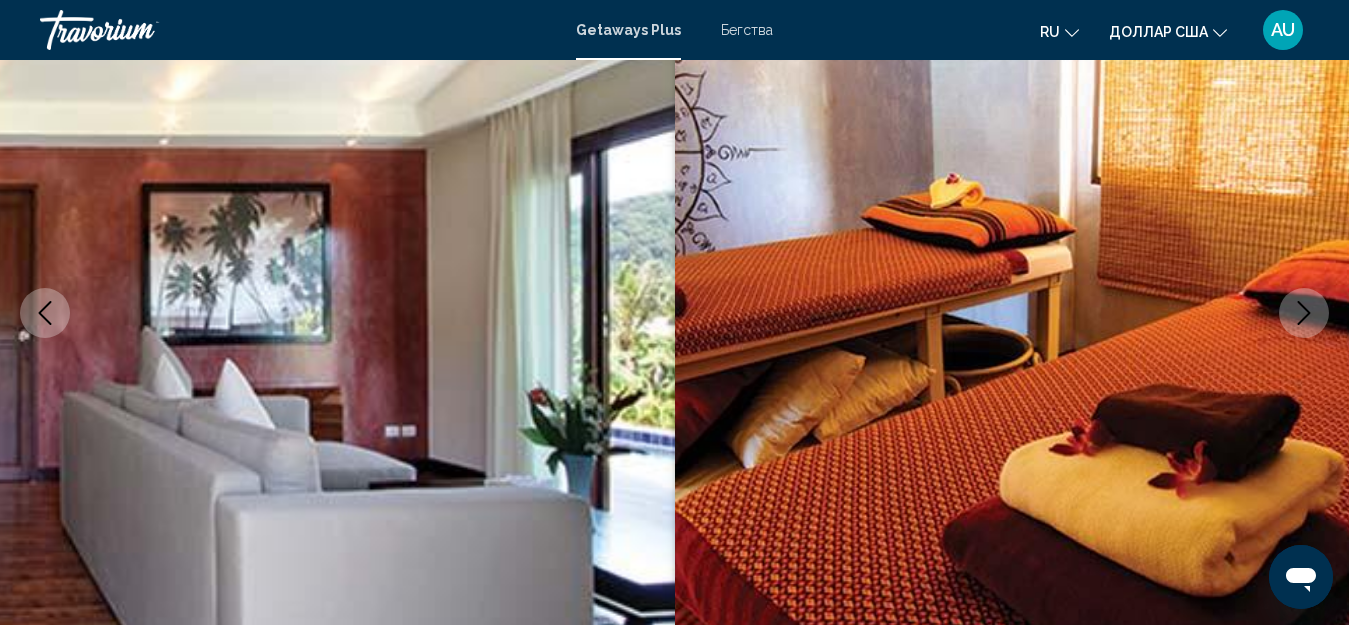 click 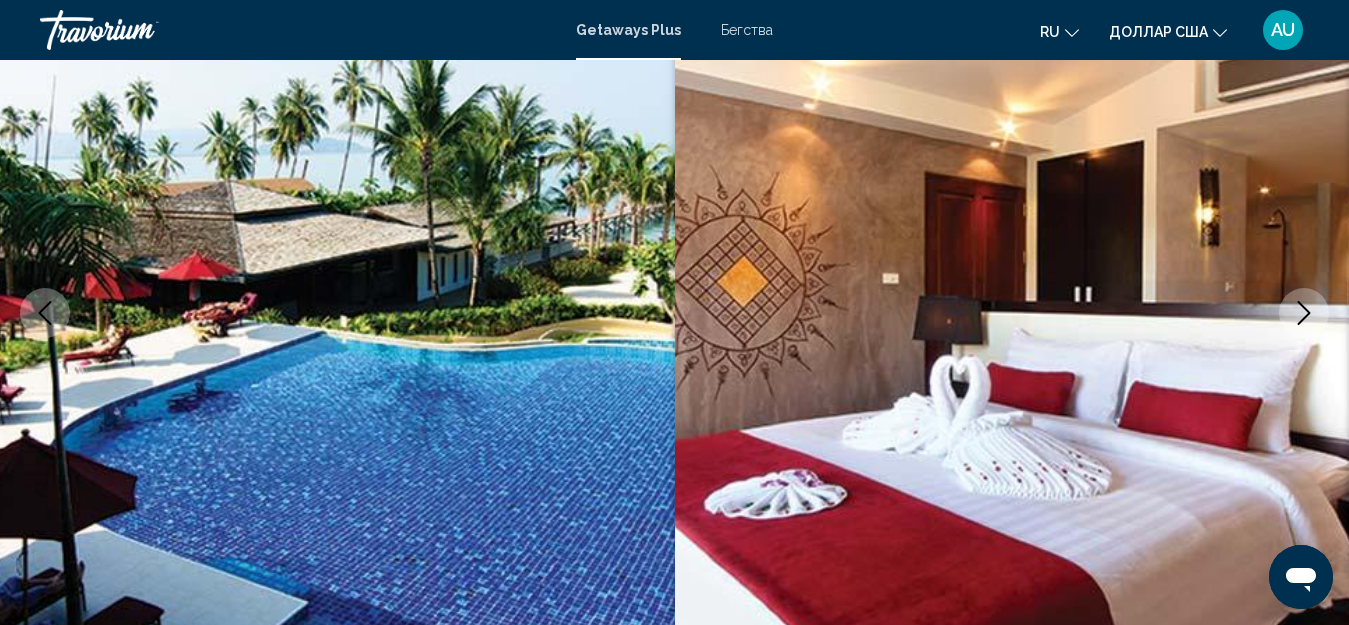 click 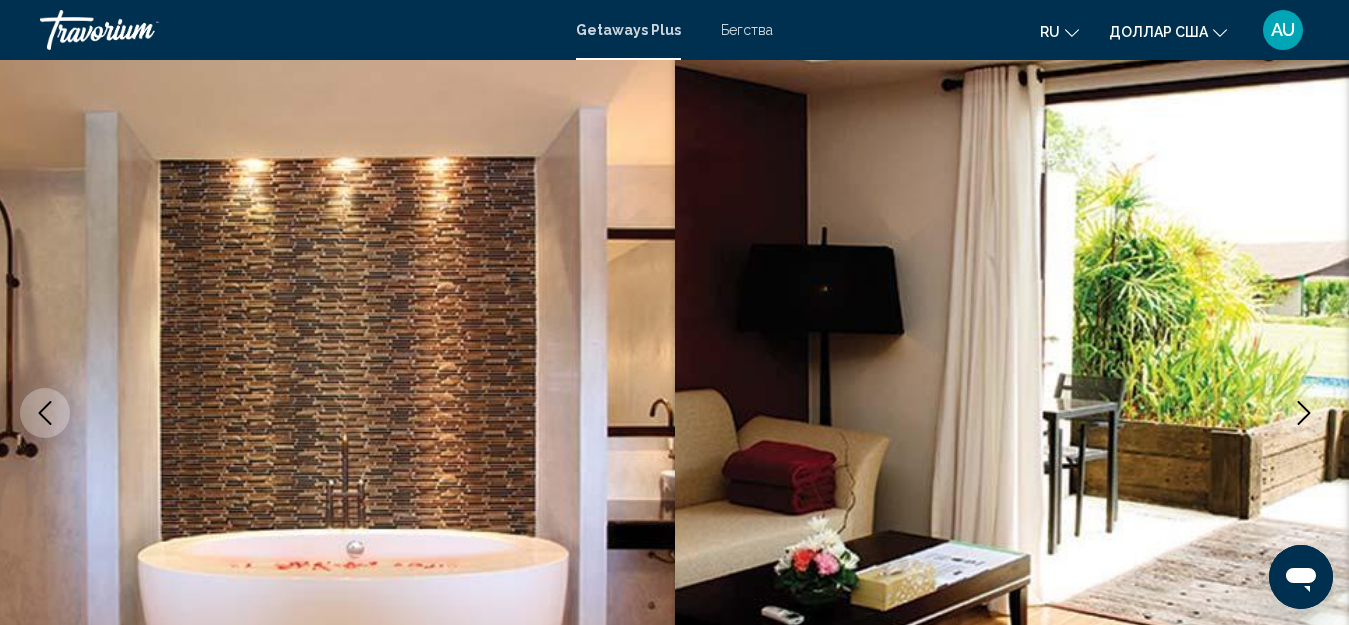 scroll, scrollTop: 0, scrollLeft: 0, axis: both 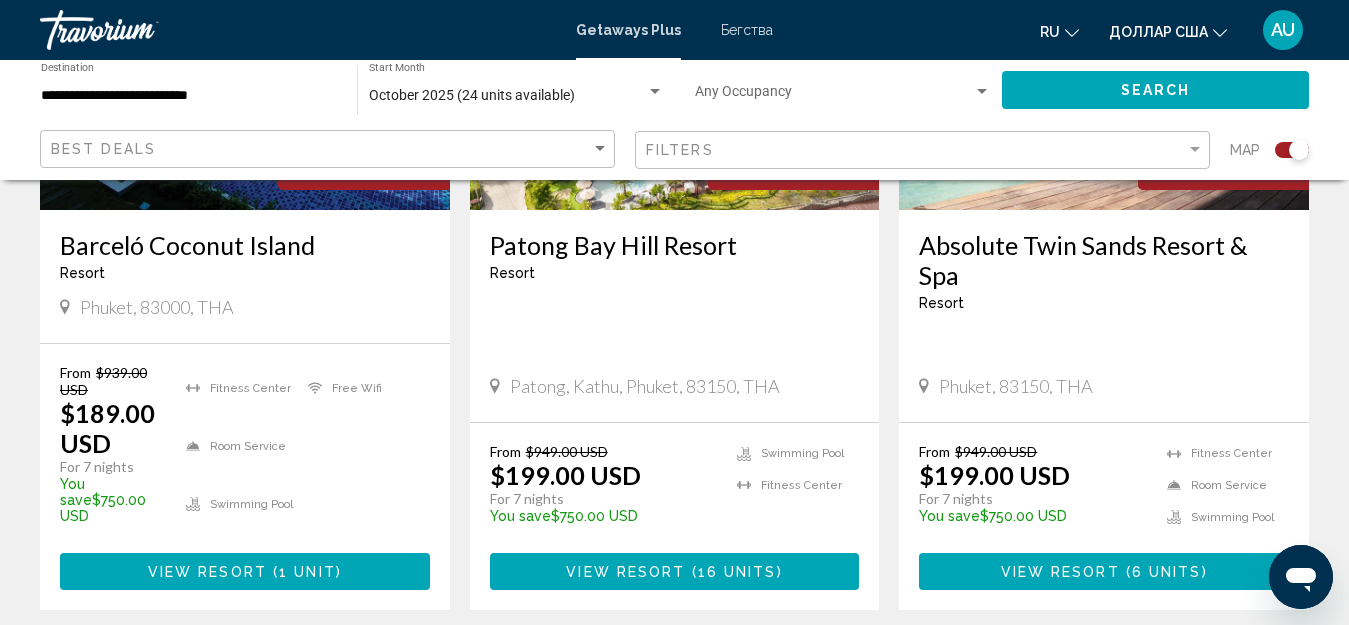 click on "16 units" at bounding box center (737, 572) 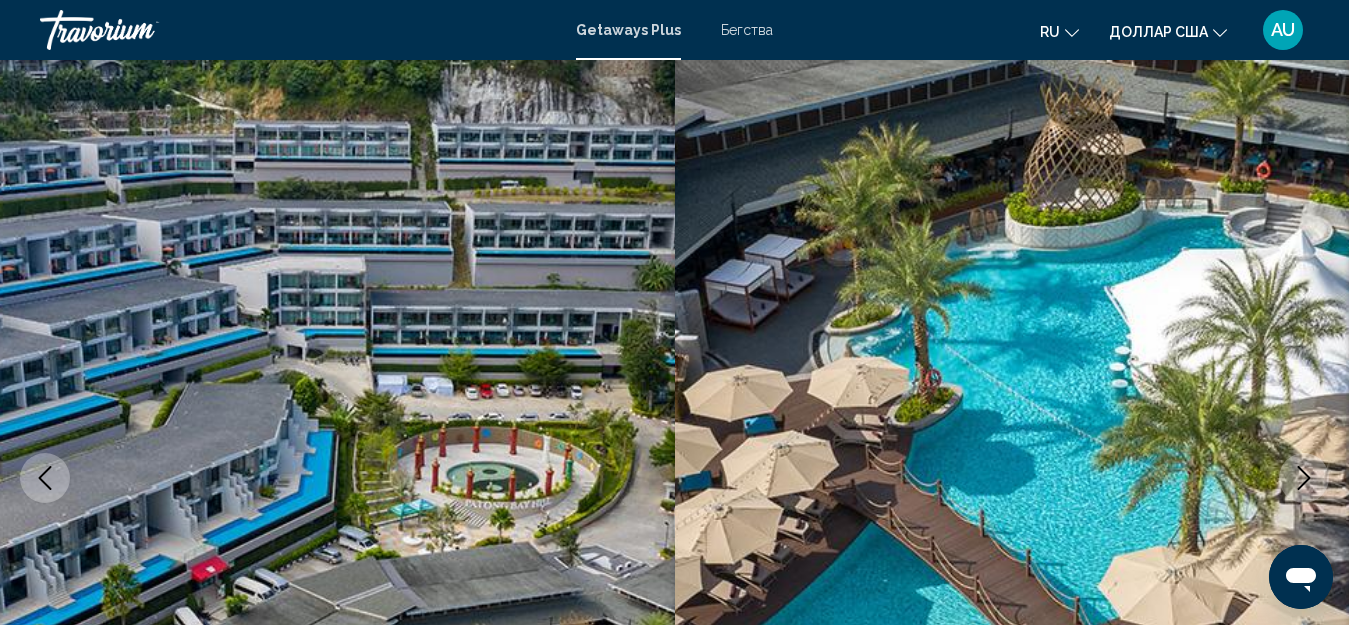 scroll, scrollTop: 0, scrollLeft: 0, axis: both 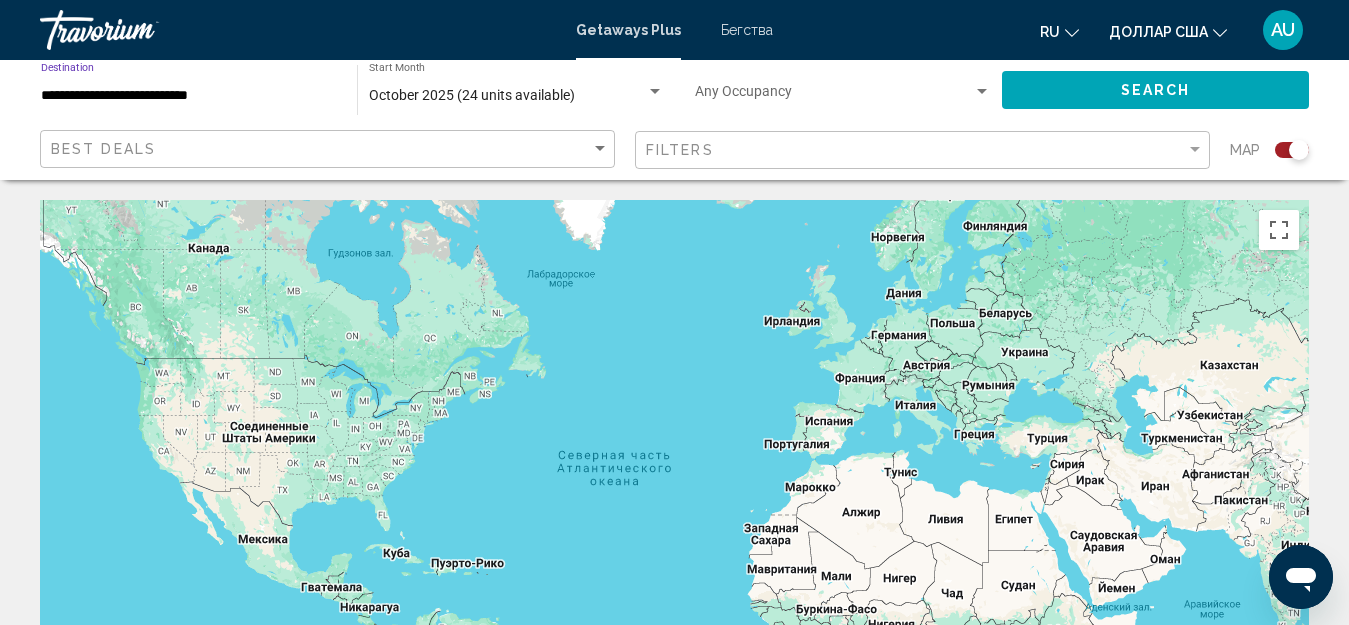 click on "**********" at bounding box center (189, 96) 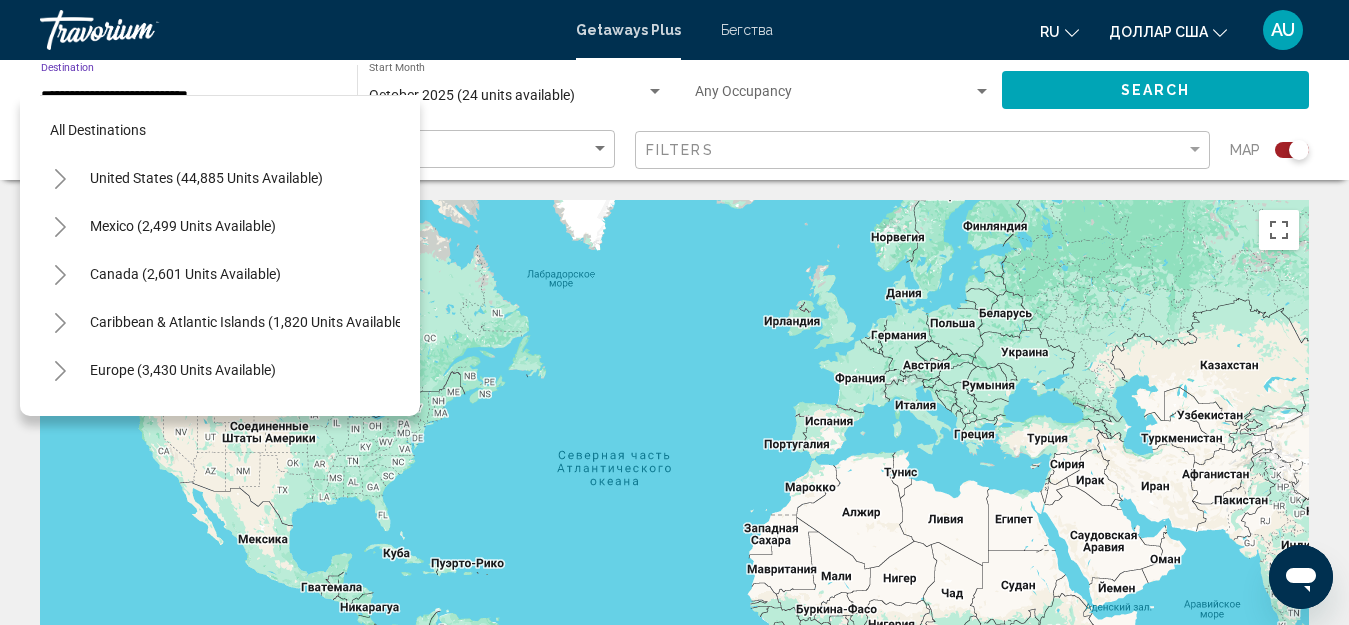 scroll, scrollTop: 800, scrollLeft: 0, axis: vertical 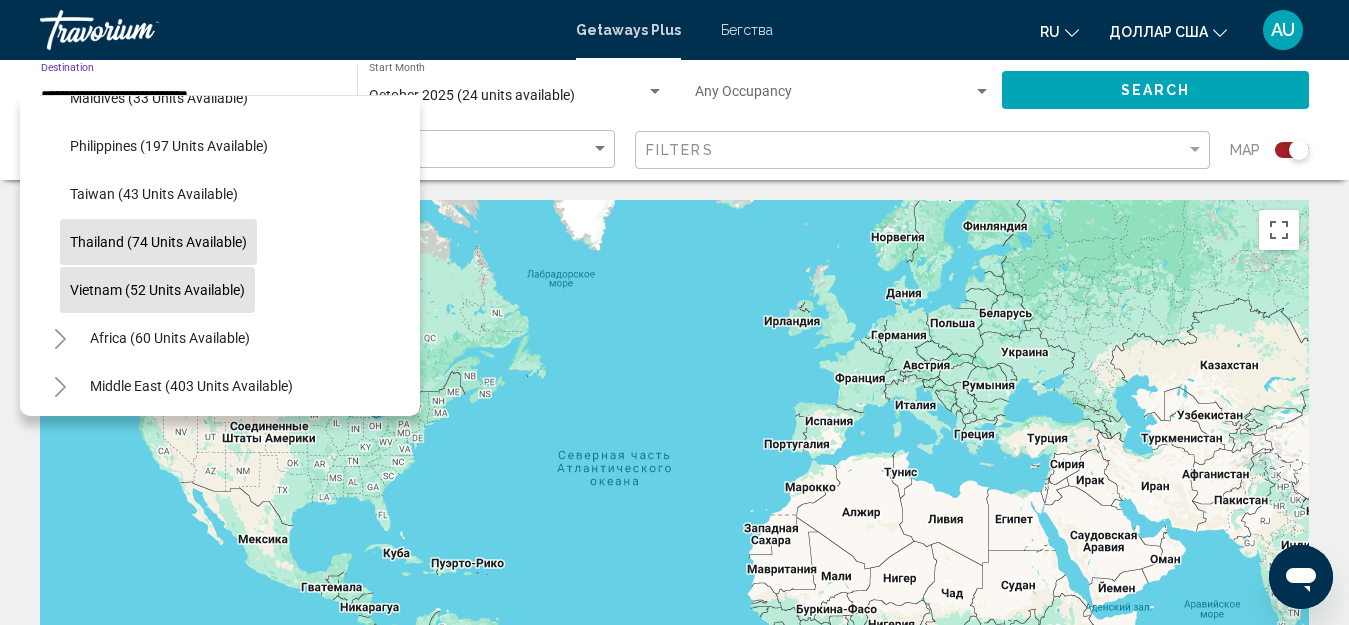 click on "Vietnam (52 units available)" 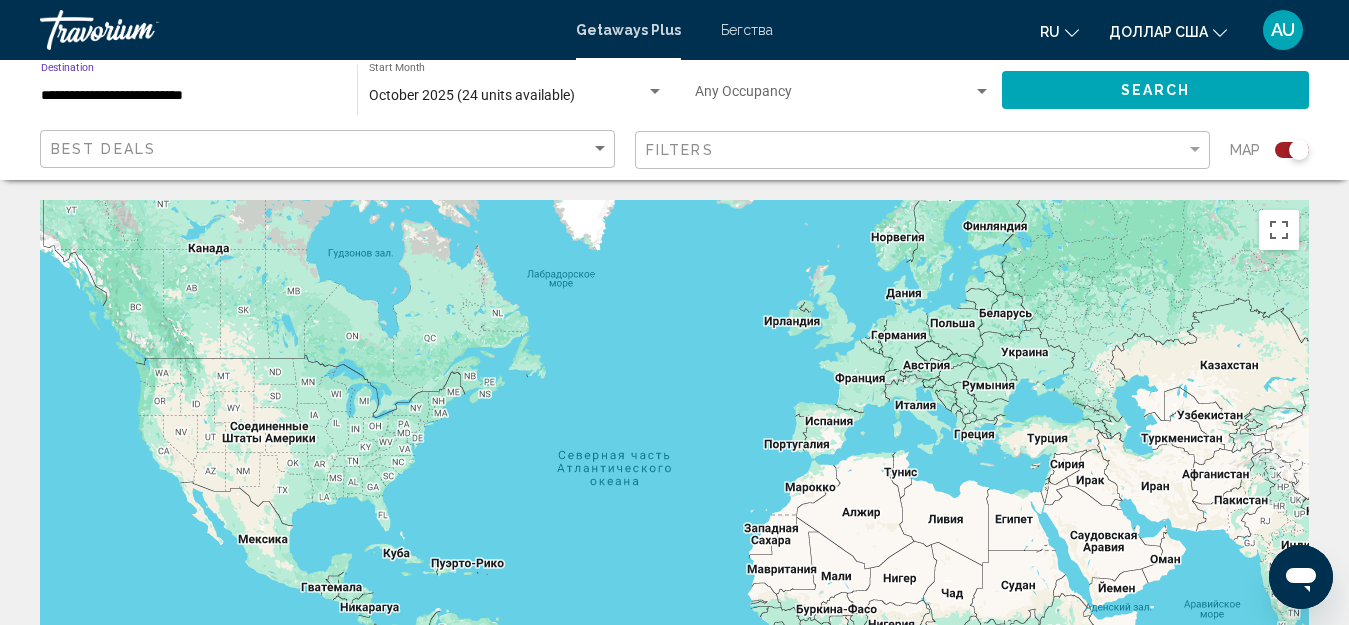 click on "**********" at bounding box center [189, 96] 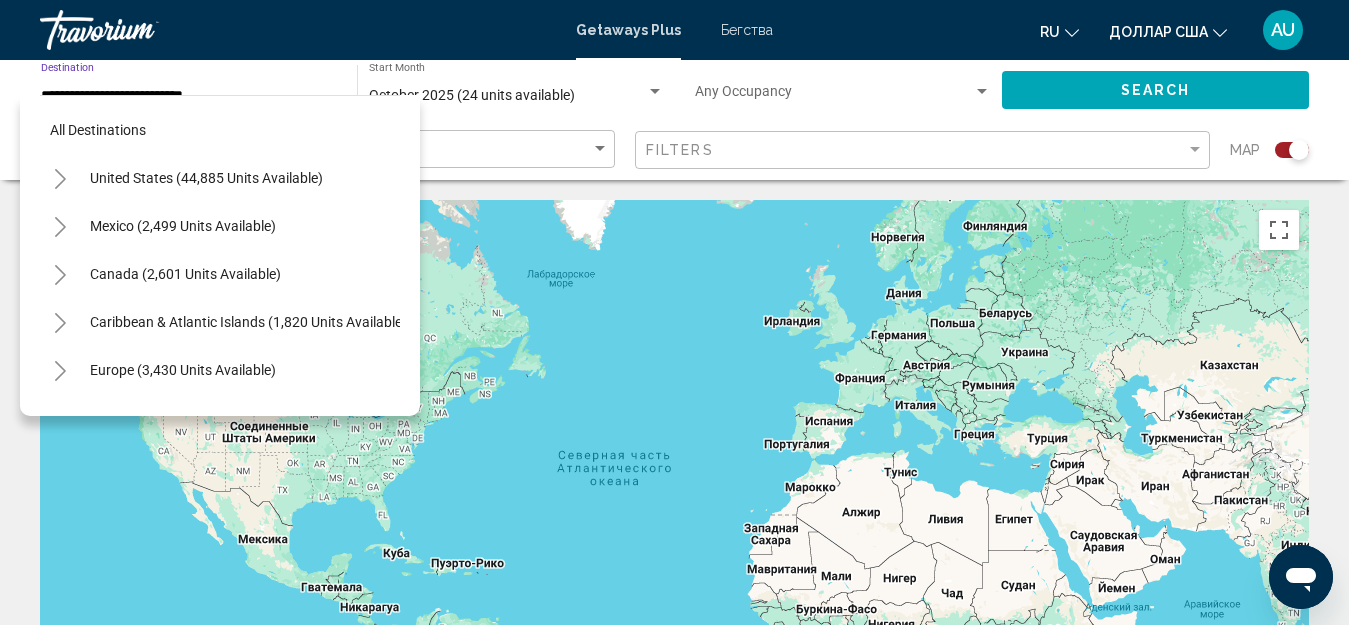 scroll, scrollTop: 821, scrollLeft: 0, axis: vertical 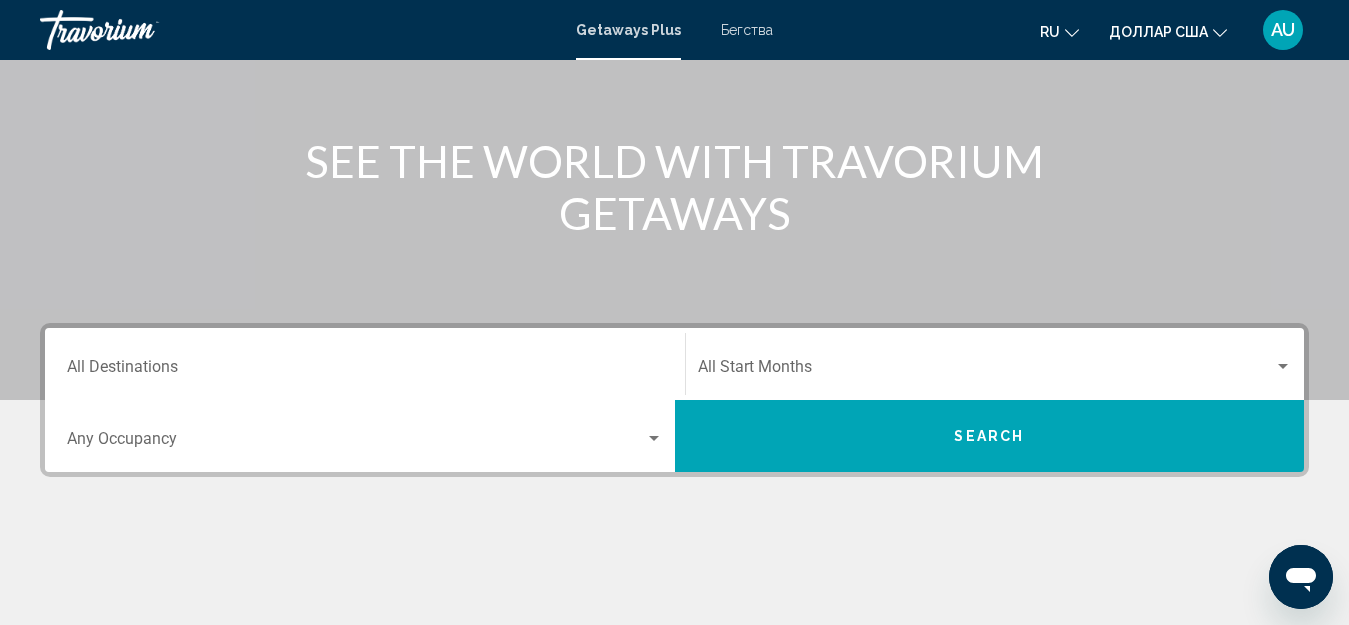 click on "Occupancy Any Occupancy" at bounding box center (365, 436) 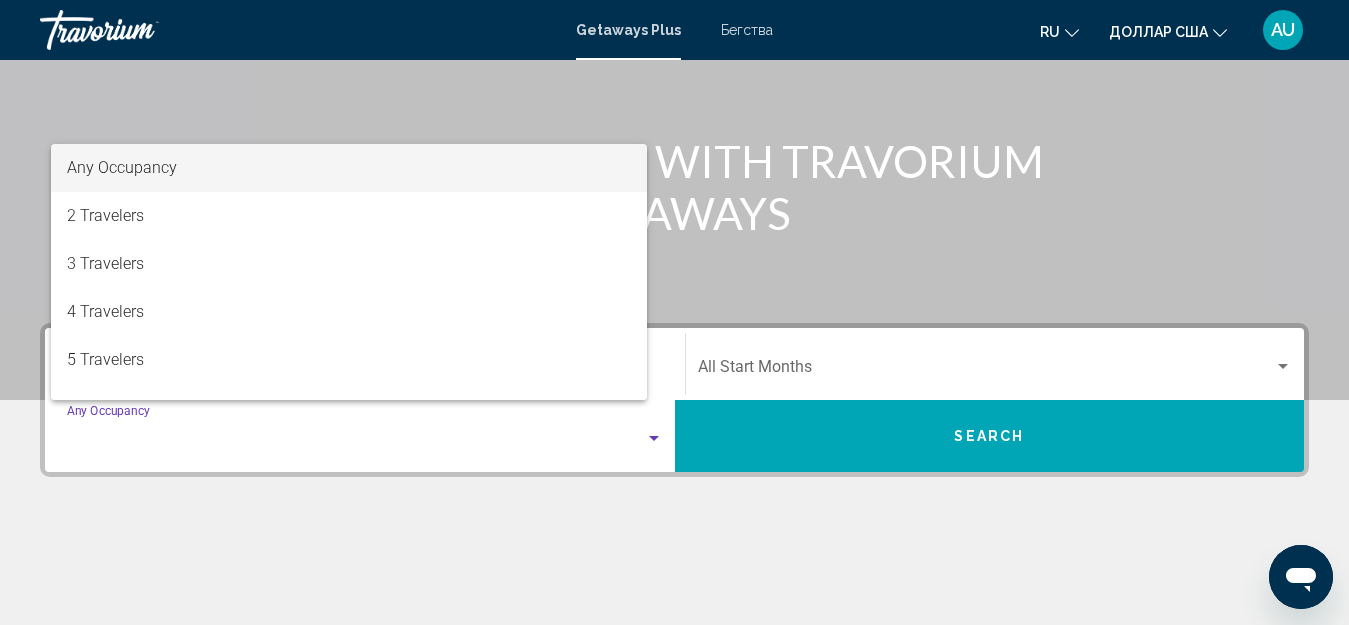 scroll, scrollTop: 458, scrollLeft: 0, axis: vertical 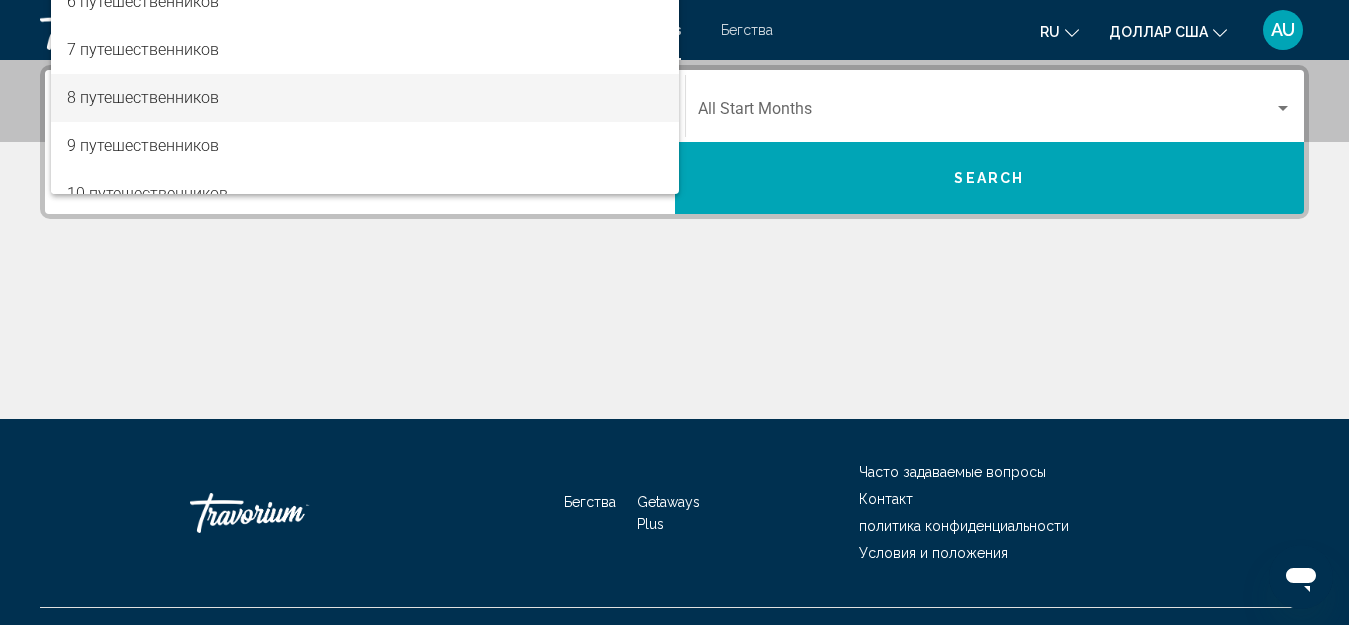 click on "8 путешественников" at bounding box center [143, 97] 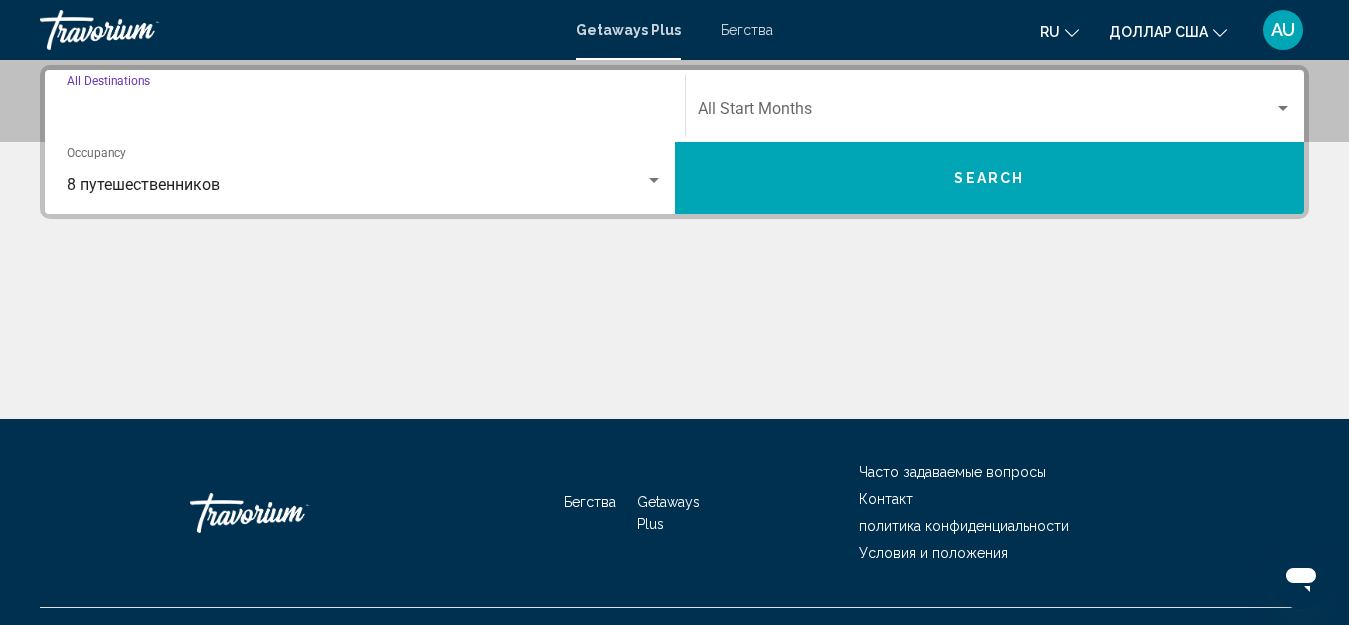 click on "Destination All Destinations" at bounding box center (365, 113) 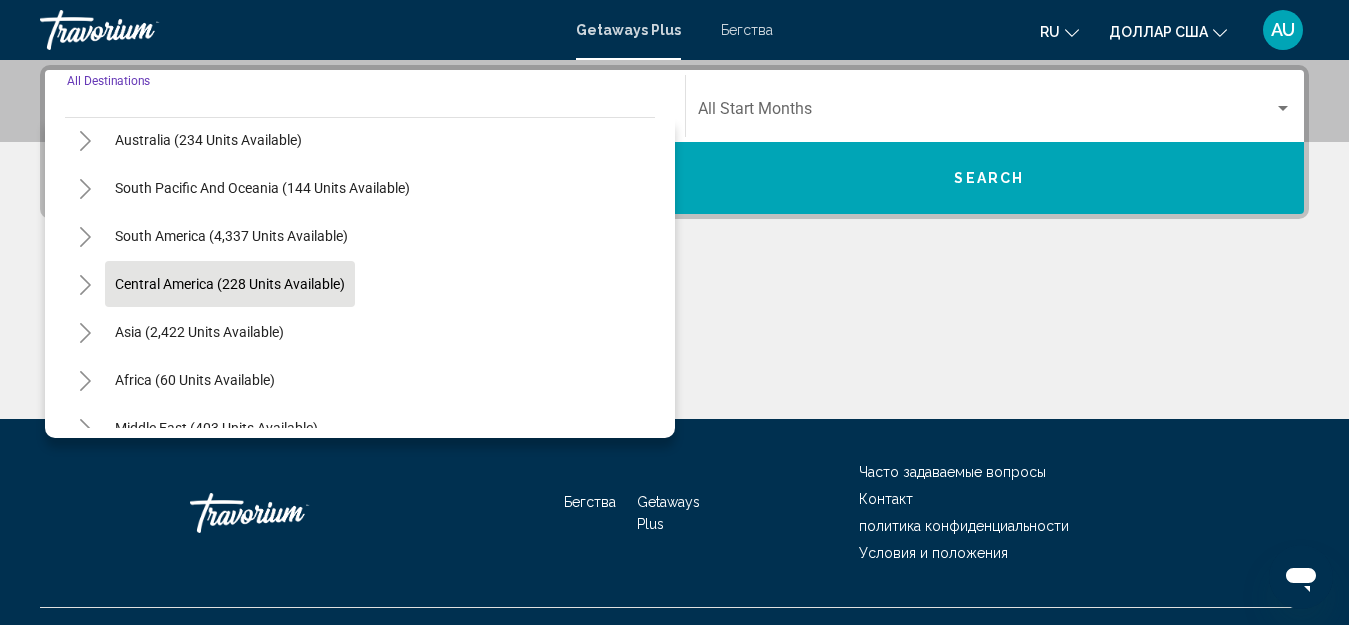 scroll, scrollTop: 324, scrollLeft: 0, axis: vertical 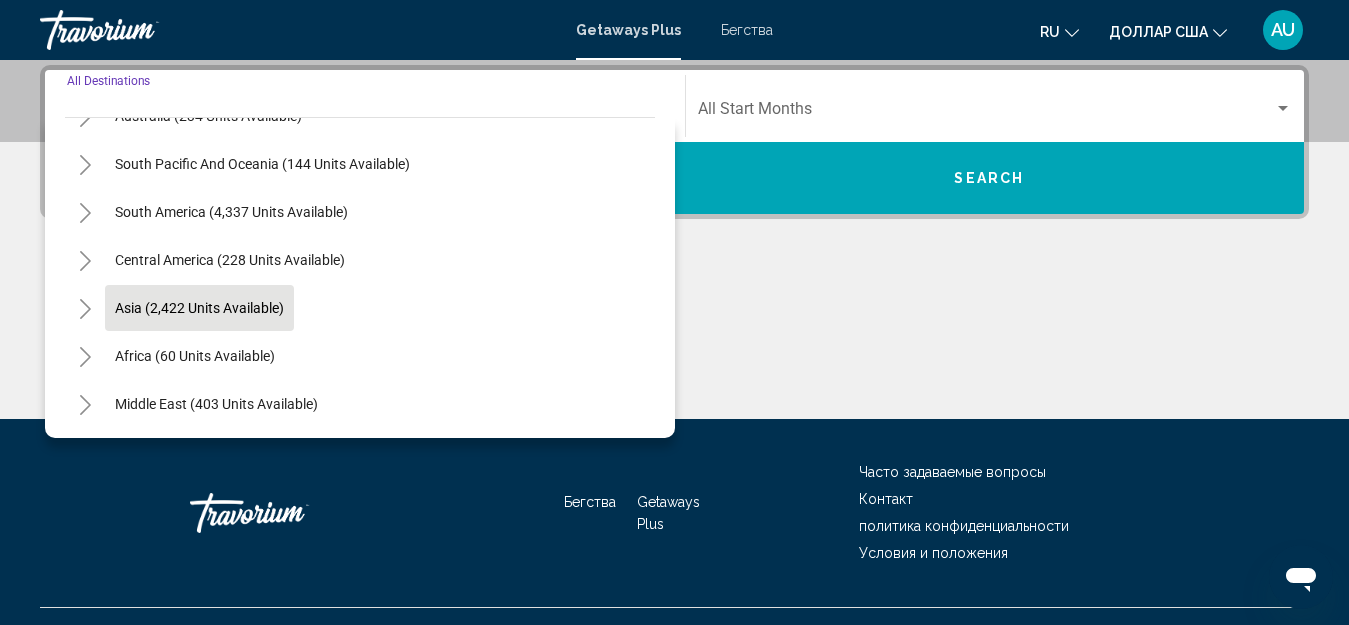 click on "Asia (2,422 units available)" at bounding box center (195, 356) 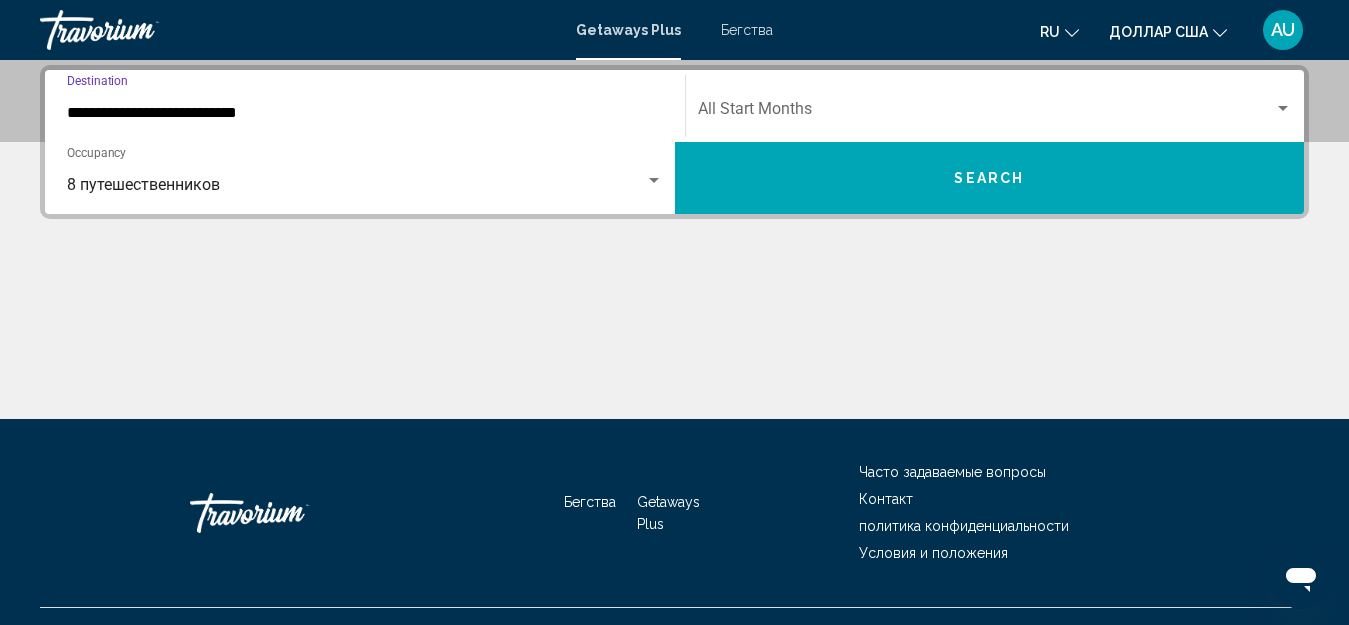 click on "Start Month All Start Months" 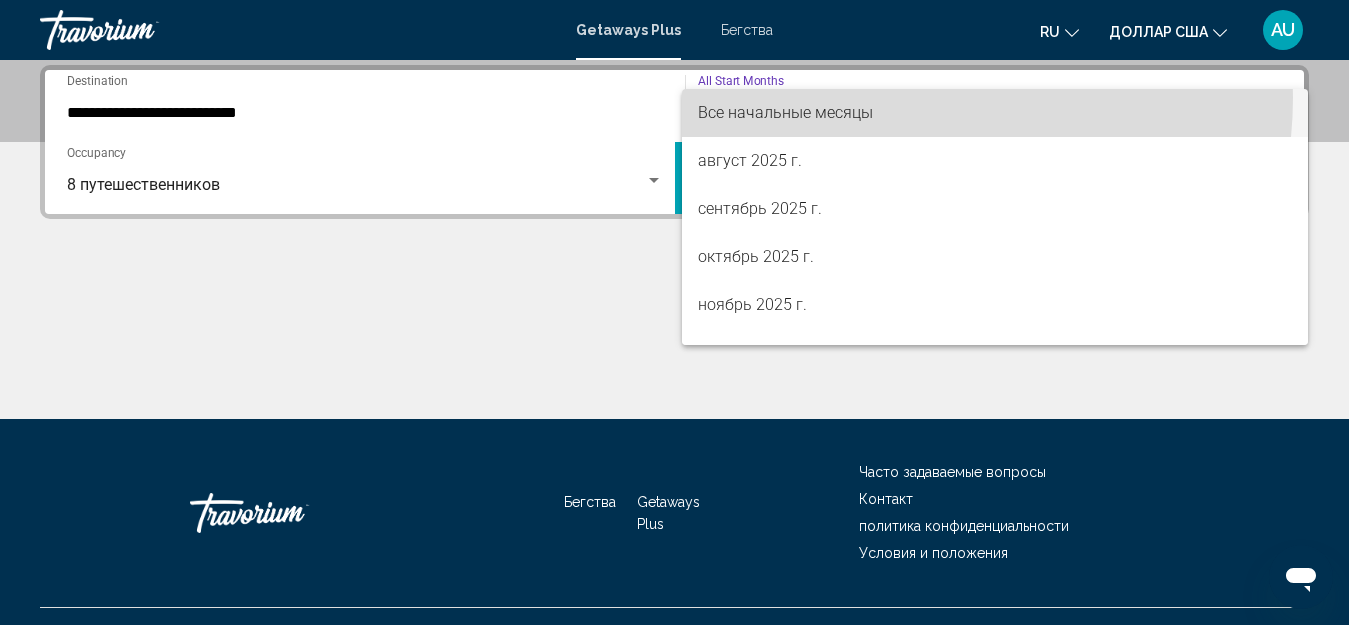 click on "Все начальные месяцы" at bounding box center (995, 113) 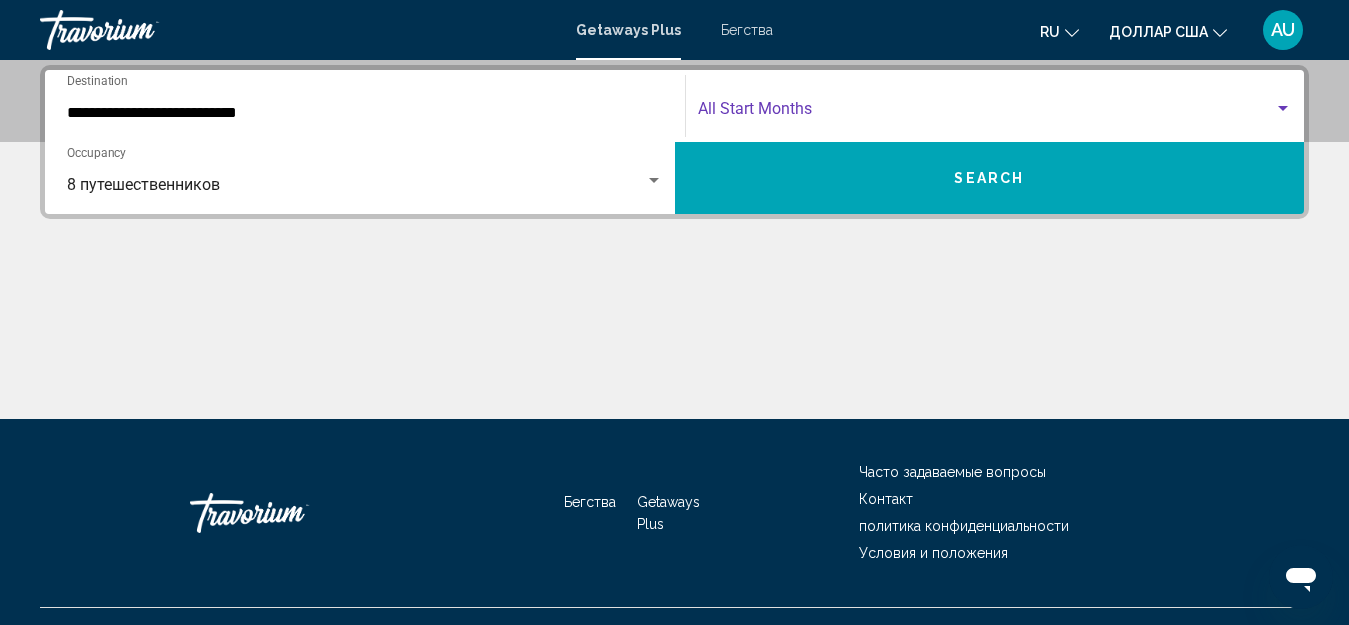 click on "Search" at bounding box center [989, 179] 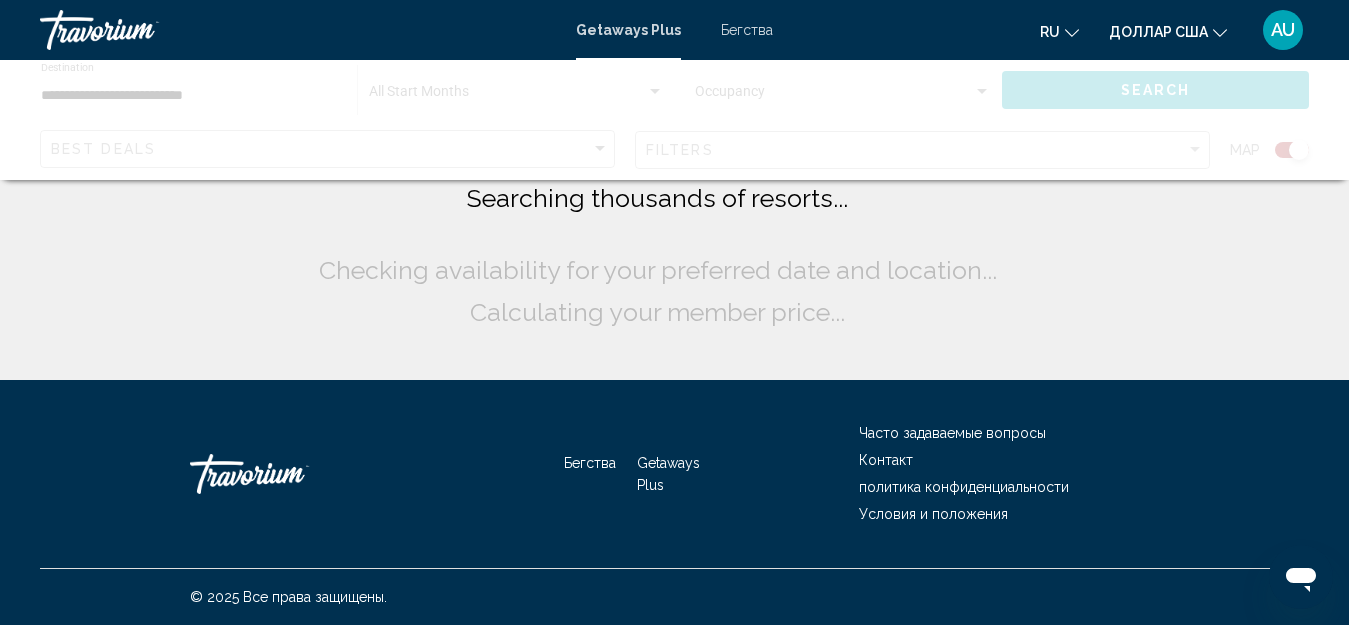 scroll, scrollTop: 0, scrollLeft: 0, axis: both 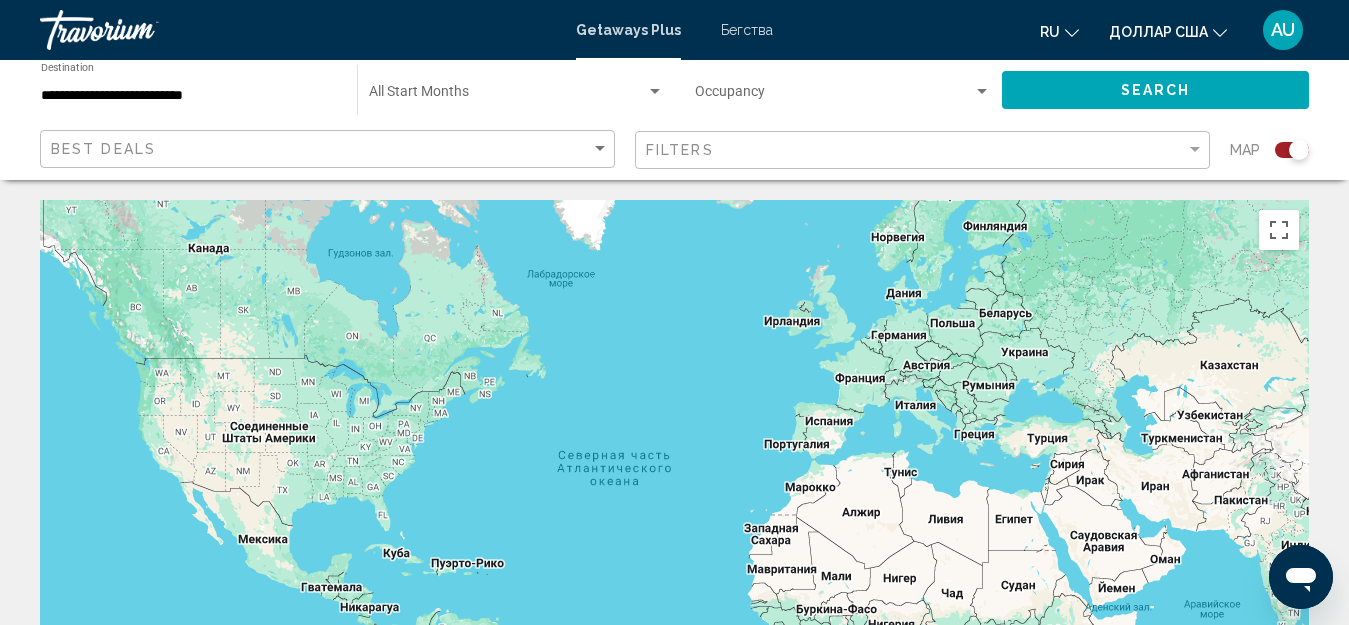 click on "**********" 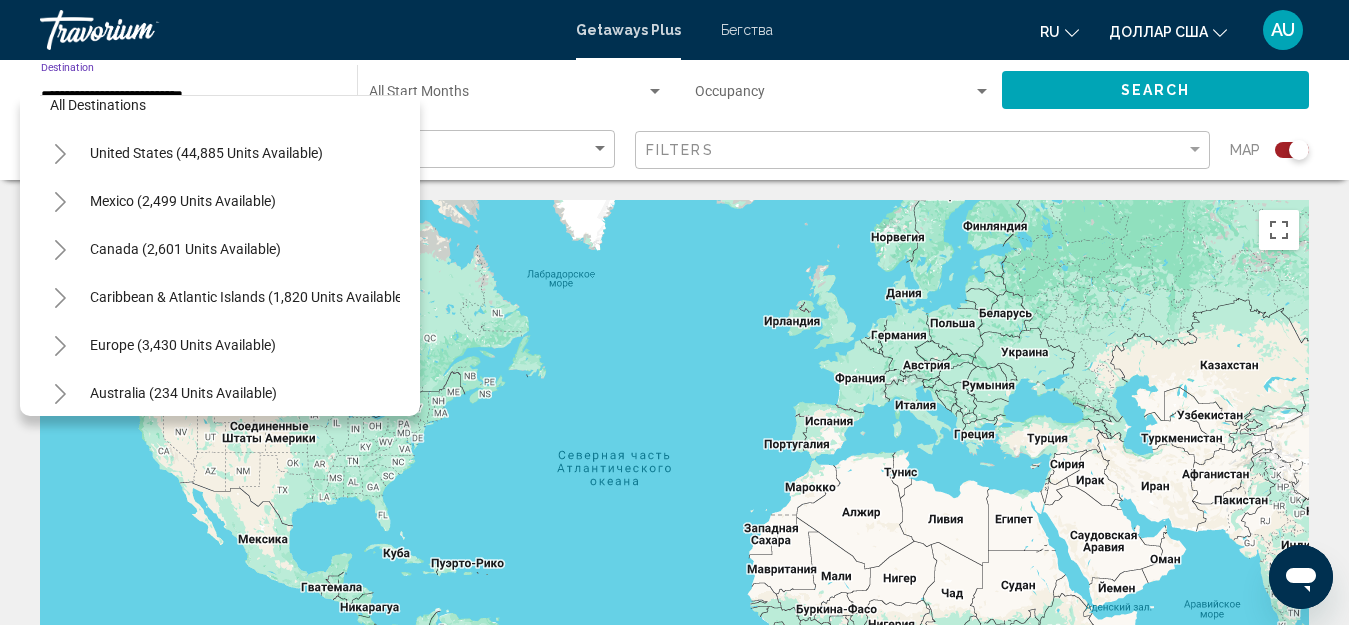 scroll, scrollTop: 0, scrollLeft: 0, axis: both 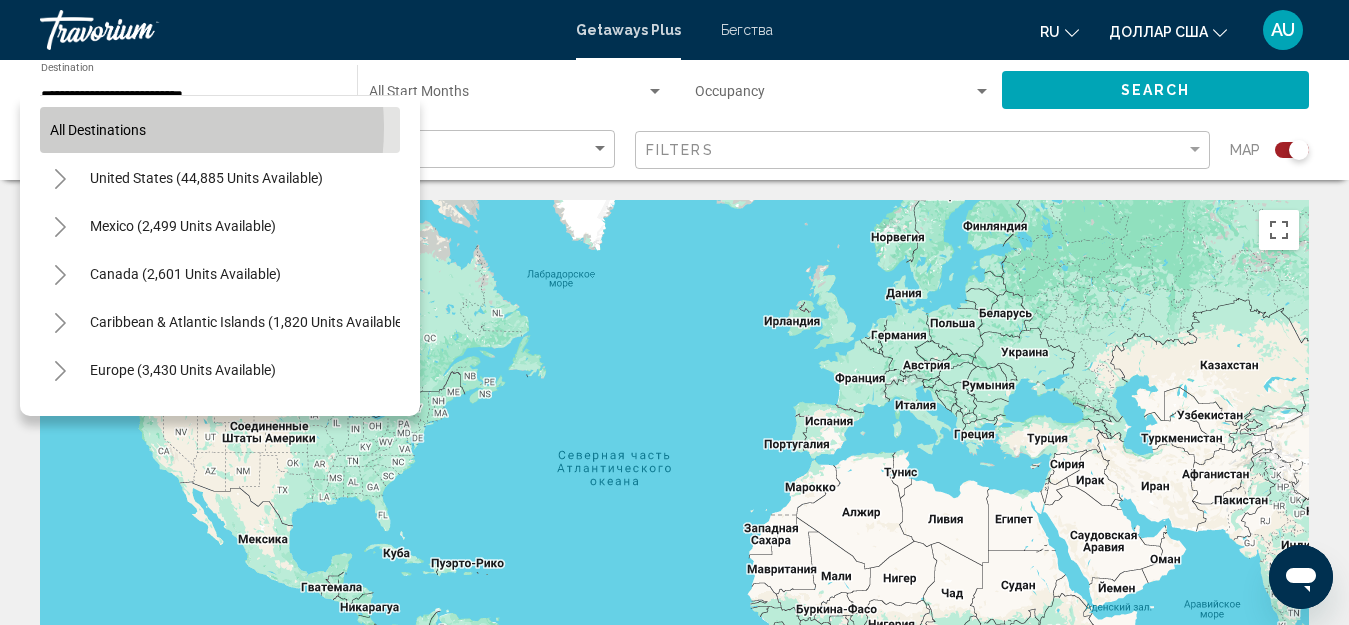 click on "All destinations" at bounding box center (98, 130) 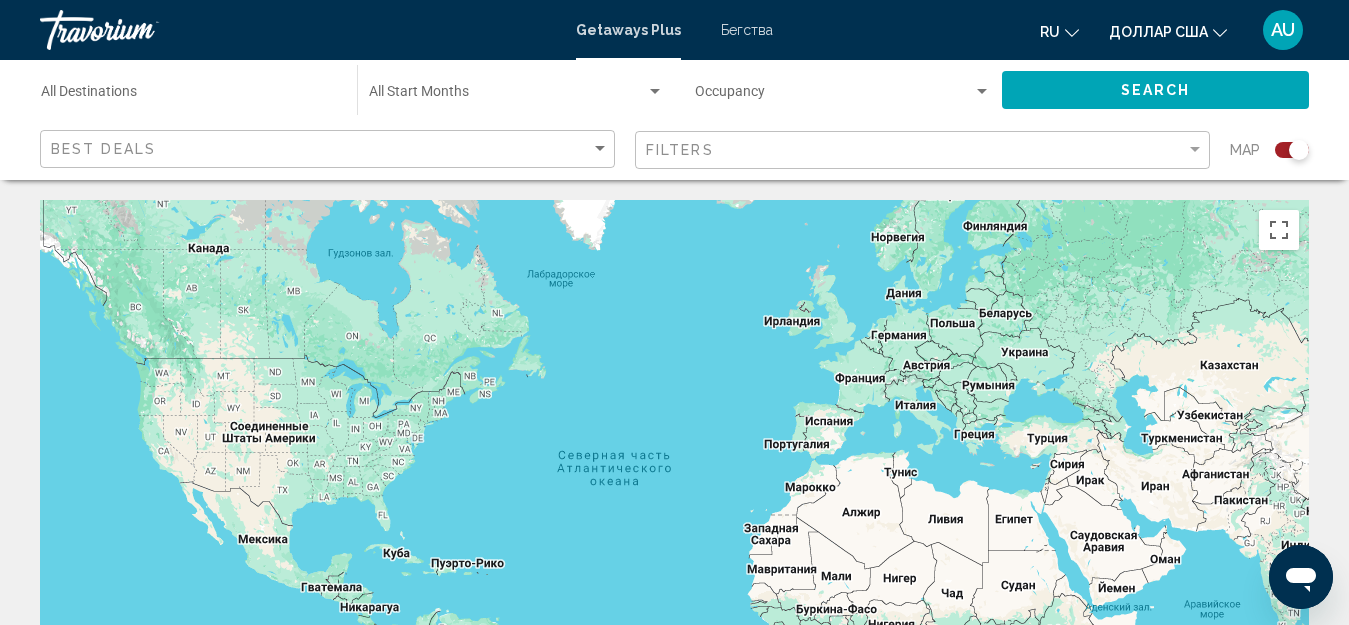 click on "Search" 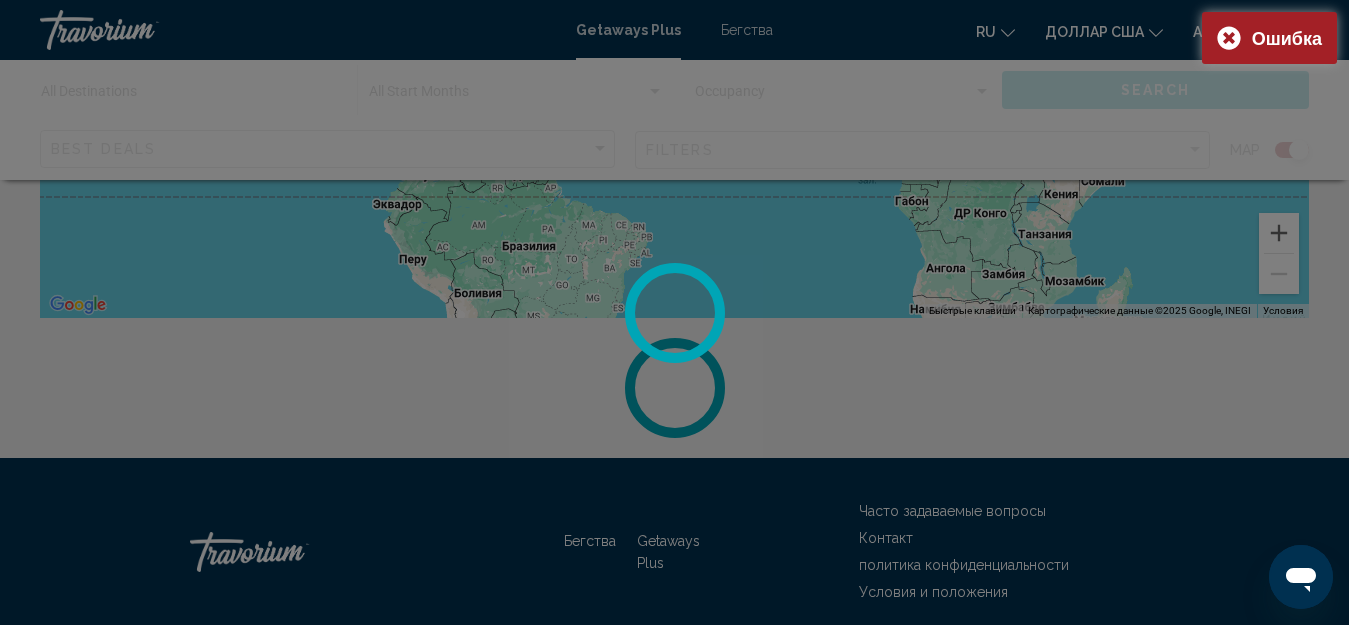 scroll, scrollTop: 518, scrollLeft: 0, axis: vertical 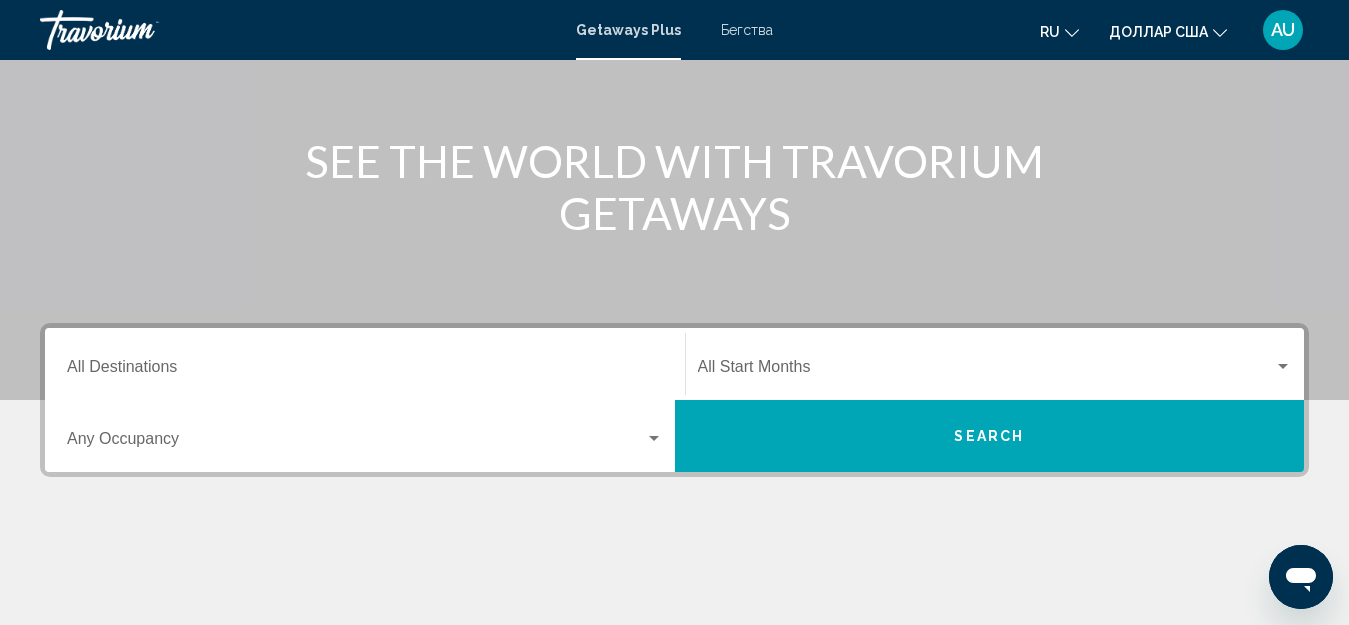 click at bounding box center (356, 443) 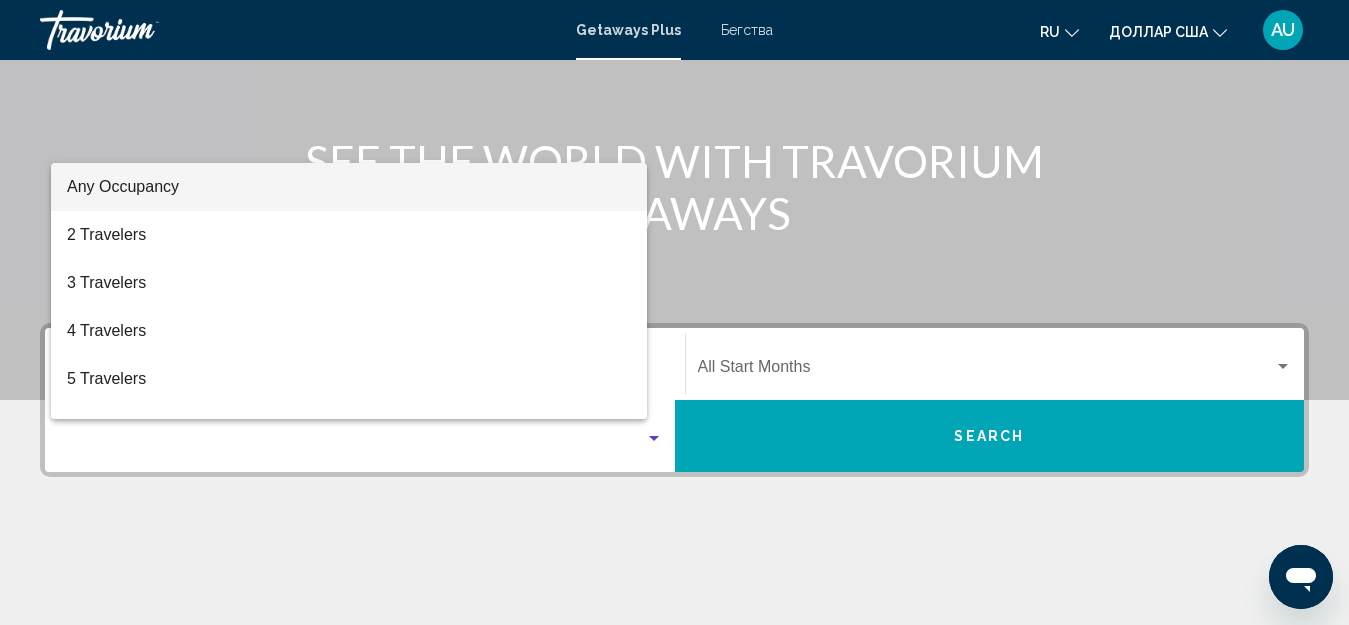 scroll, scrollTop: 458, scrollLeft: 0, axis: vertical 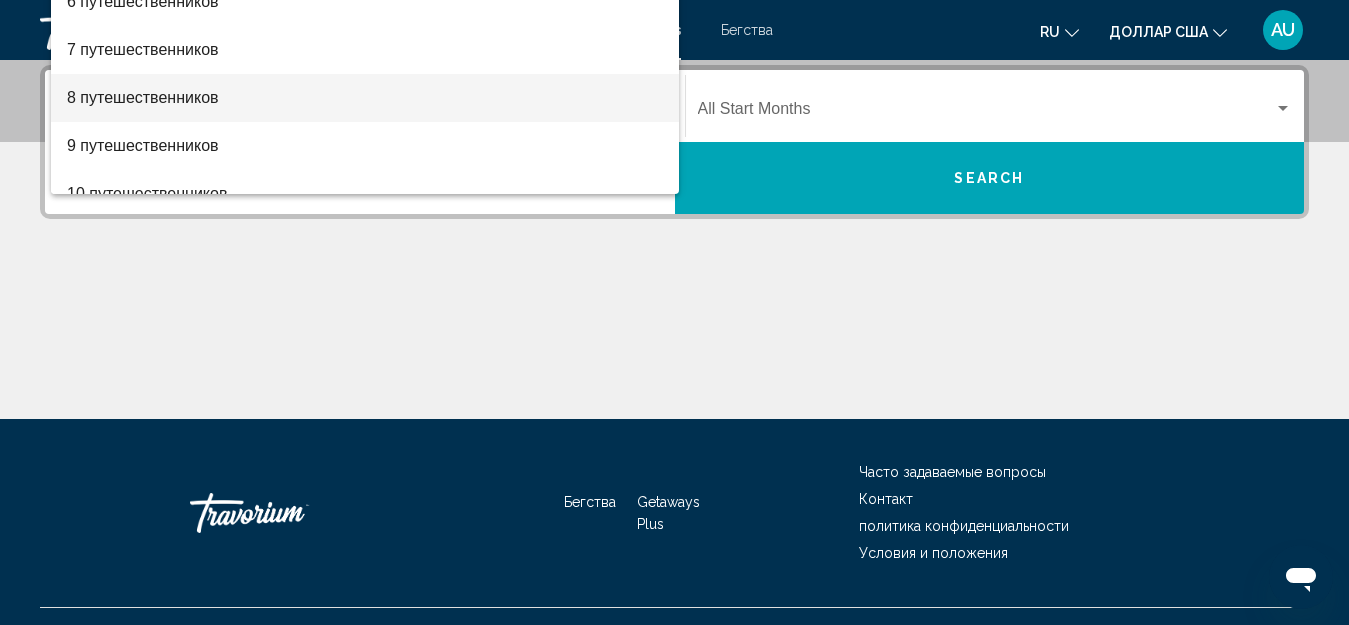 click on "8 путешественников" at bounding box center (143, 97) 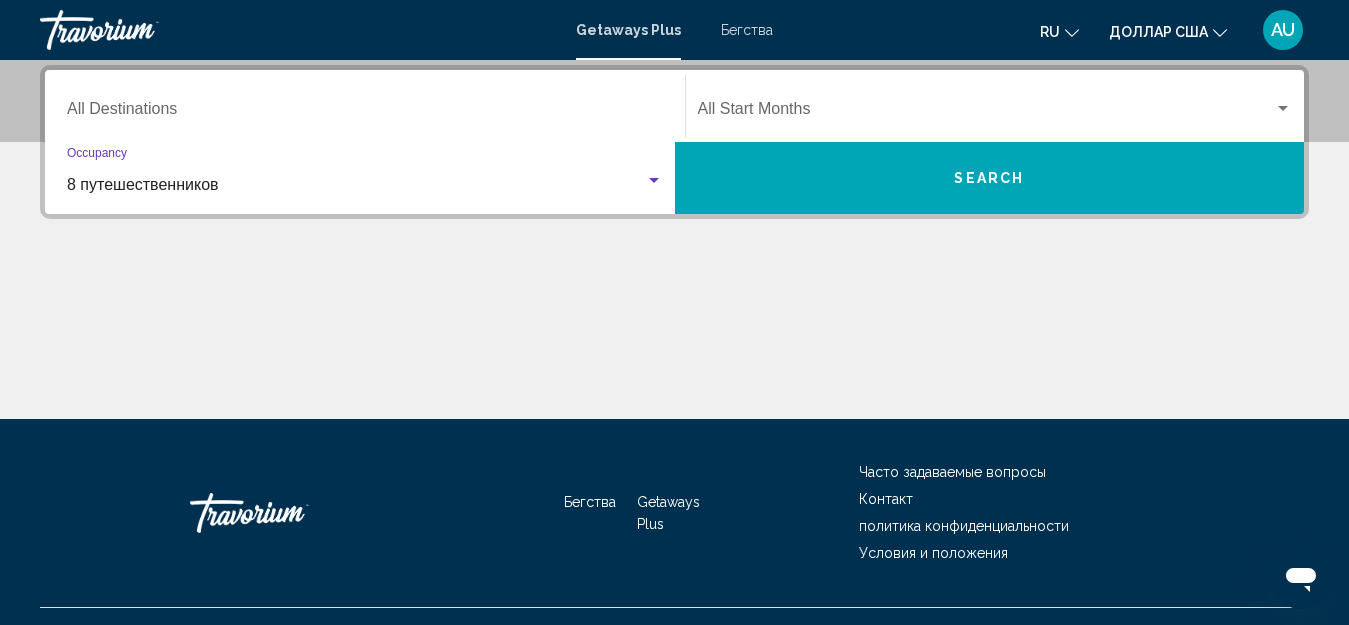 click on "Search" at bounding box center (989, 179) 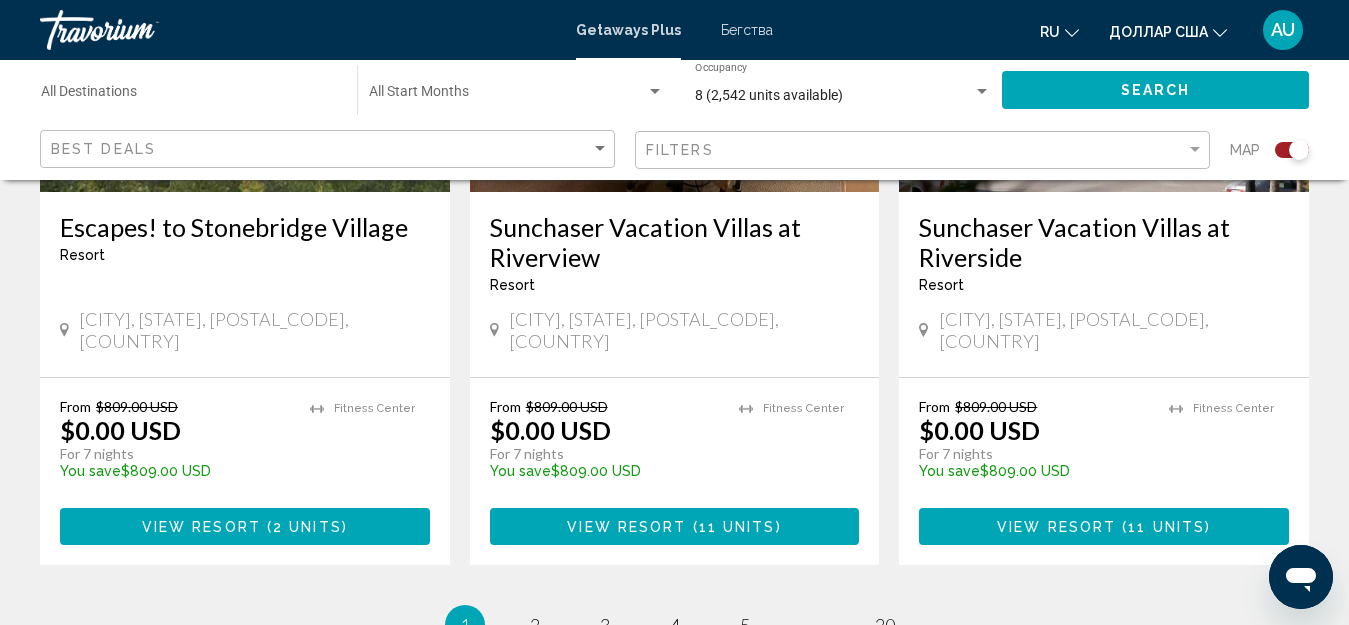 scroll, scrollTop: 3200, scrollLeft: 0, axis: vertical 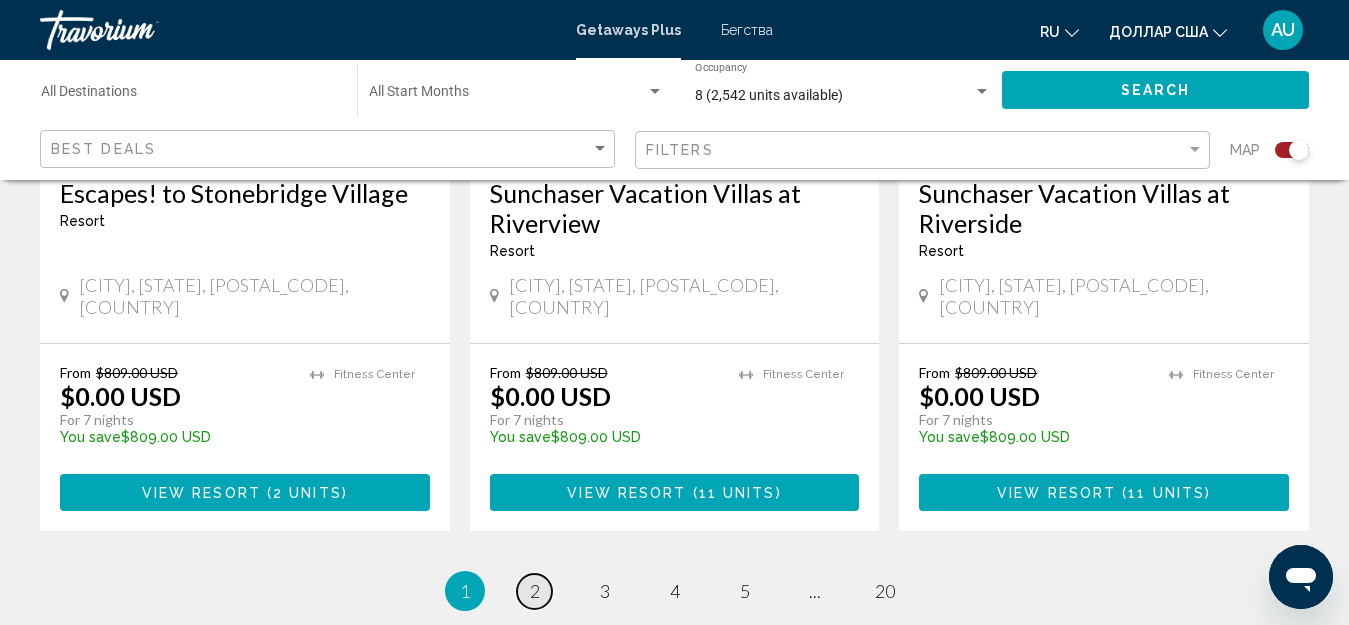 click on "2" at bounding box center (535, 591) 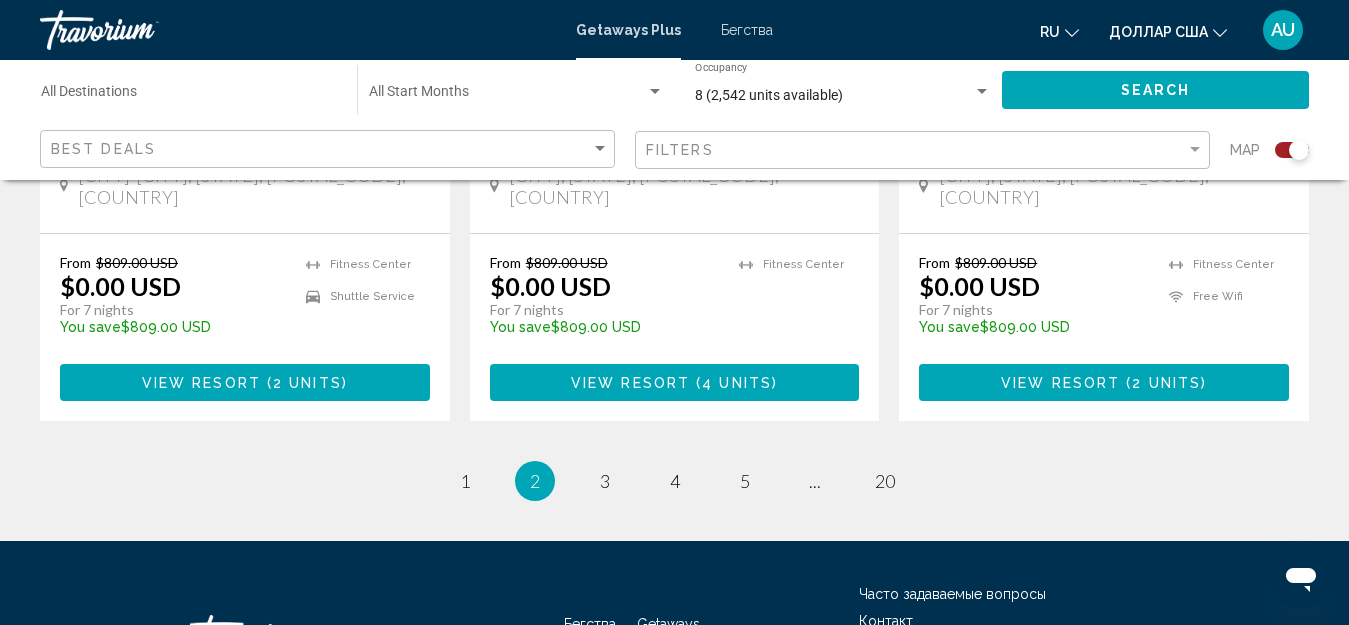 scroll, scrollTop: 3200, scrollLeft: 0, axis: vertical 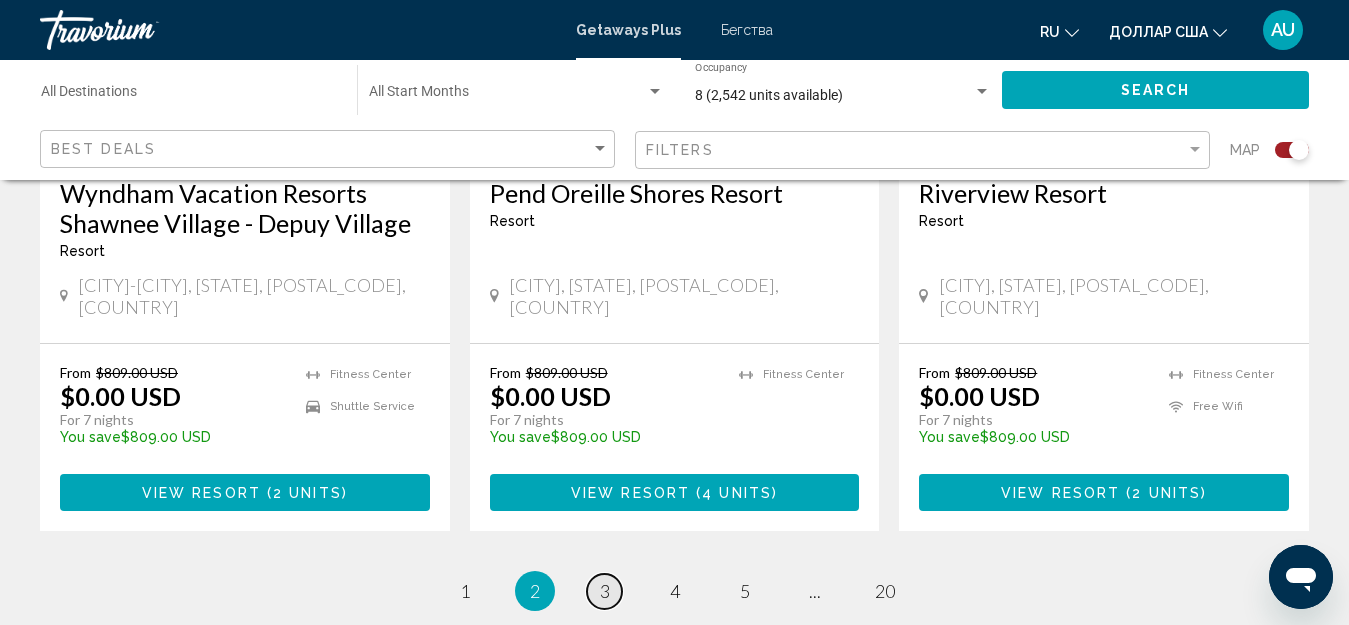 click on "page  3" at bounding box center [604, 591] 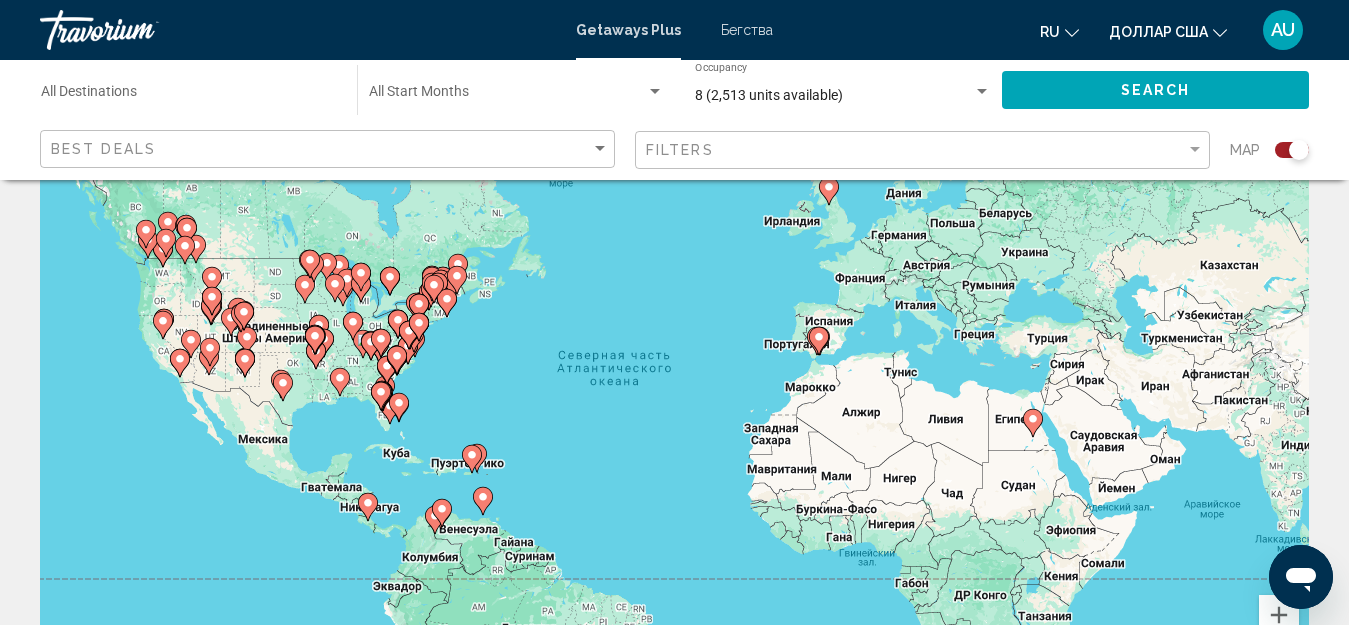 scroll, scrollTop: 0, scrollLeft: 0, axis: both 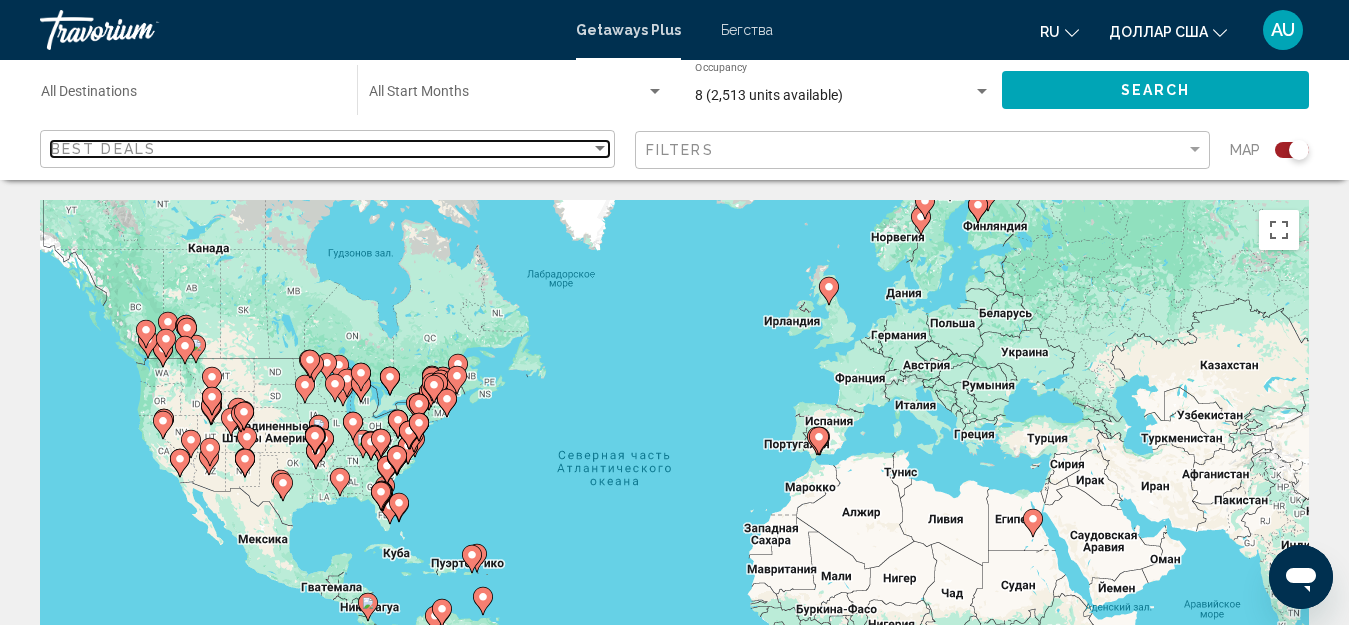 click on "Best Deals" 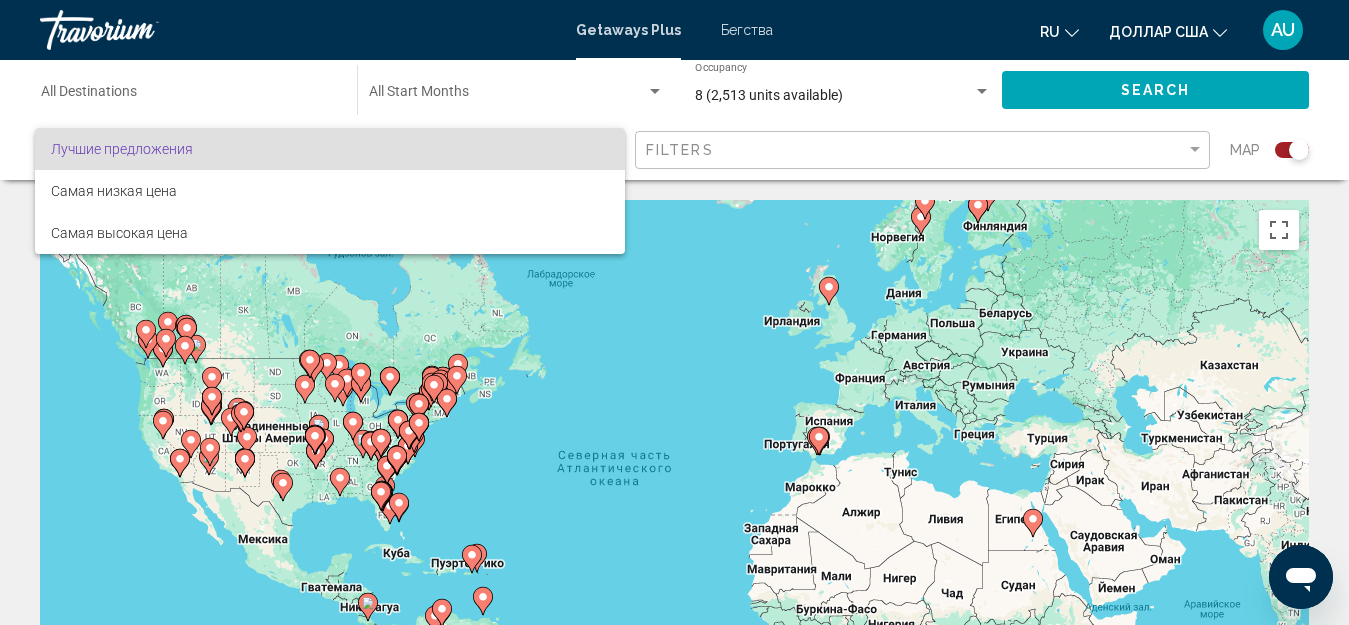 click at bounding box center [674, 312] 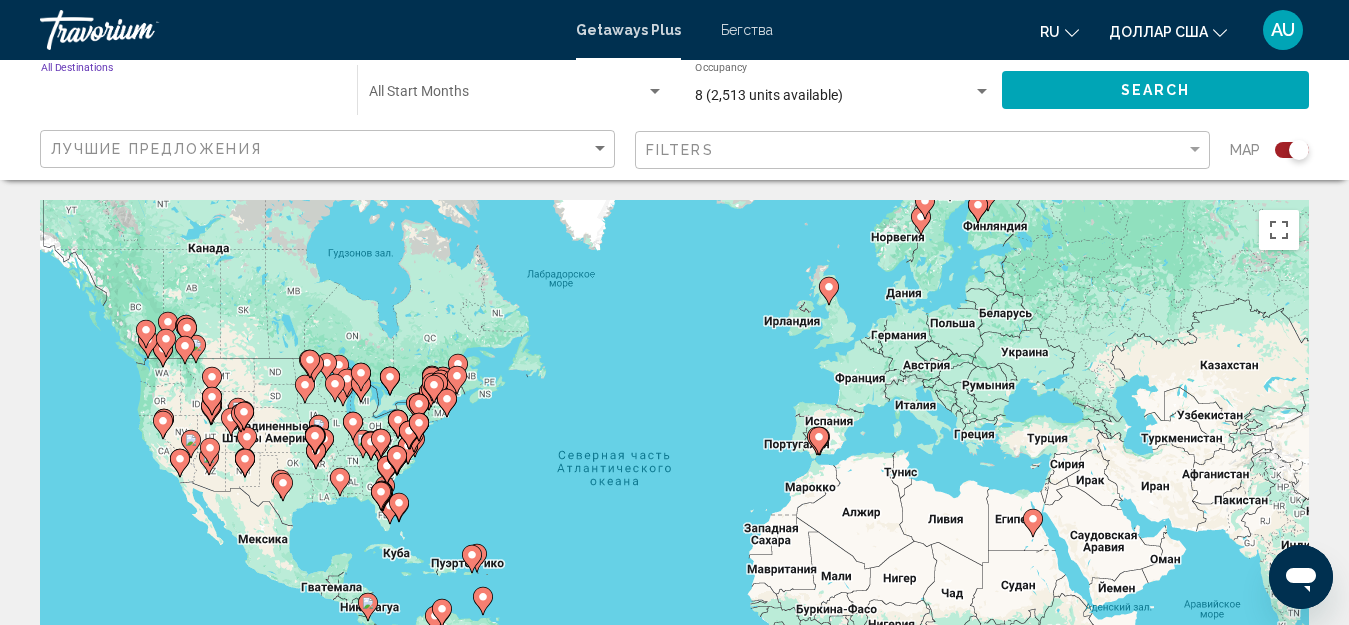 click on "Destination All Destinations" at bounding box center (189, 96) 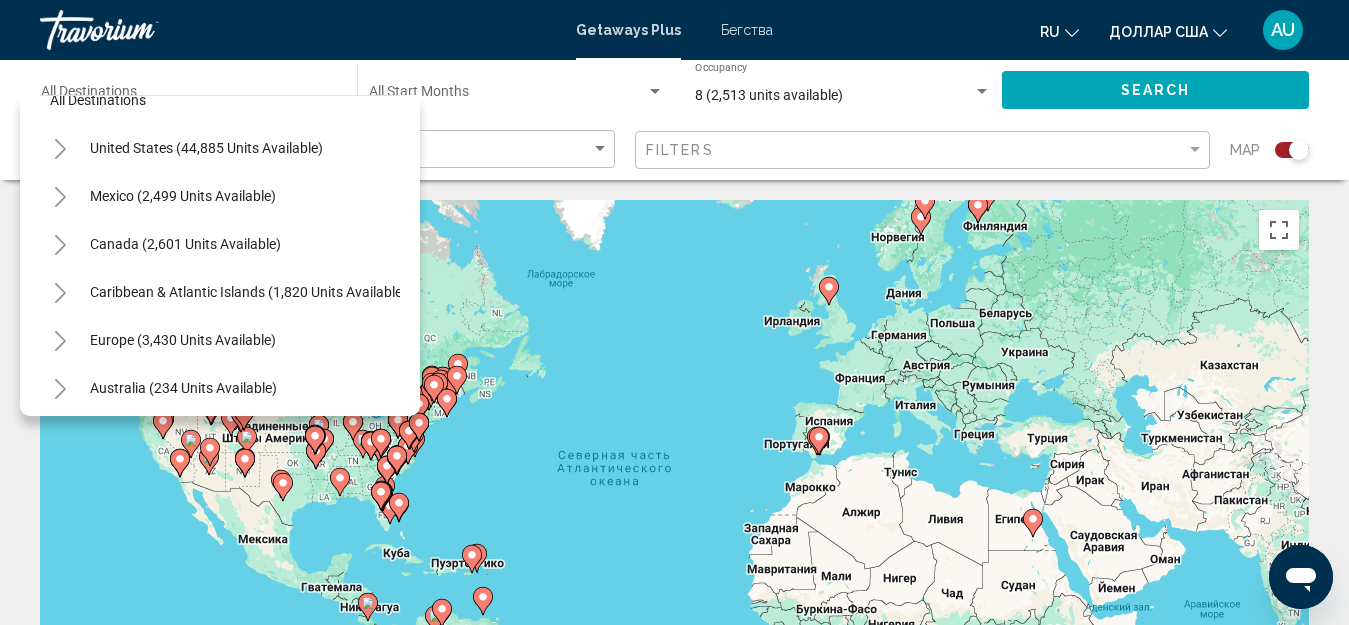scroll, scrollTop: 0, scrollLeft: 0, axis: both 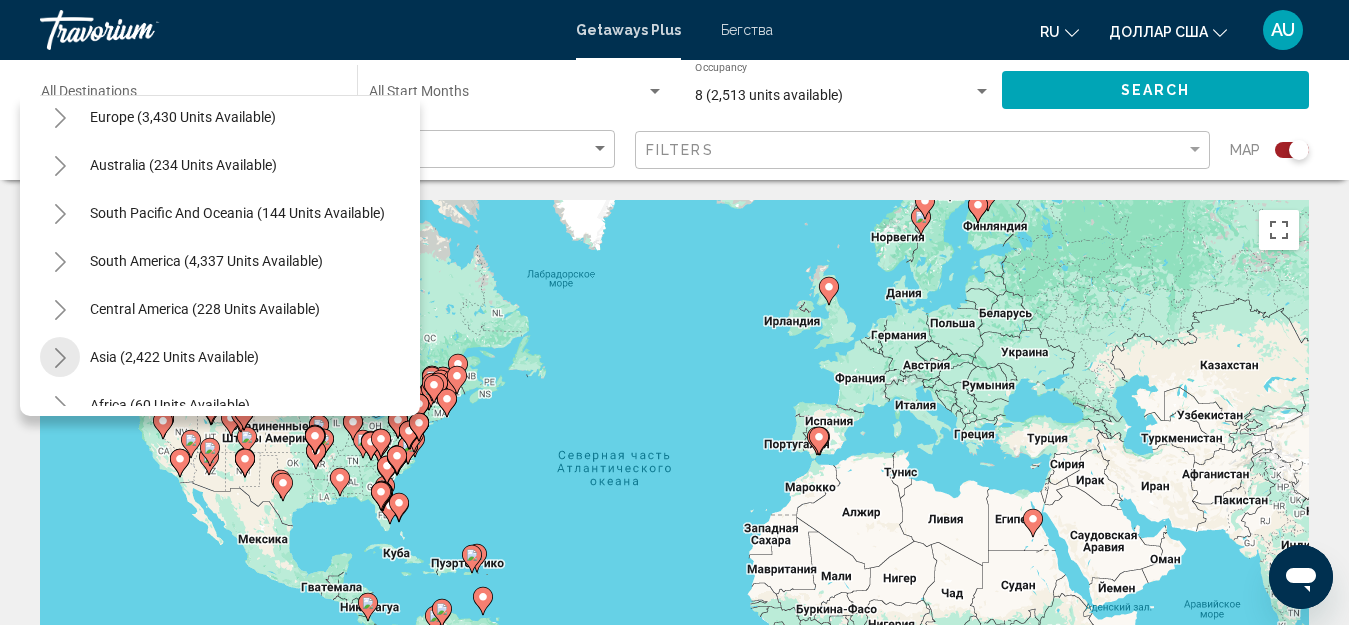 click 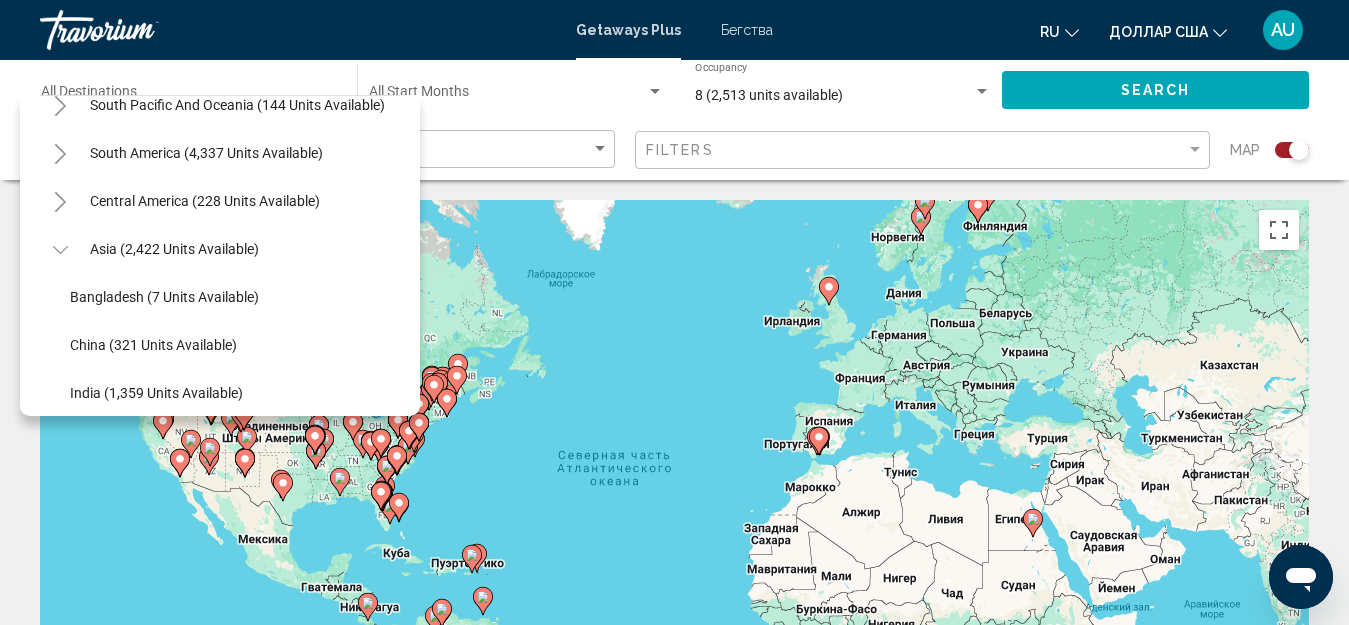 scroll, scrollTop: 404, scrollLeft: 0, axis: vertical 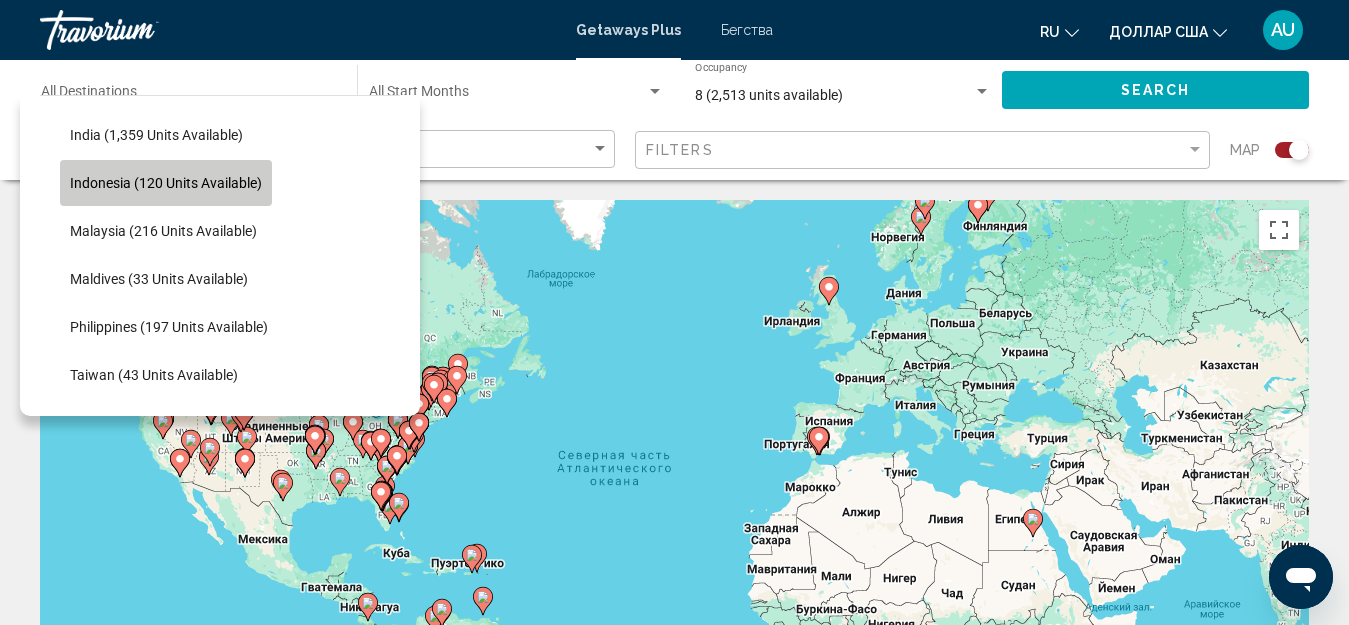 click on "Indonesia (120 units available)" 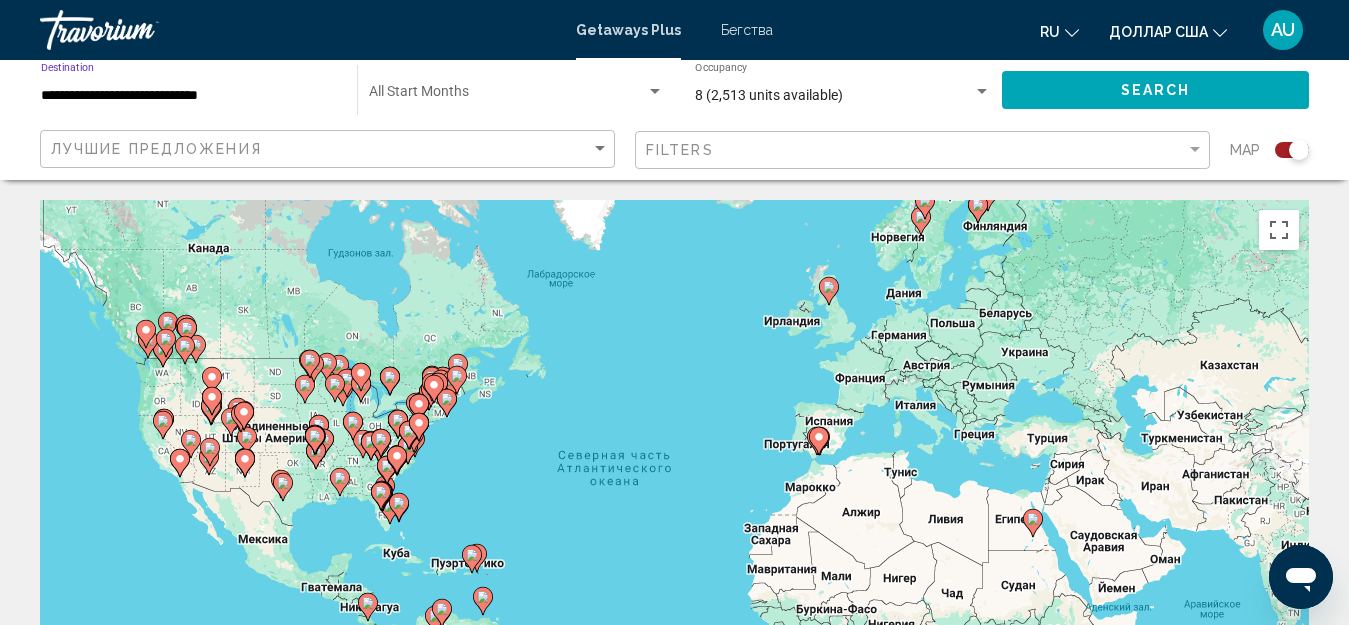 click on "Search" 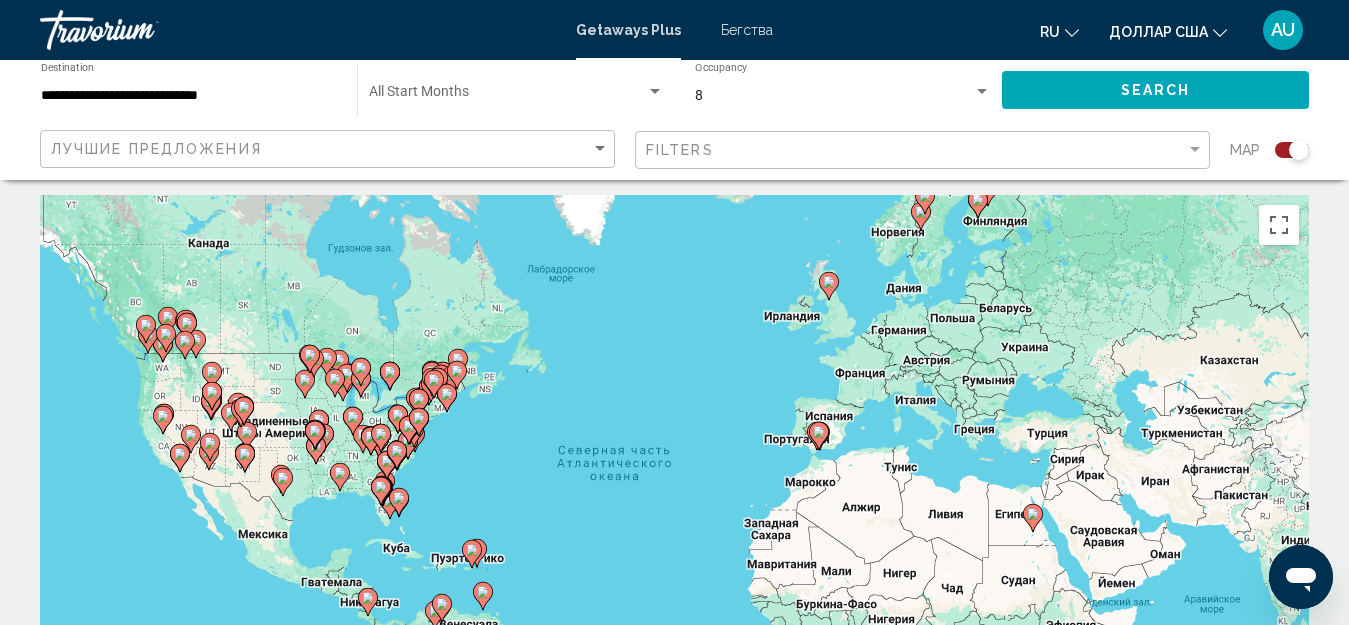scroll, scrollTop: 0, scrollLeft: 0, axis: both 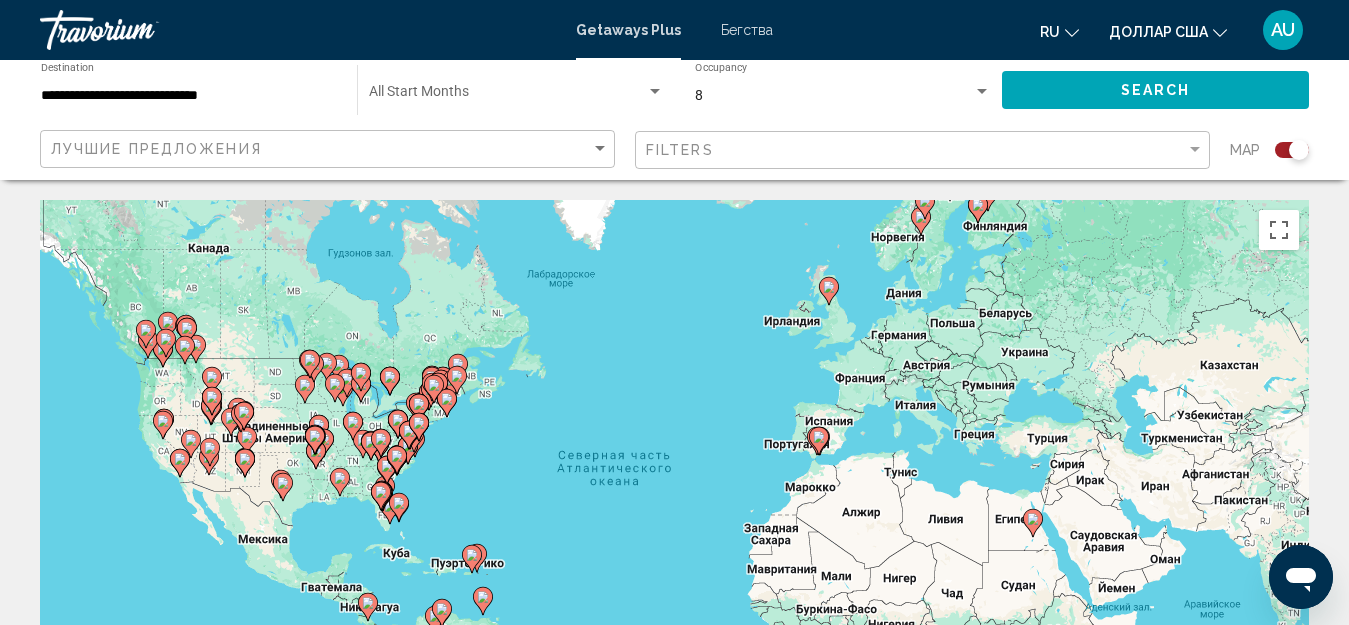 click on "8 Occupancy Any Occupancy" 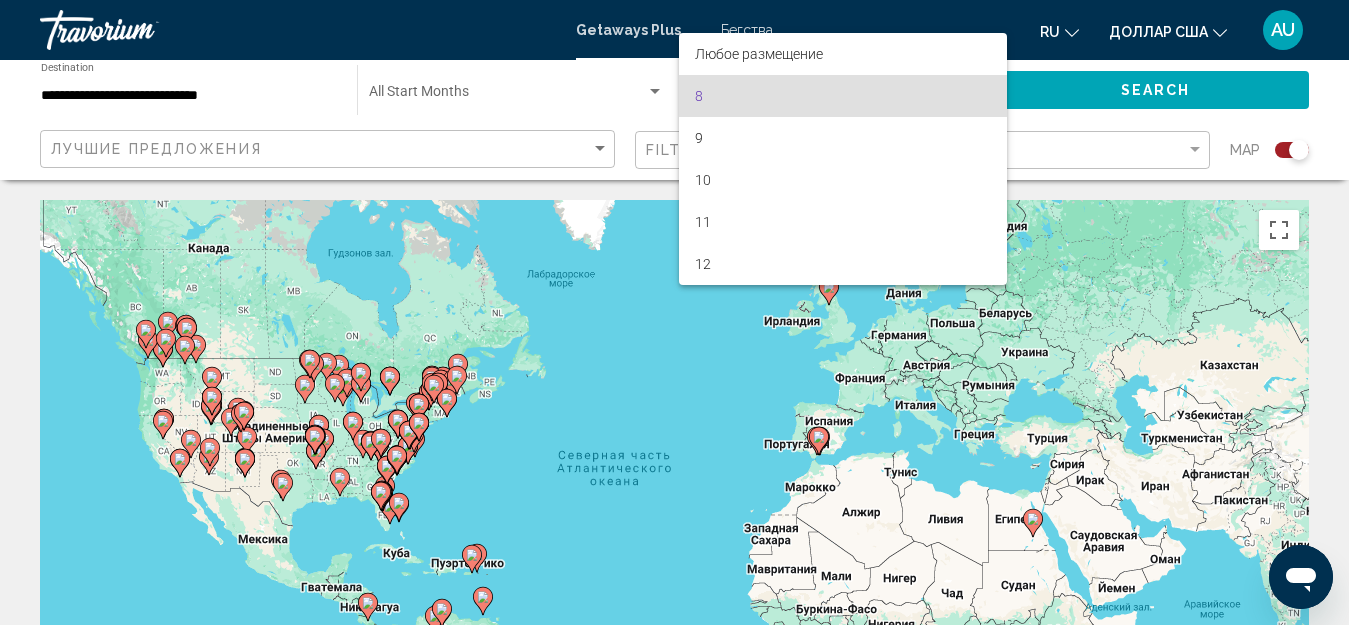 click at bounding box center [674, 312] 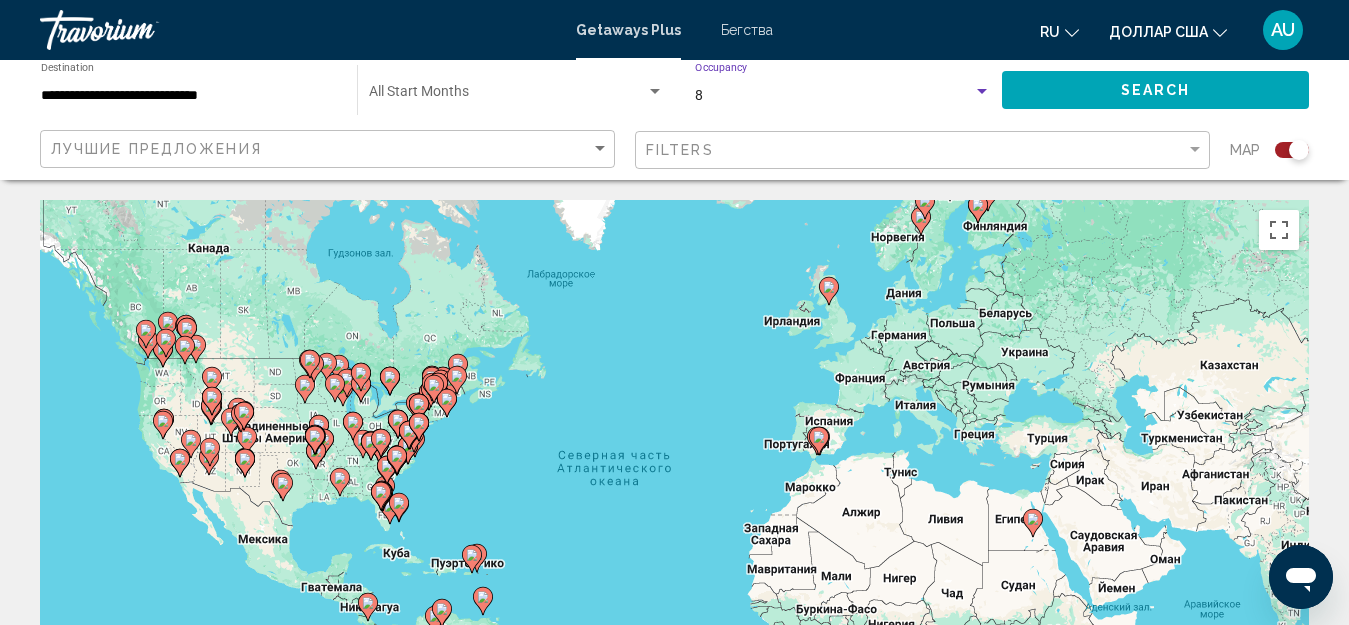click at bounding box center (982, 92) 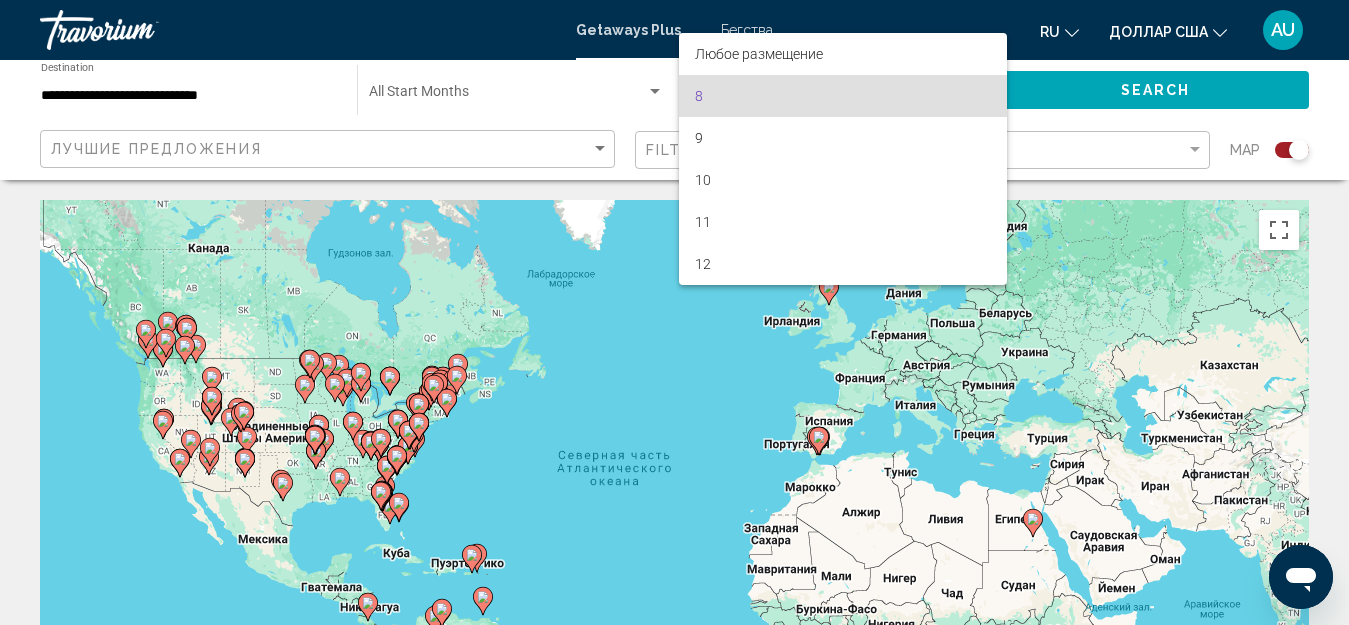click on "8" at bounding box center (843, 96) 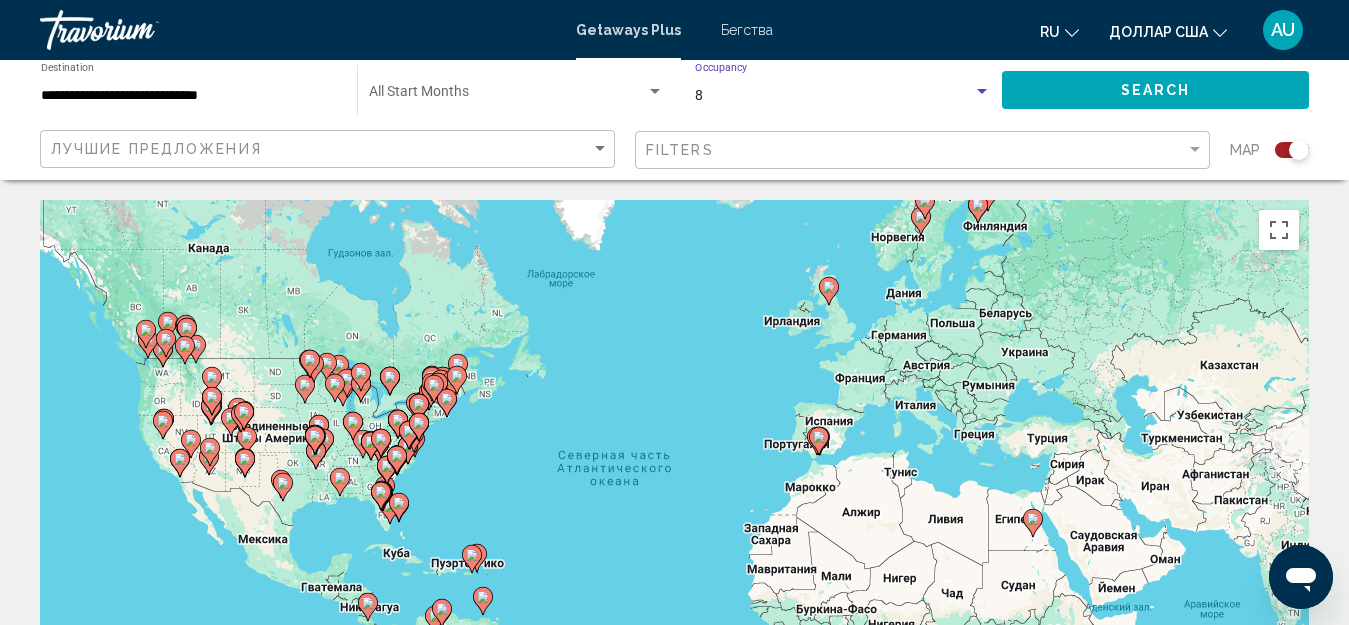 click on "8 Occupancy Any Occupancy" 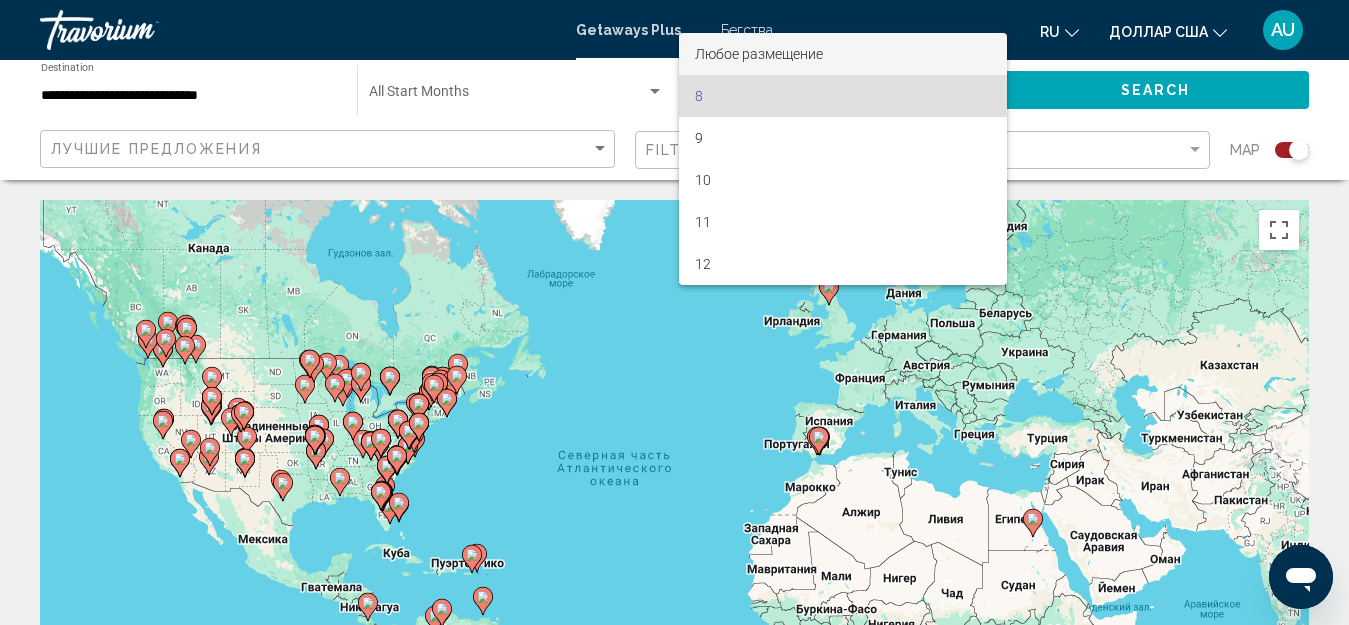 click on "Любое размещение" at bounding box center [843, 54] 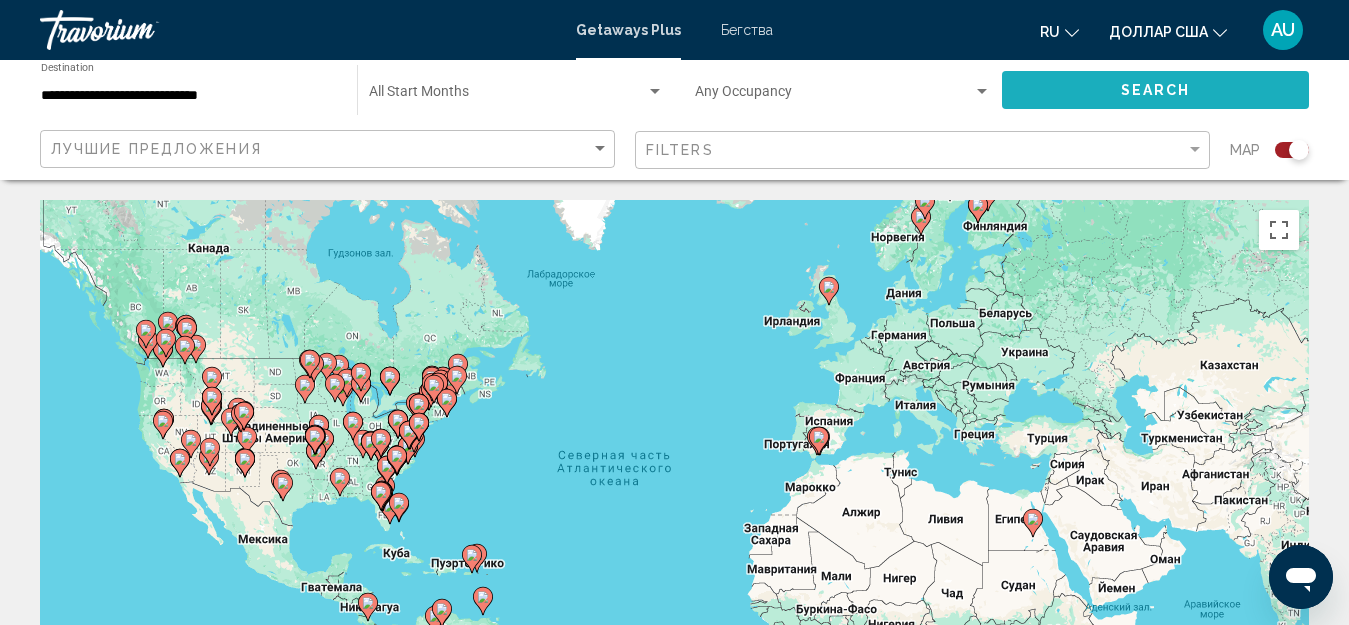 click on "Search" 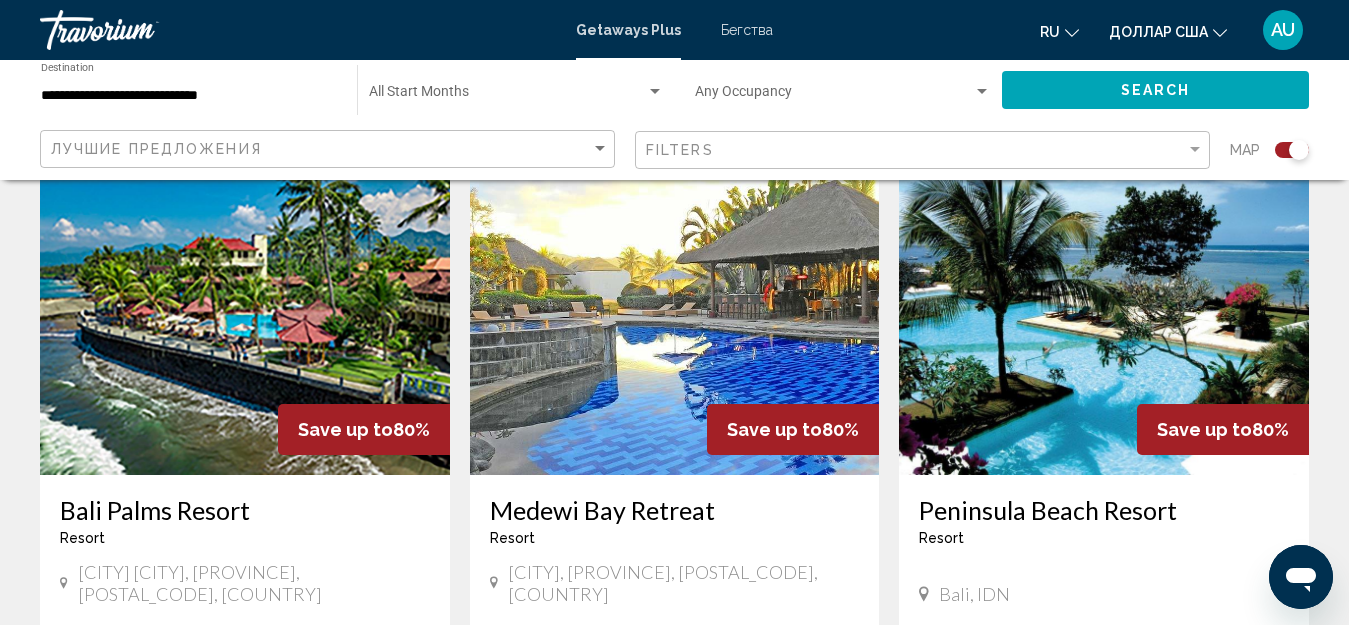 scroll, scrollTop: 700, scrollLeft: 0, axis: vertical 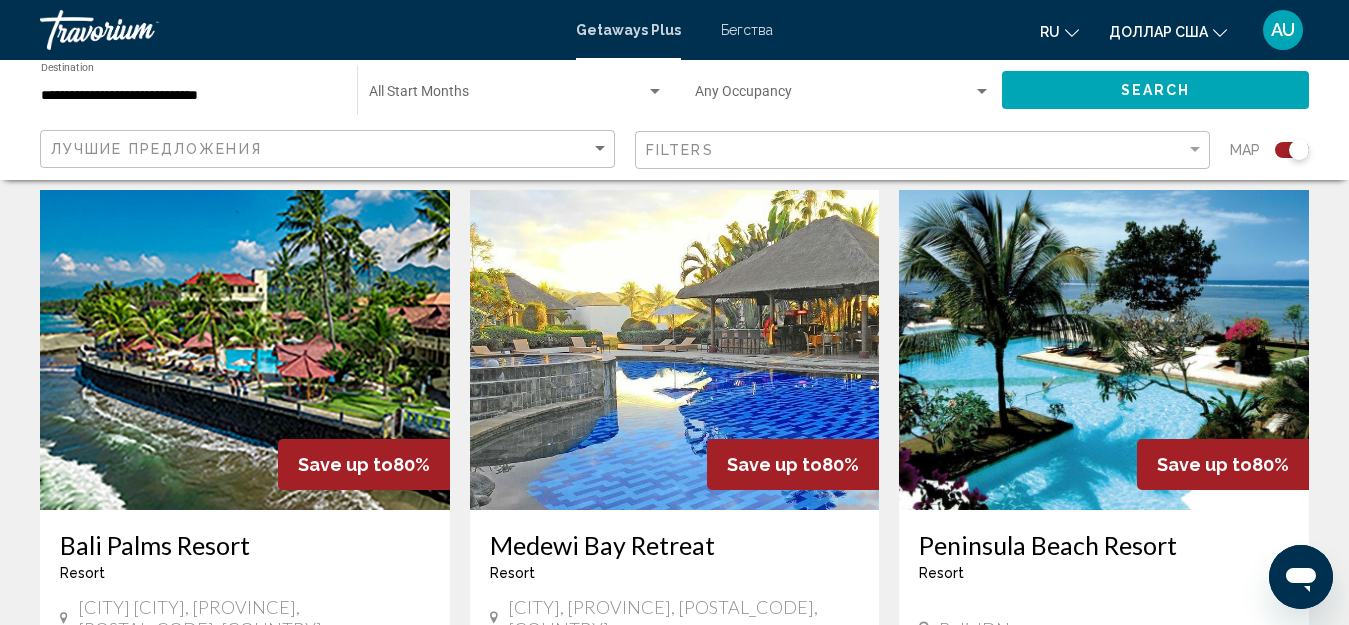 click at bounding box center (245, 350) 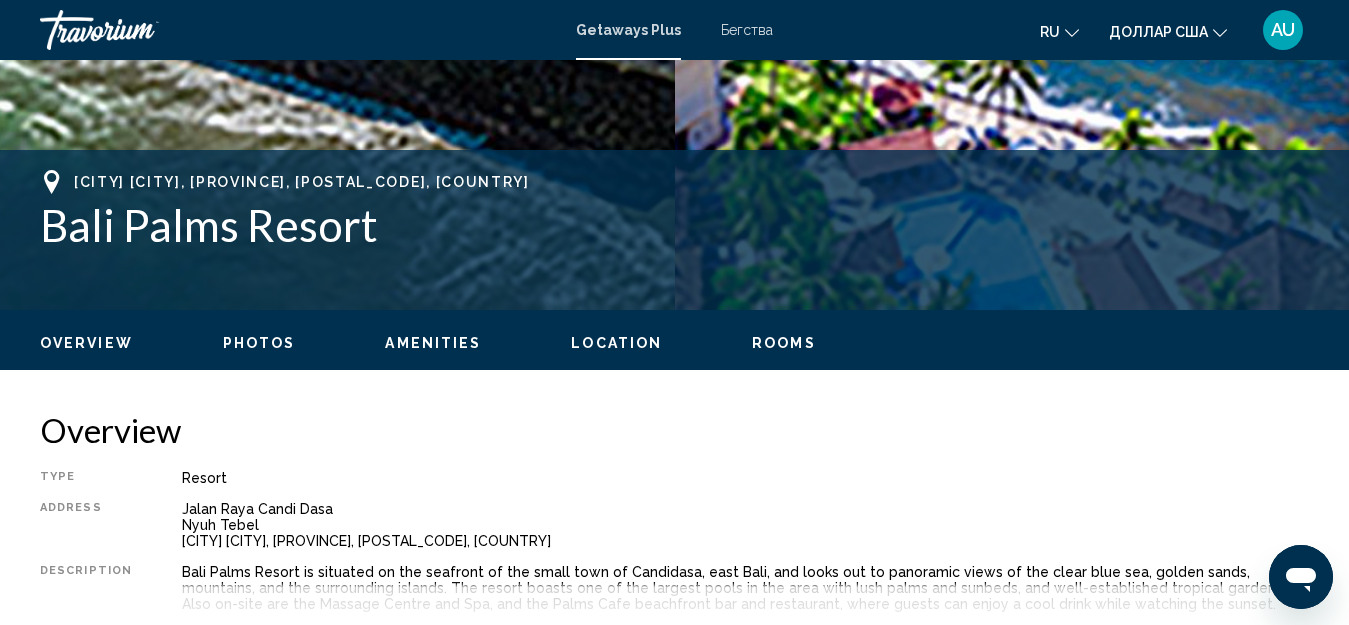scroll, scrollTop: 222, scrollLeft: 0, axis: vertical 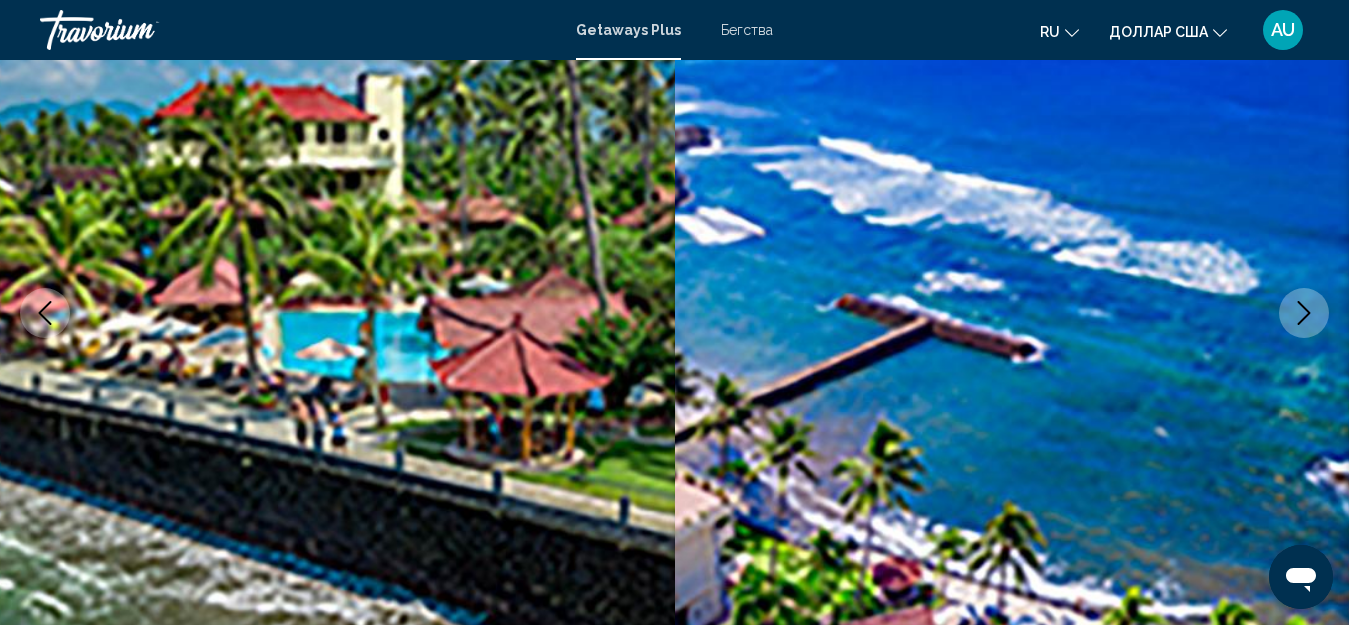 click 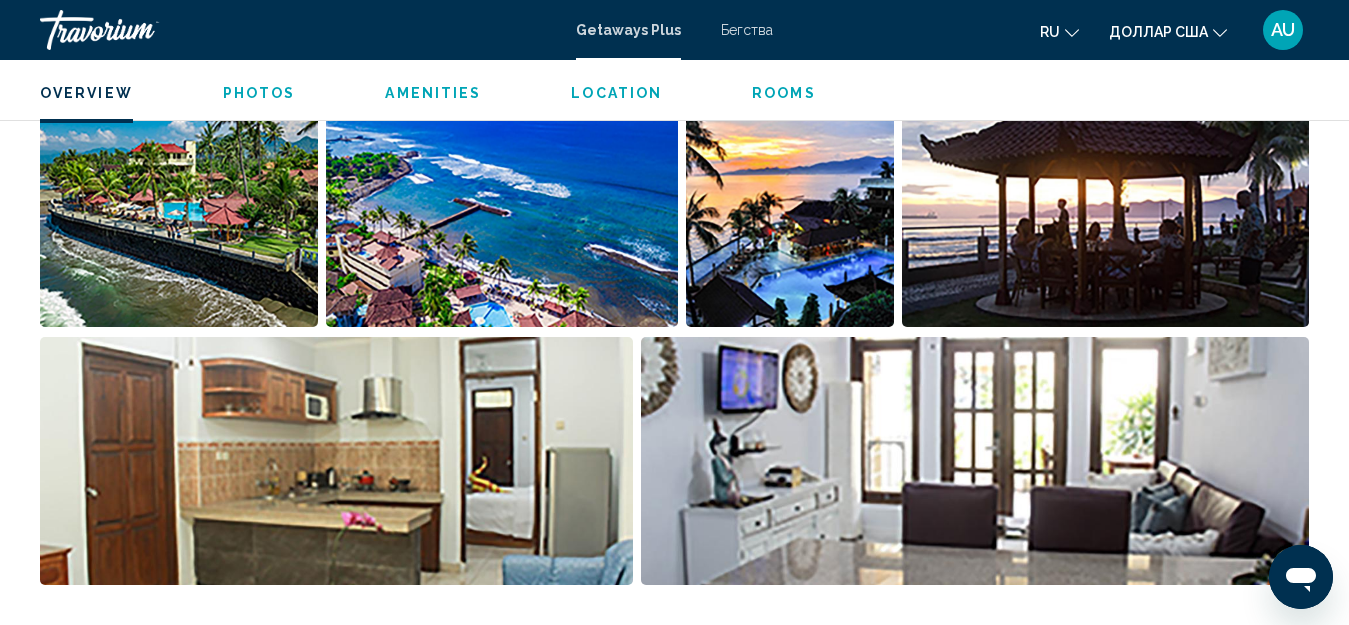 scroll, scrollTop: 1222, scrollLeft: 0, axis: vertical 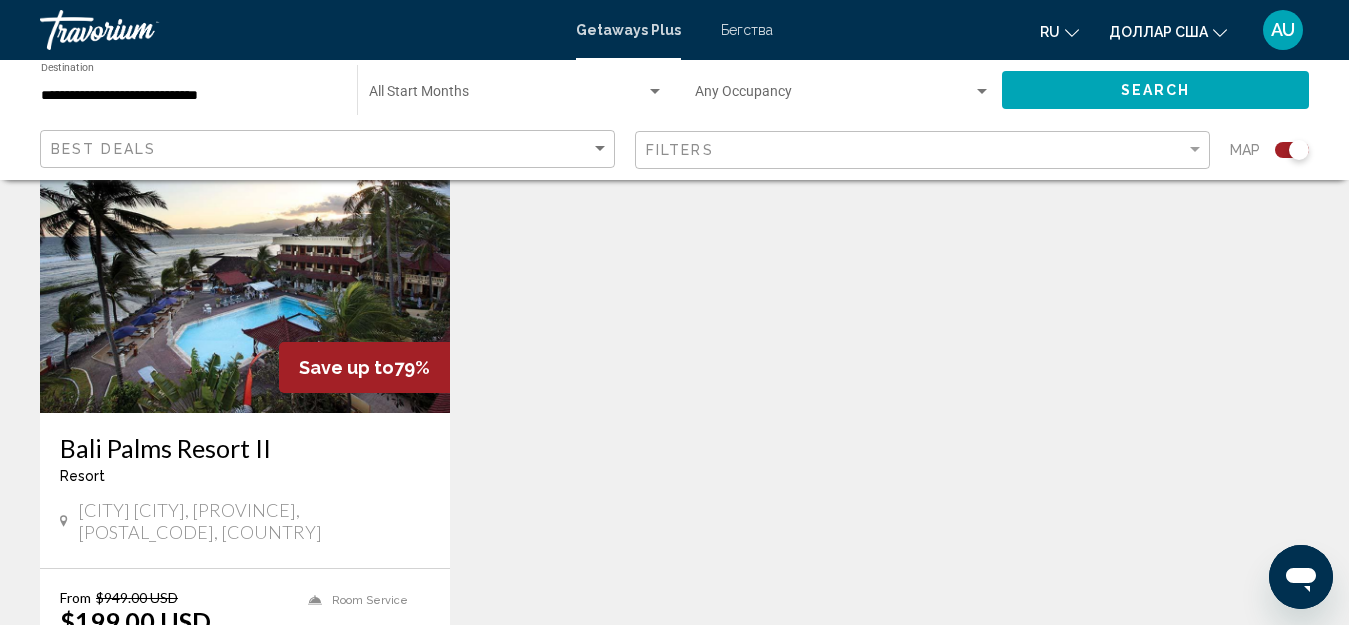 click at bounding box center [245, 253] 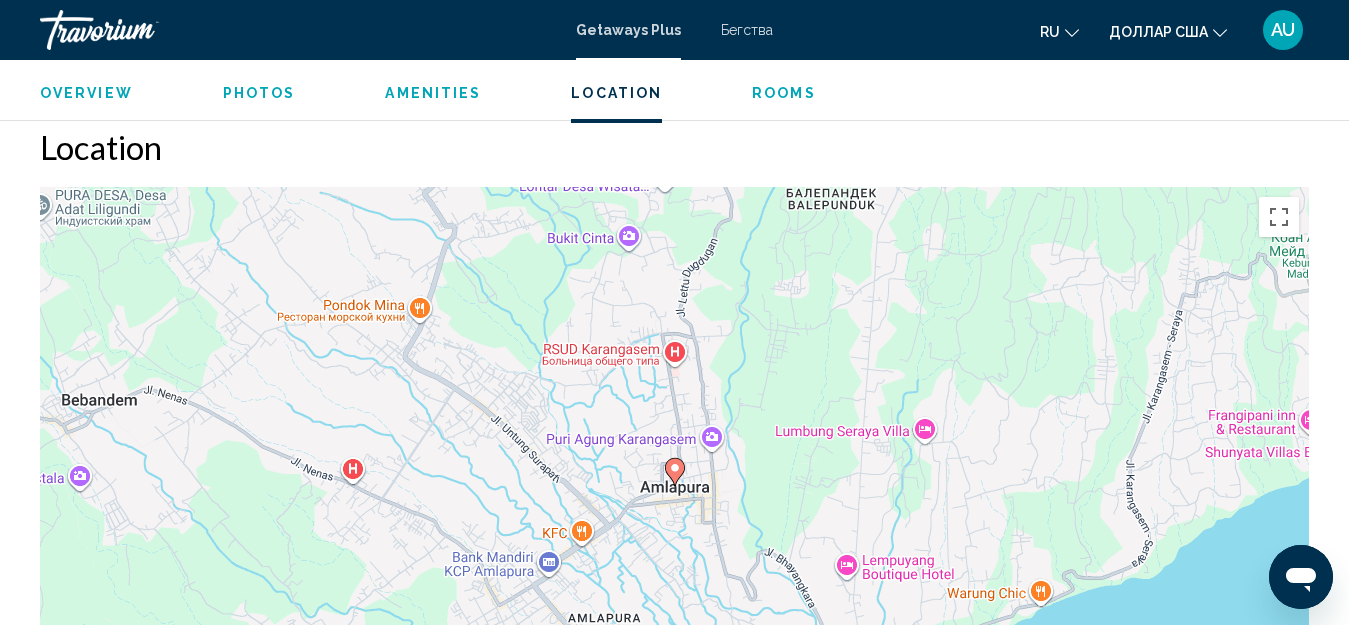 scroll, scrollTop: 3300, scrollLeft: 0, axis: vertical 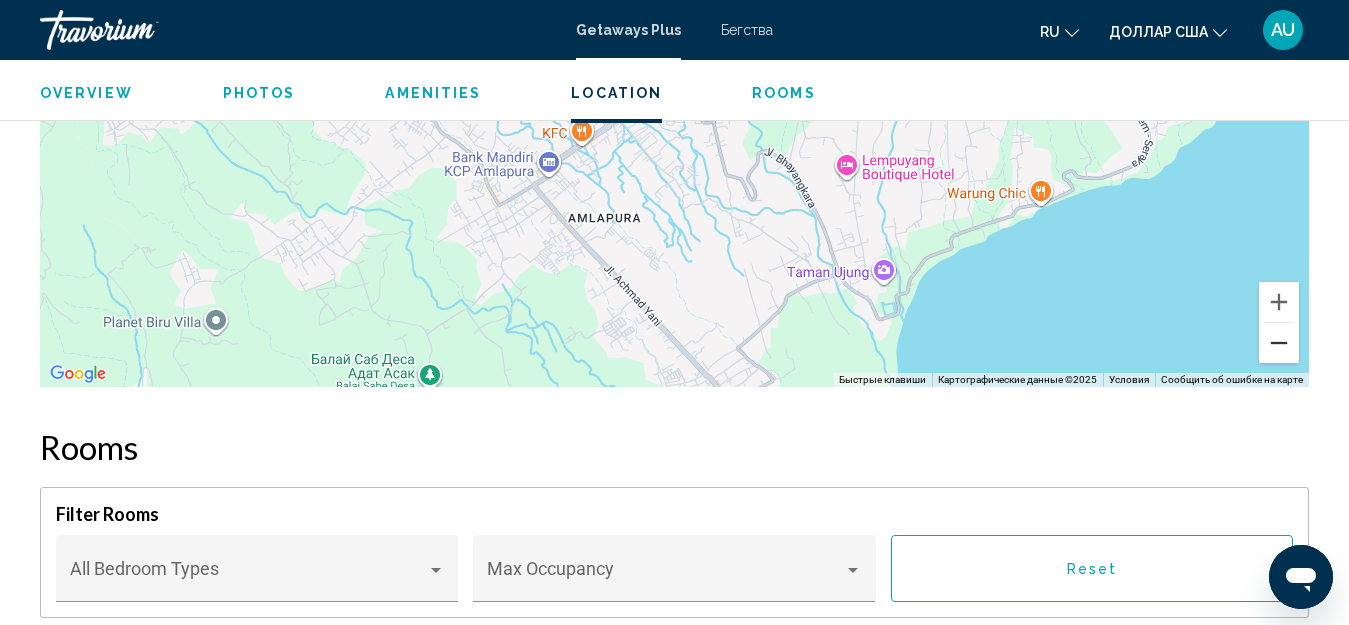 click at bounding box center [1279, 343] 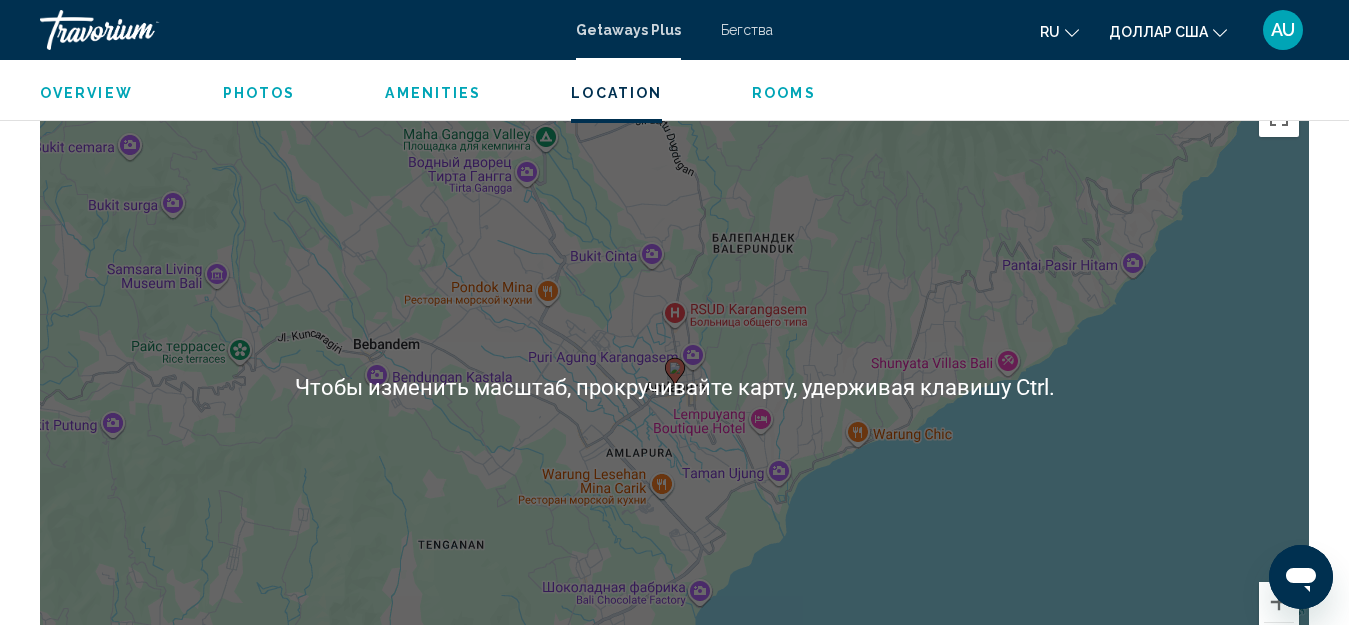 scroll, scrollTop: 3200, scrollLeft: 0, axis: vertical 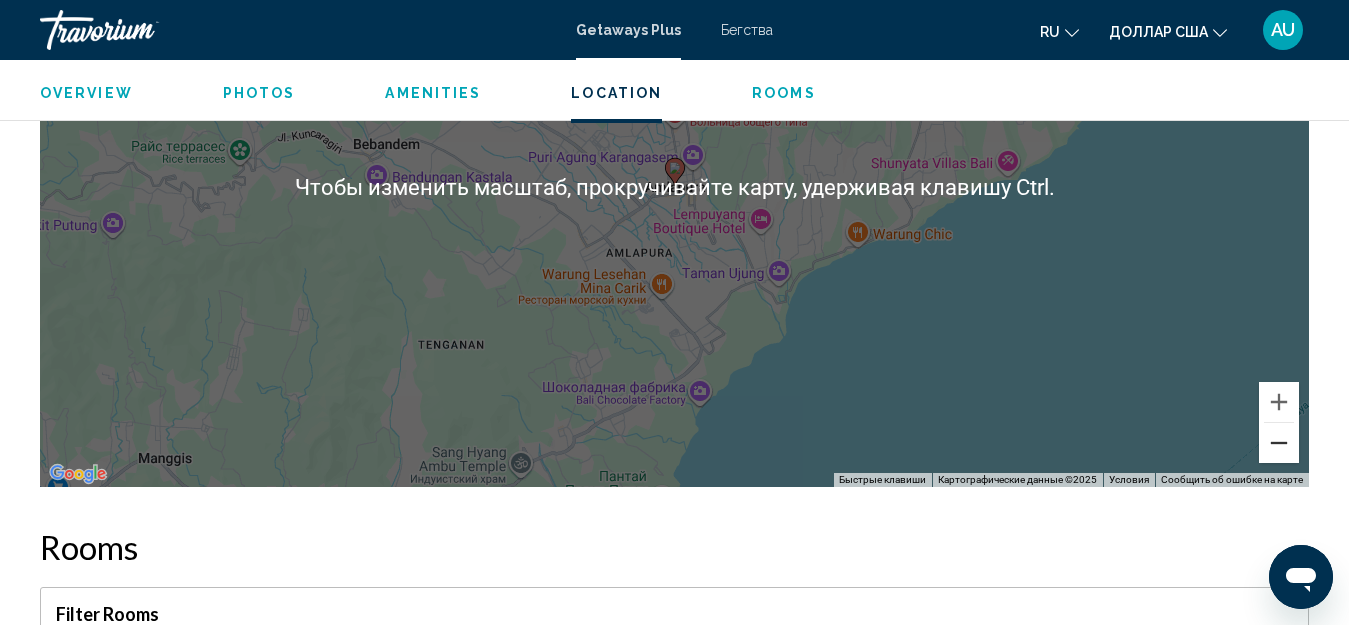 click at bounding box center (1279, 443) 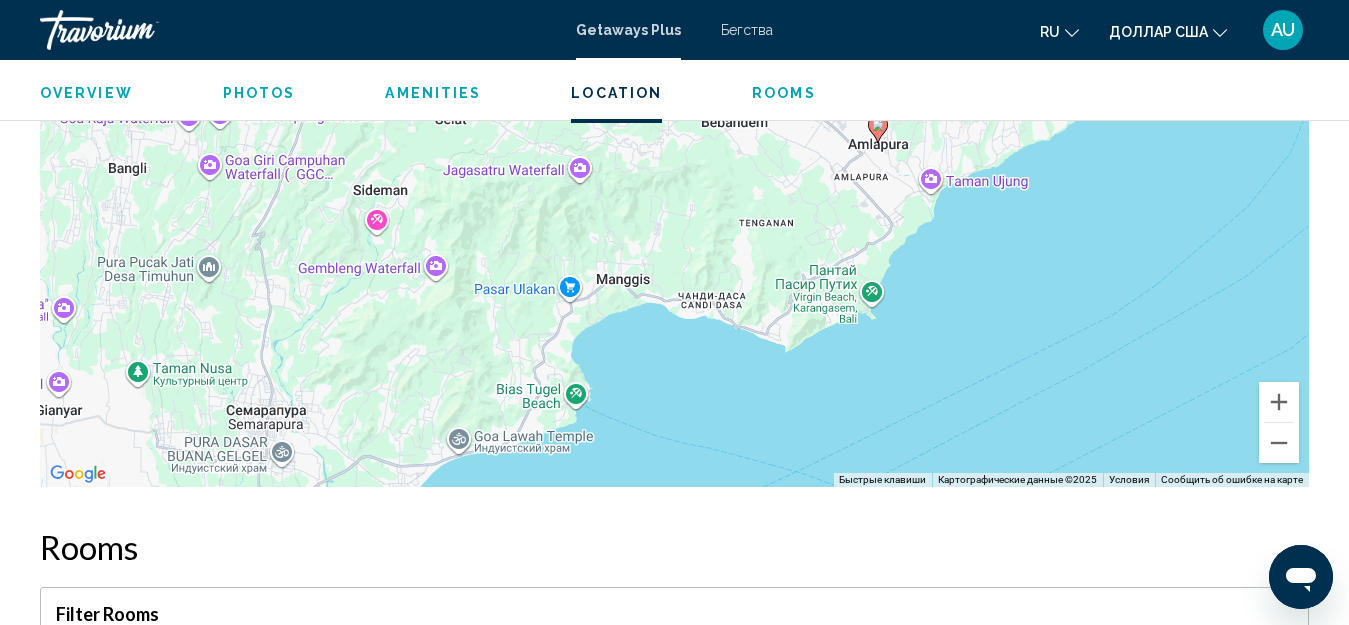 drag, startPoint x: 589, startPoint y: 423, endPoint x: 802, endPoint y: 375, distance: 218.34148 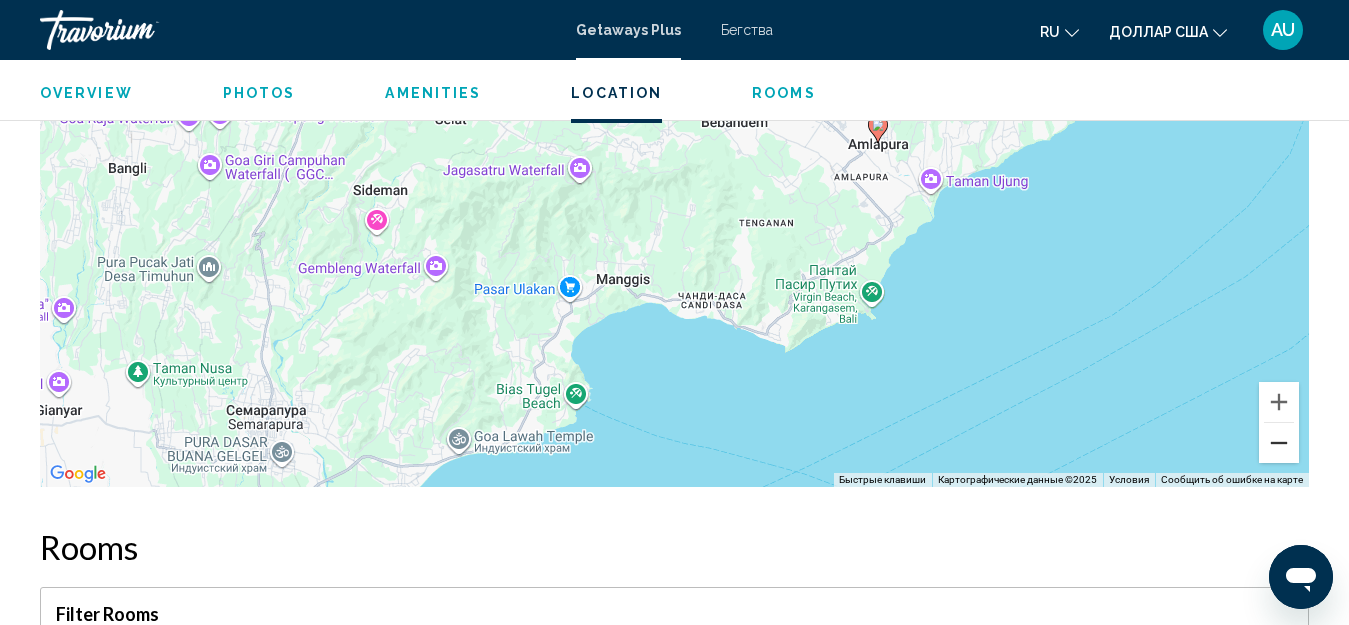 click at bounding box center (1279, 443) 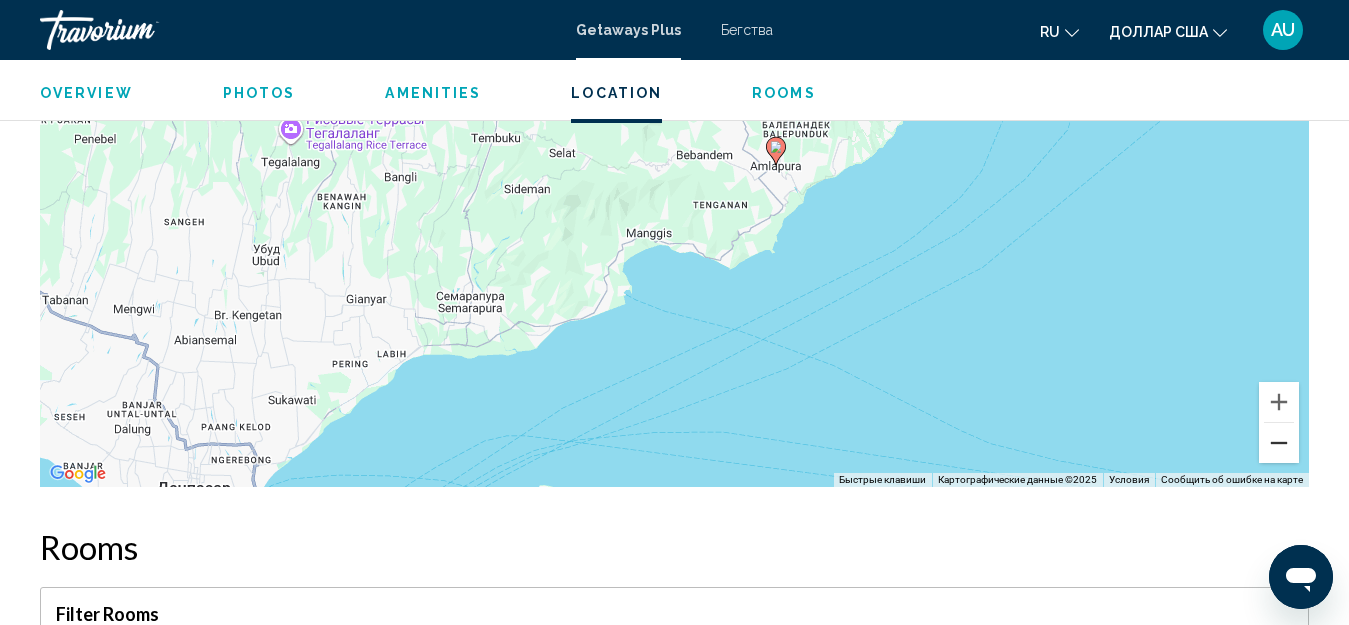 click at bounding box center (1279, 443) 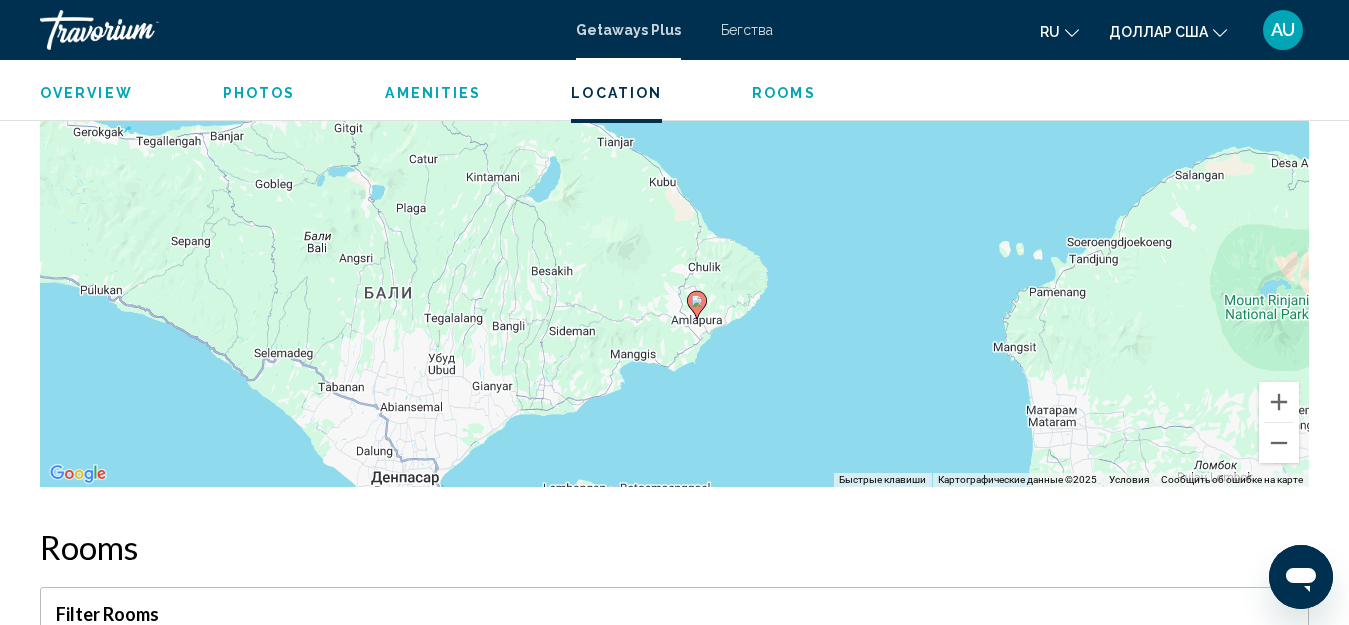 drag, startPoint x: 584, startPoint y: 203, endPoint x: 557, endPoint y: 347, distance: 146.50938 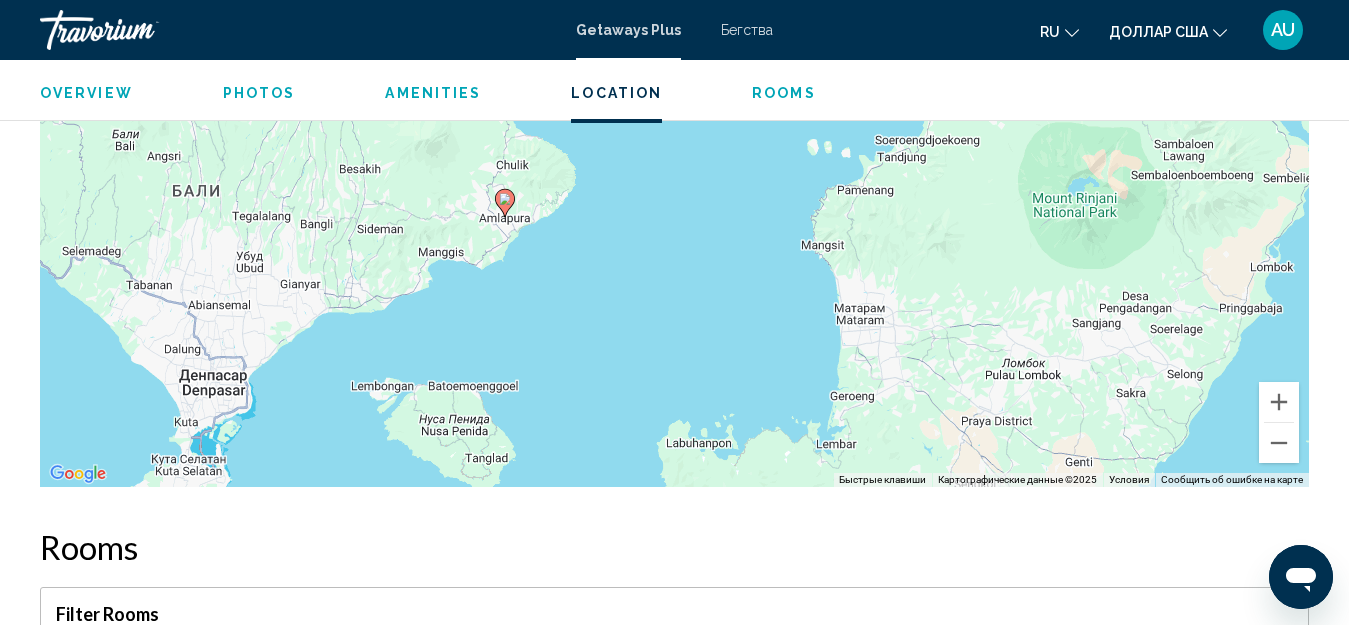 drag, startPoint x: 659, startPoint y: 415, endPoint x: 462, endPoint y: 306, distance: 225.1444 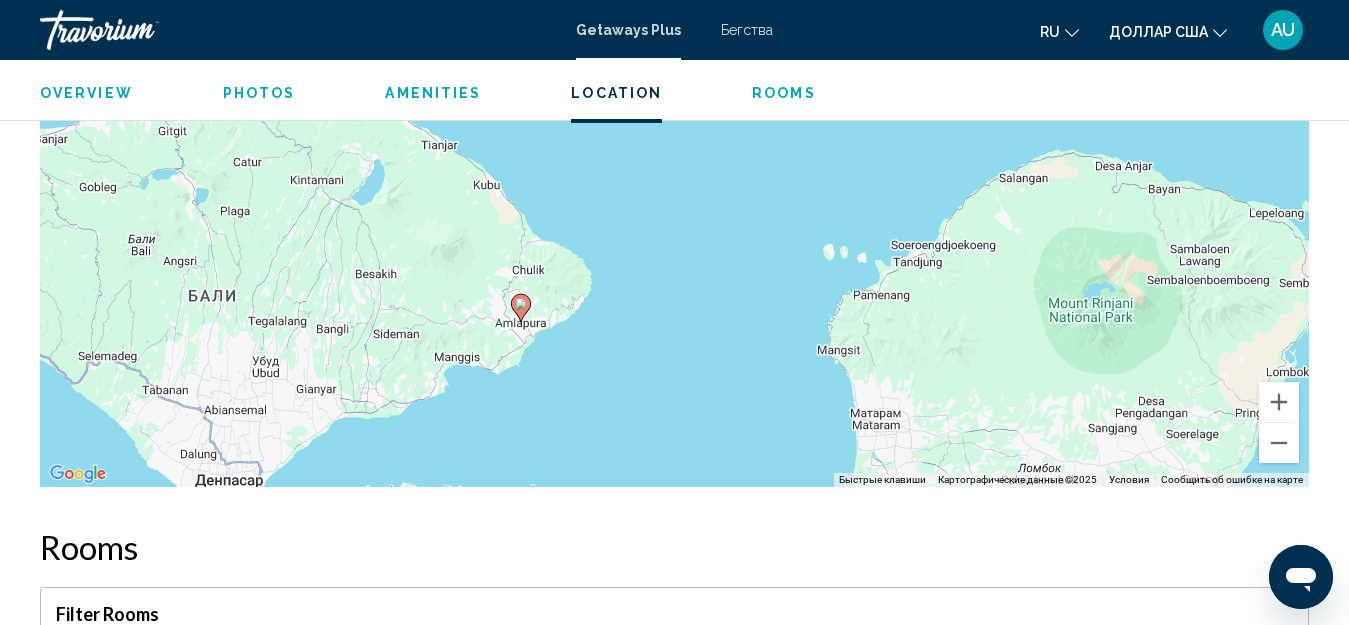 drag, startPoint x: 384, startPoint y: 216, endPoint x: 404, endPoint y: 330, distance: 115.74109 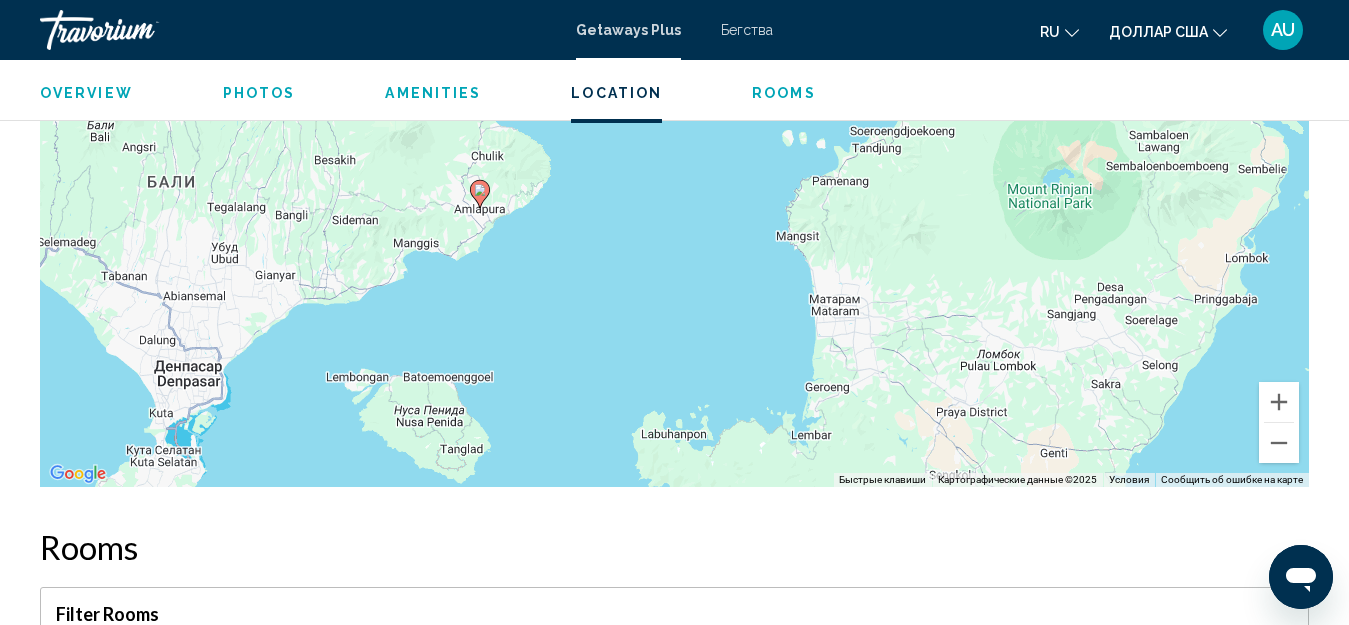 drag, startPoint x: 423, startPoint y: 360, endPoint x: 379, endPoint y: 225, distance: 141.98944 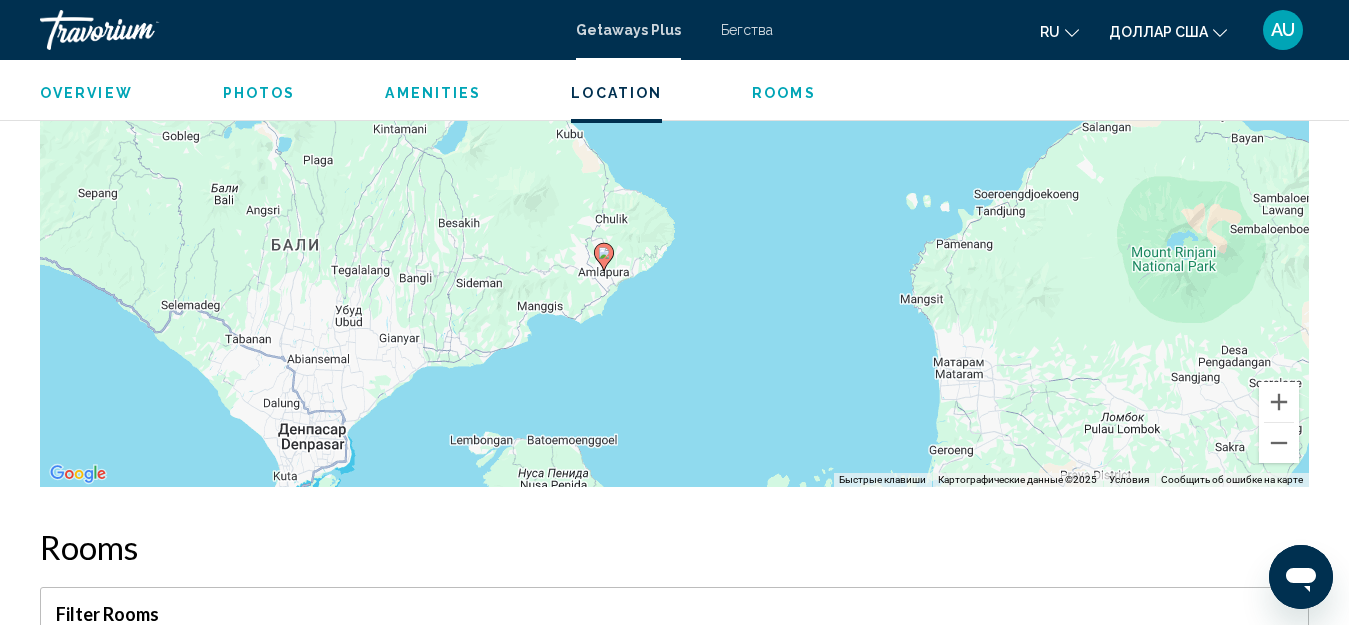 drag, startPoint x: 320, startPoint y: 249, endPoint x: 451, endPoint y: 336, distance: 157.25775 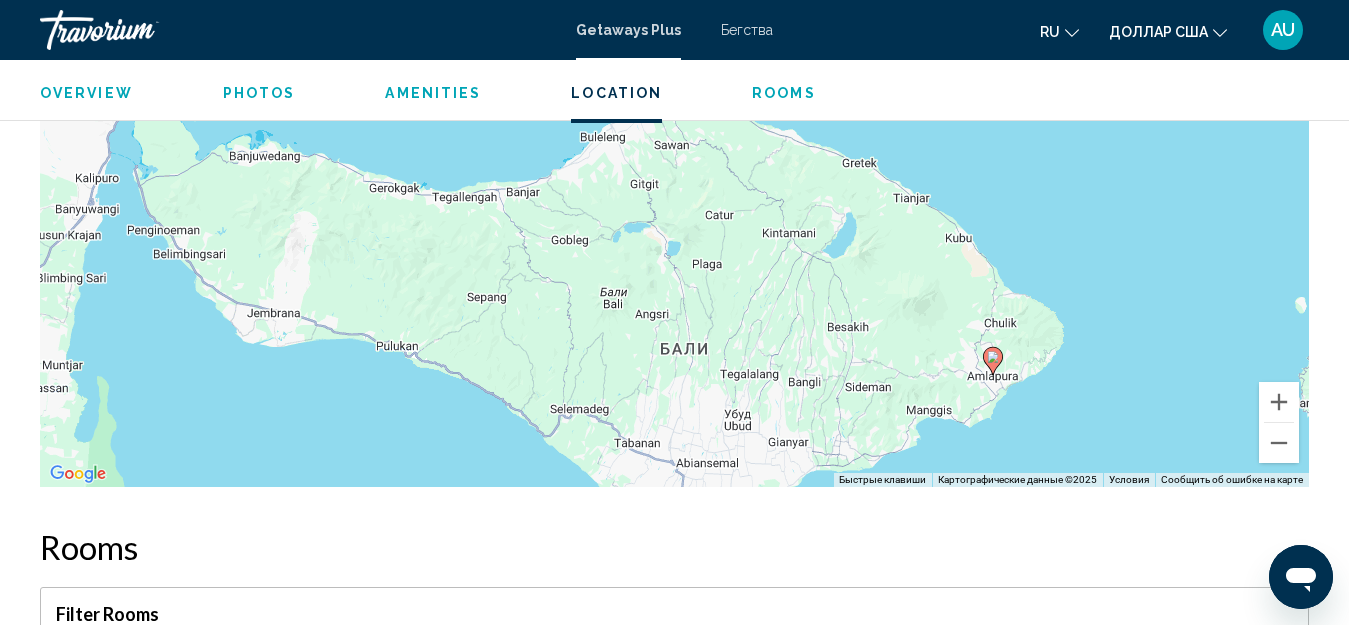 drag, startPoint x: 299, startPoint y: 241, endPoint x: 681, endPoint y: 336, distance: 393.63562 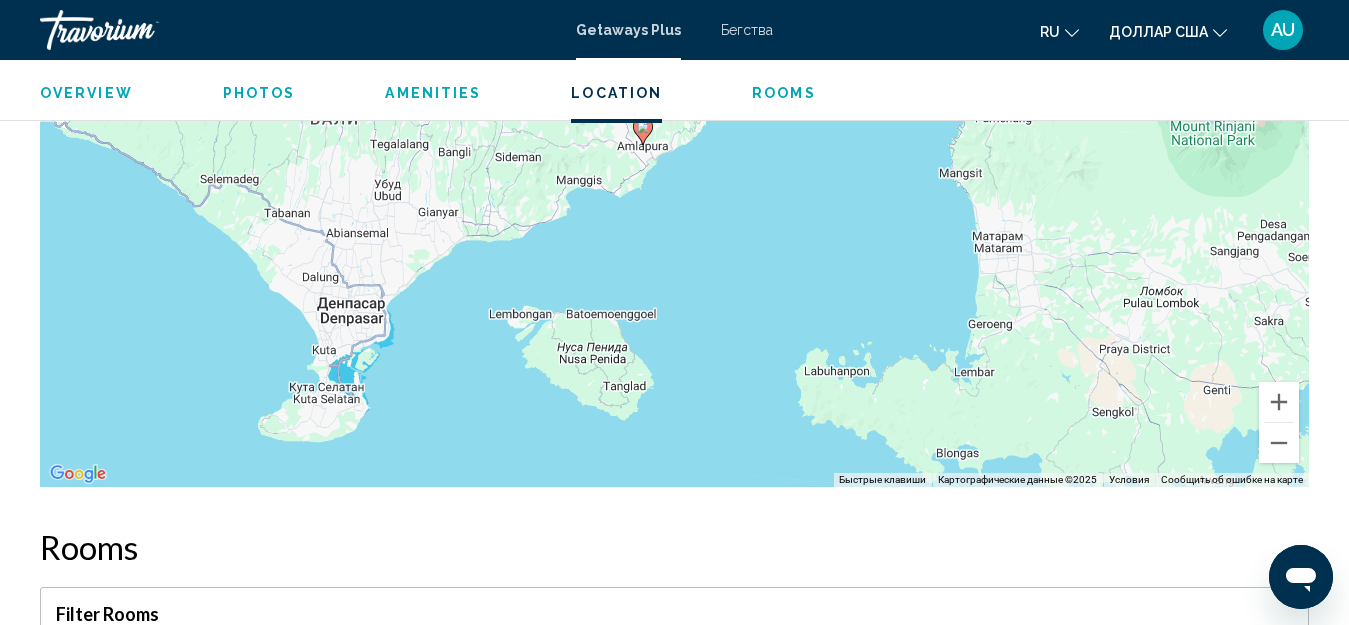 drag, startPoint x: 741, startPoint y: 380, endPoint x: 391, endPoint y: 147, distance: 420.46283 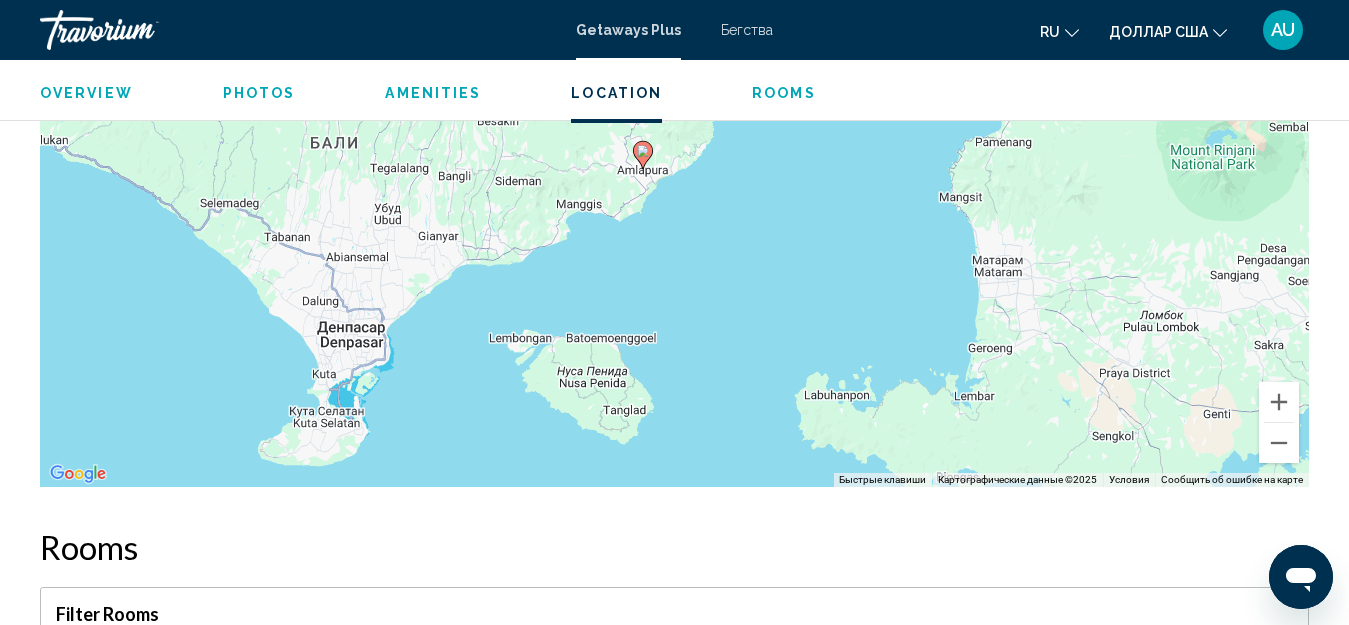 drag, startPoint x: 398, startPoint y: 380, endPoint x: 294, endPoint y: 464, distance: 133.6862 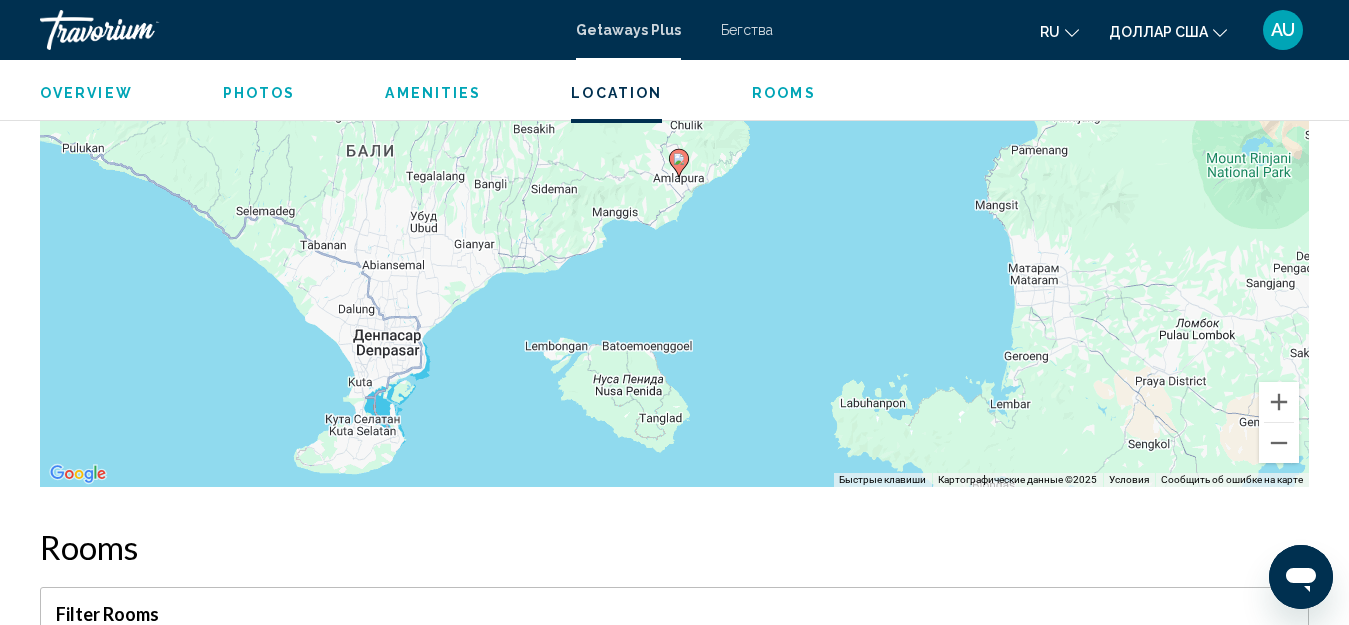 drag, startPoint x: 476, startPoint y: 240, endPoint x: 578, endPoint y: 163, distance: 127.80063 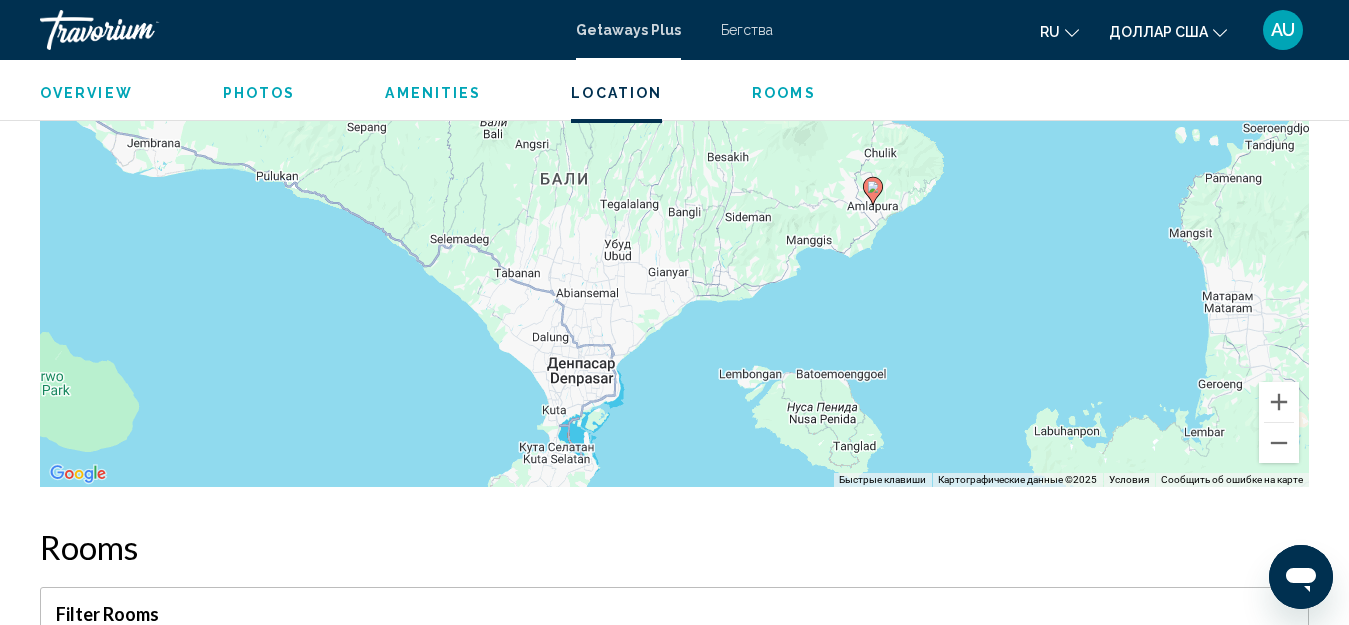 drag, startPoint x: 329, startPoint y: 295, endPoint x: 411, endPoint y: 404, distance: 136.40015 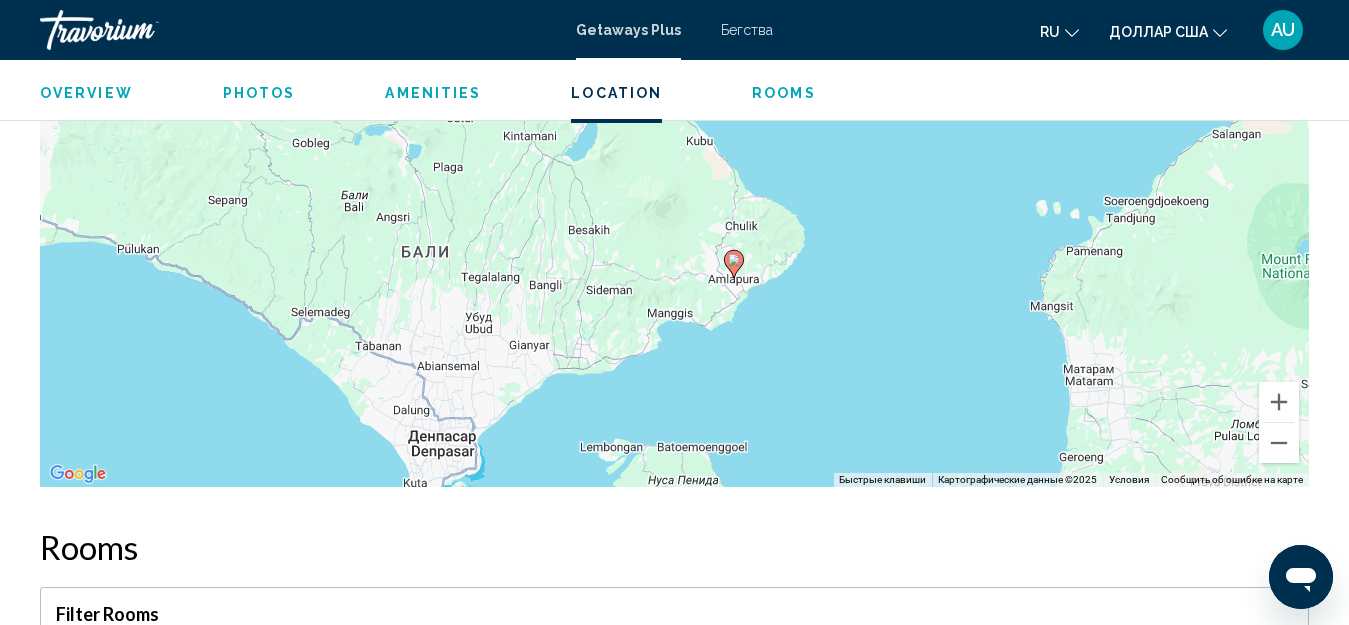 drag, startPoint x: 795, startPoint y: 285, endPoint x: 659, endPoint y: 348, distance: 149.88329 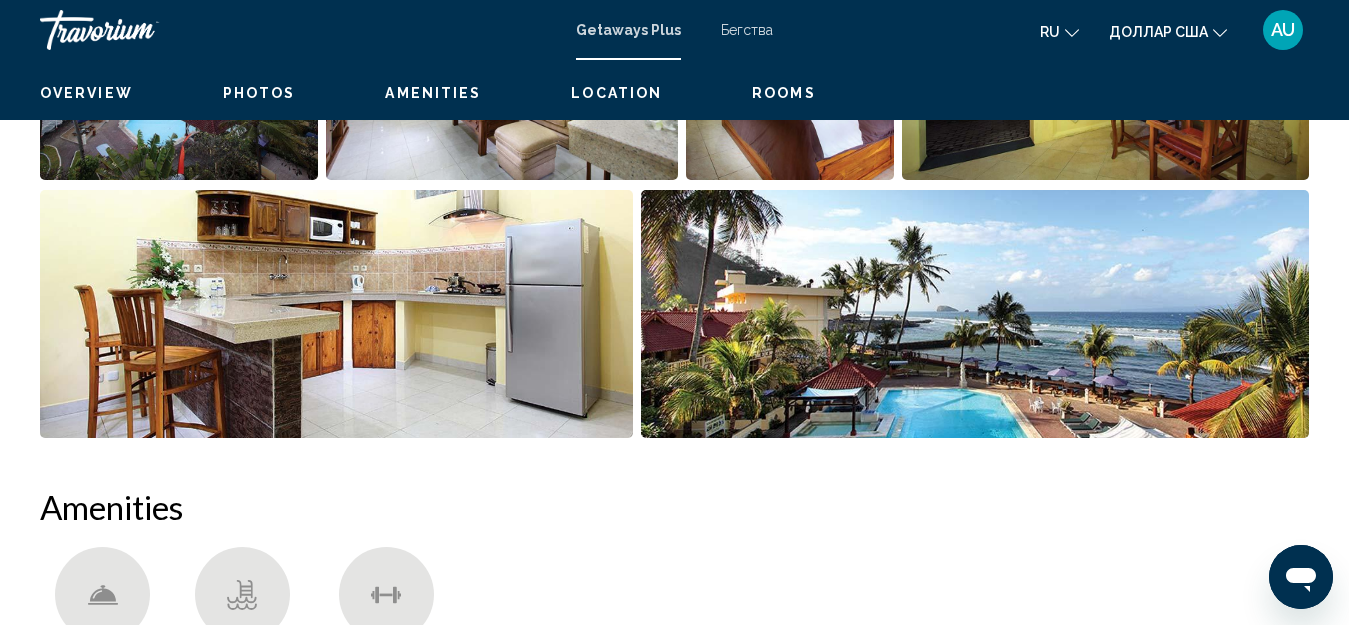scroll, scrollTop: 412, scrollLeft: 0, axis: vertical 